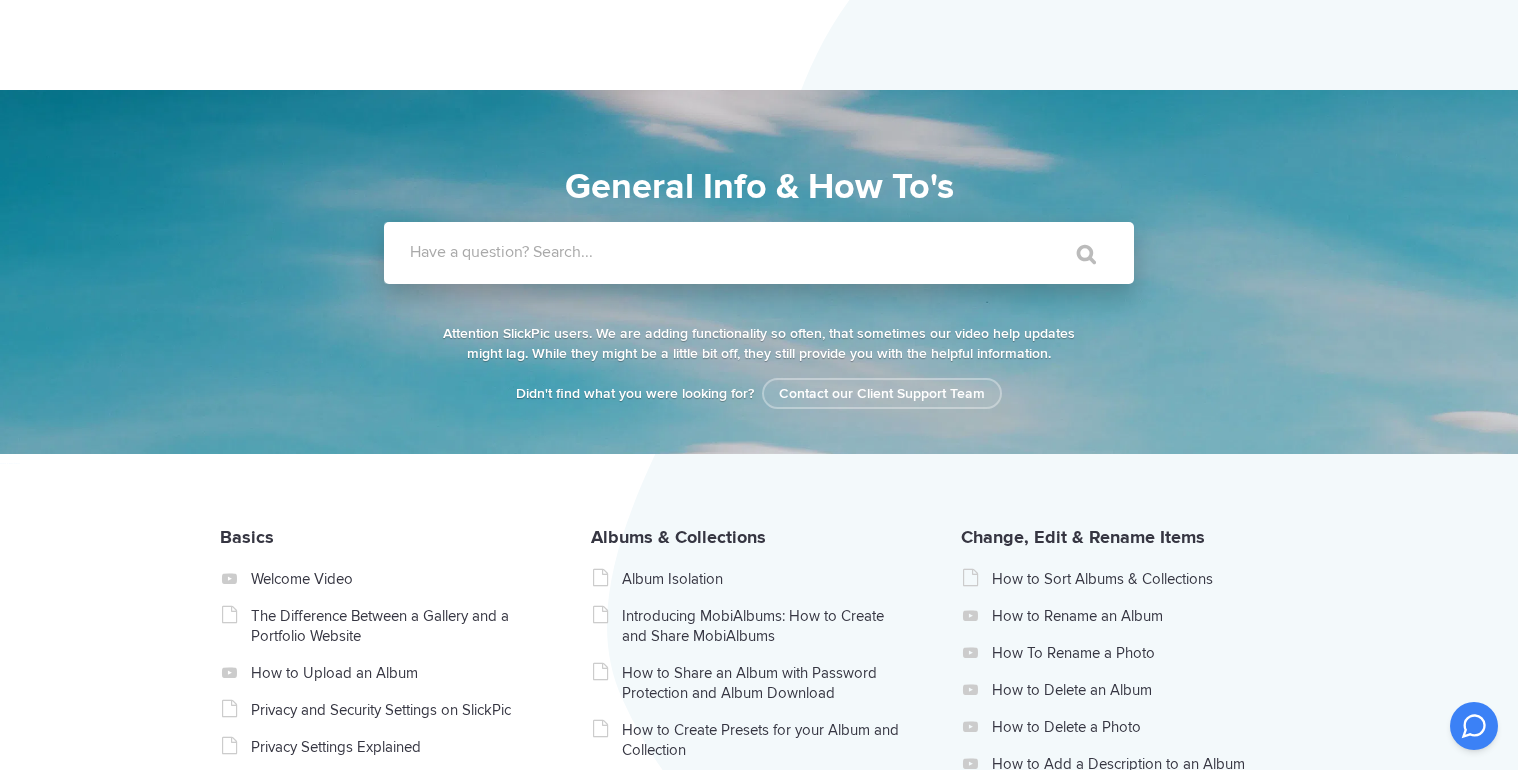 scroll, scrollTop: 0, scrollLeft: 0, axis: both 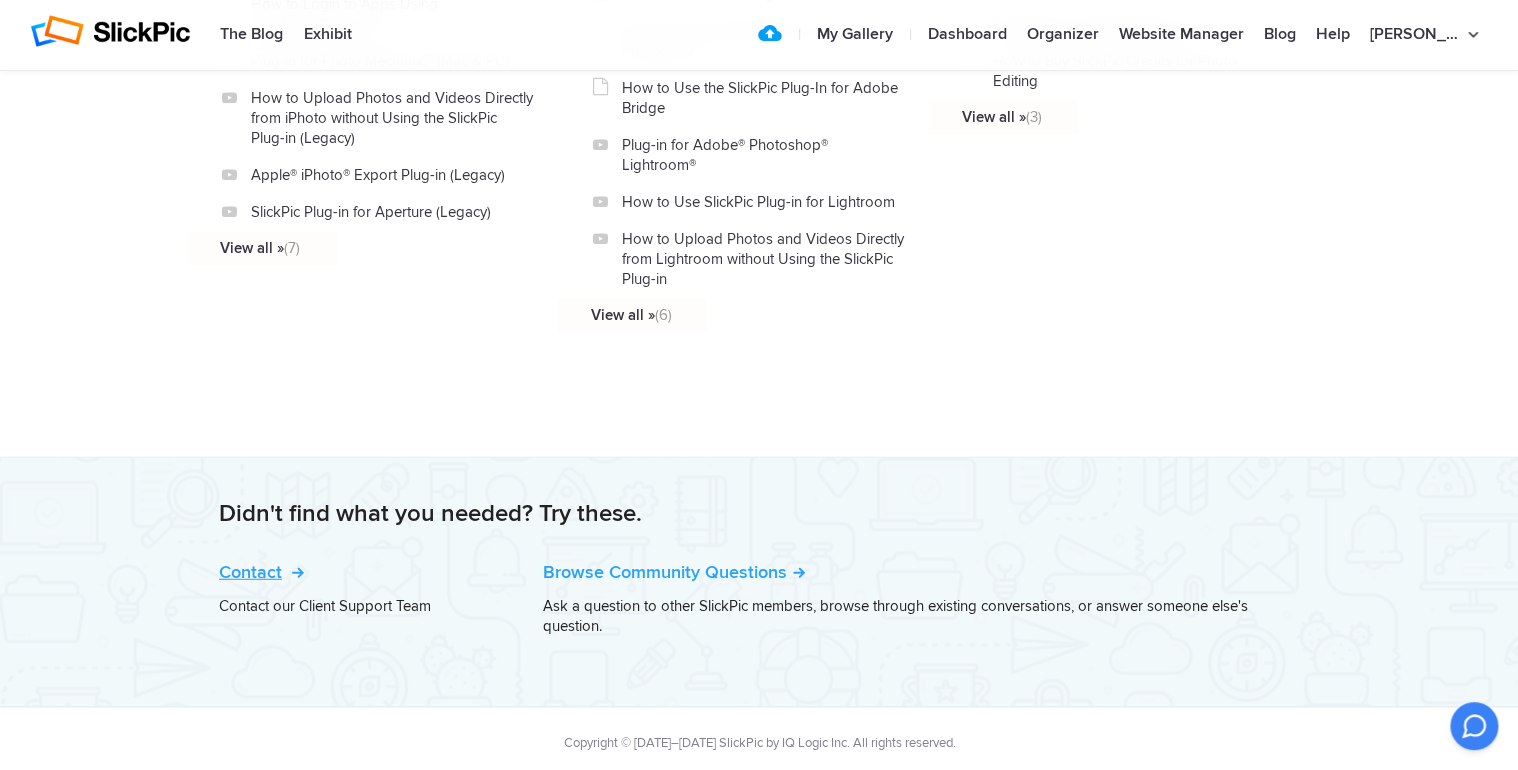 click on "Contact" at bounding box center (259, 572) 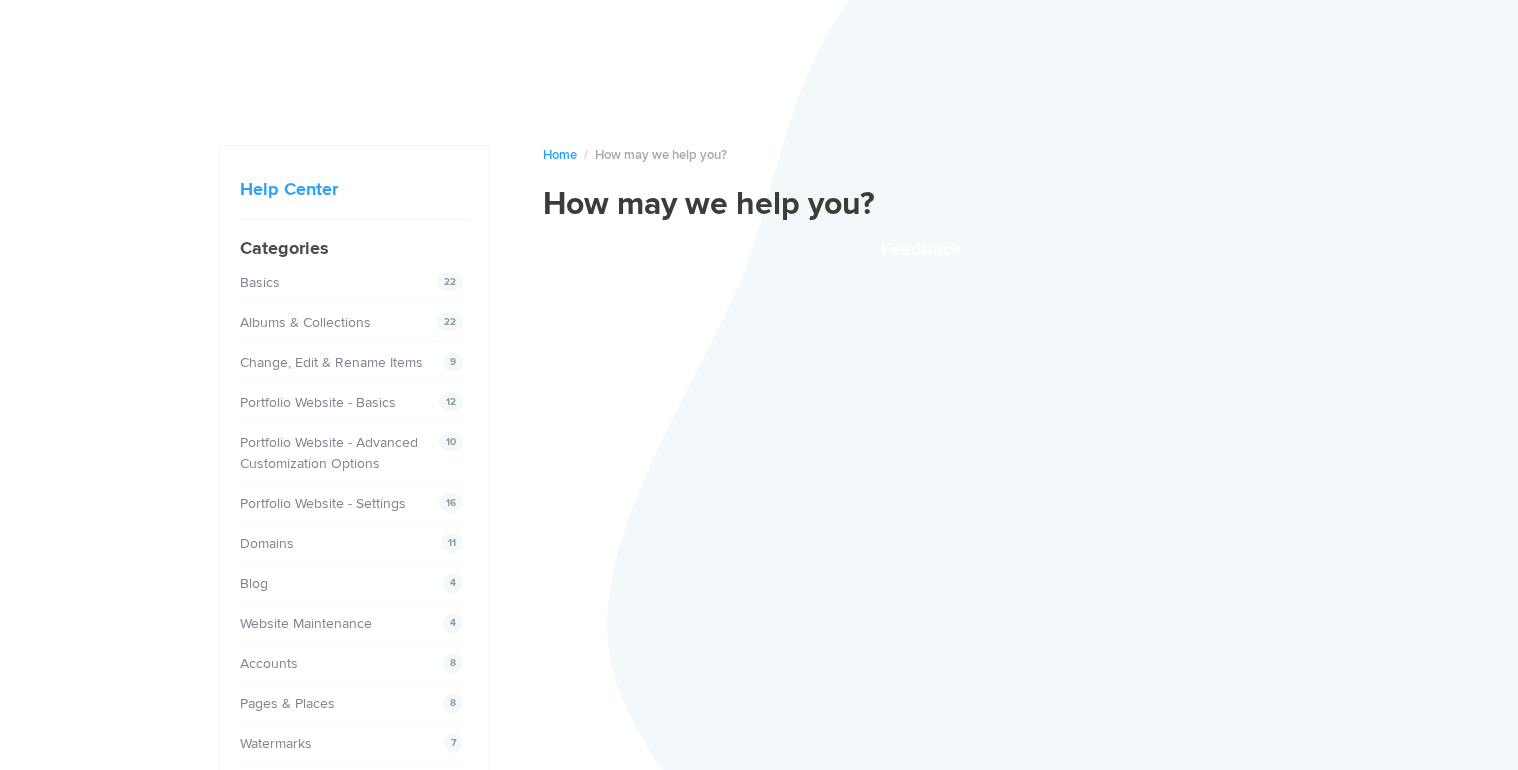 scroll, scrollTop: 0, scrollLeft: 0, axis: both 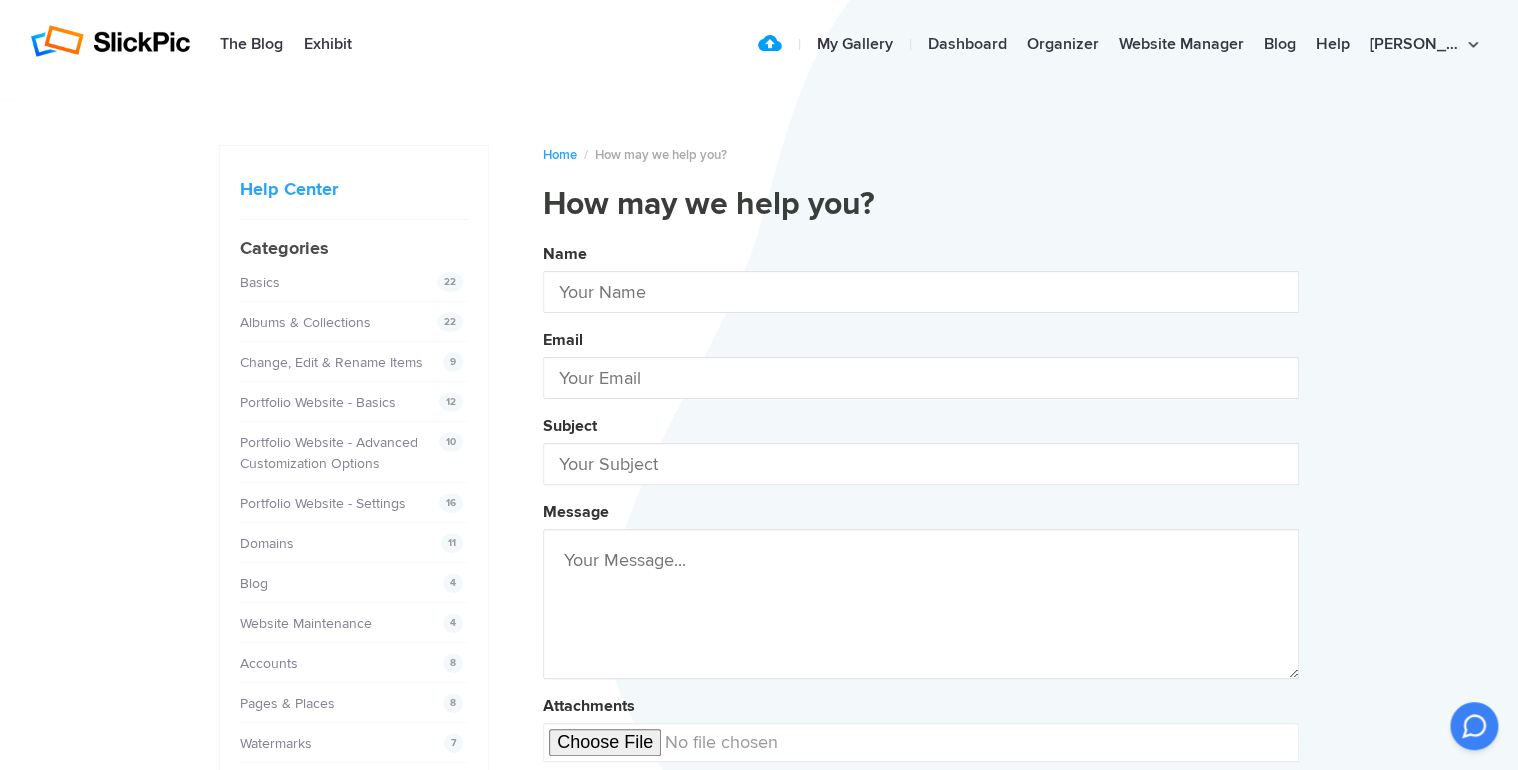 type on "[PERSON_NAME]" 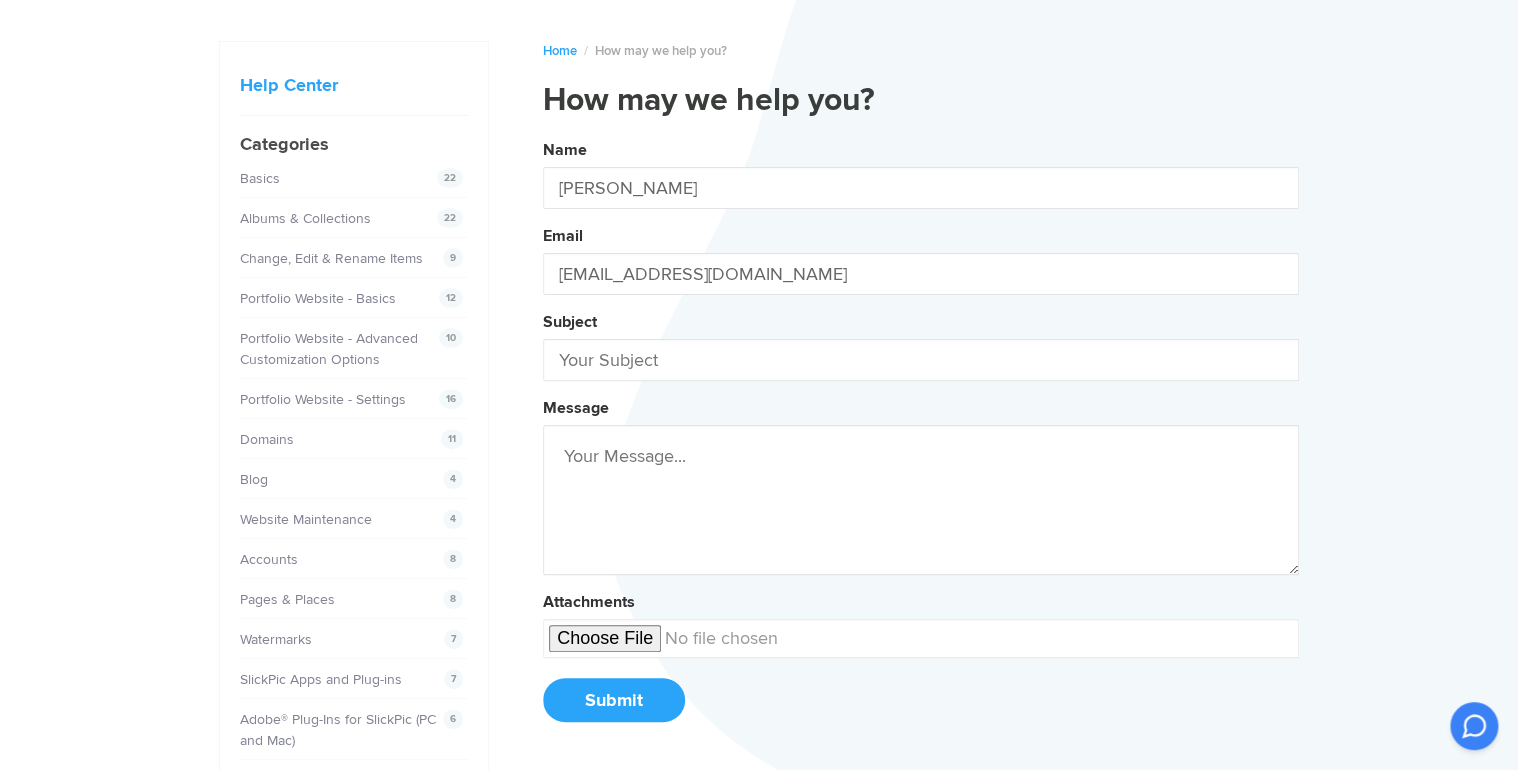 scroll, scrollTop: 130, scrollLeft: 0, axis: vertical 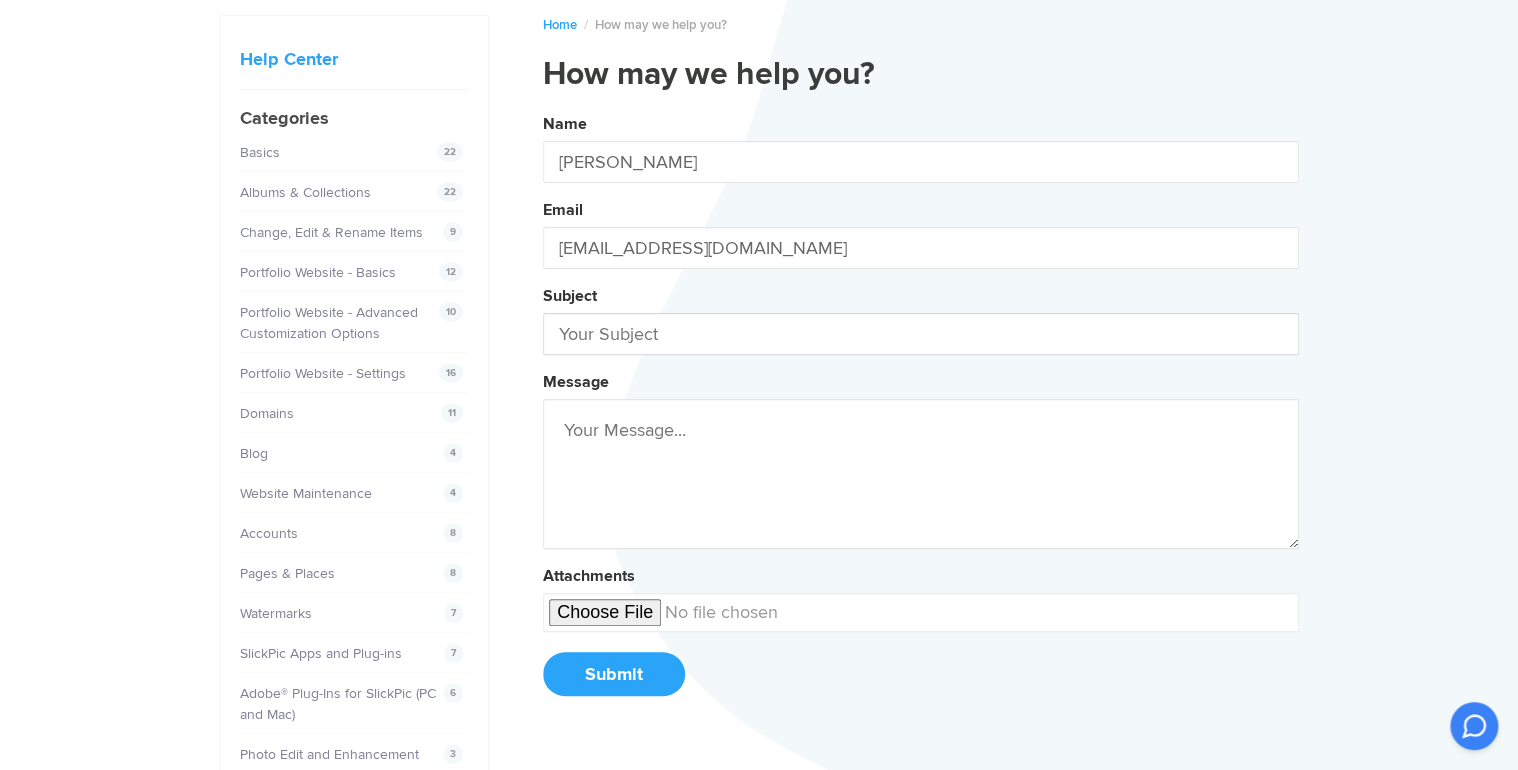 click at bounding box center [921, 334] 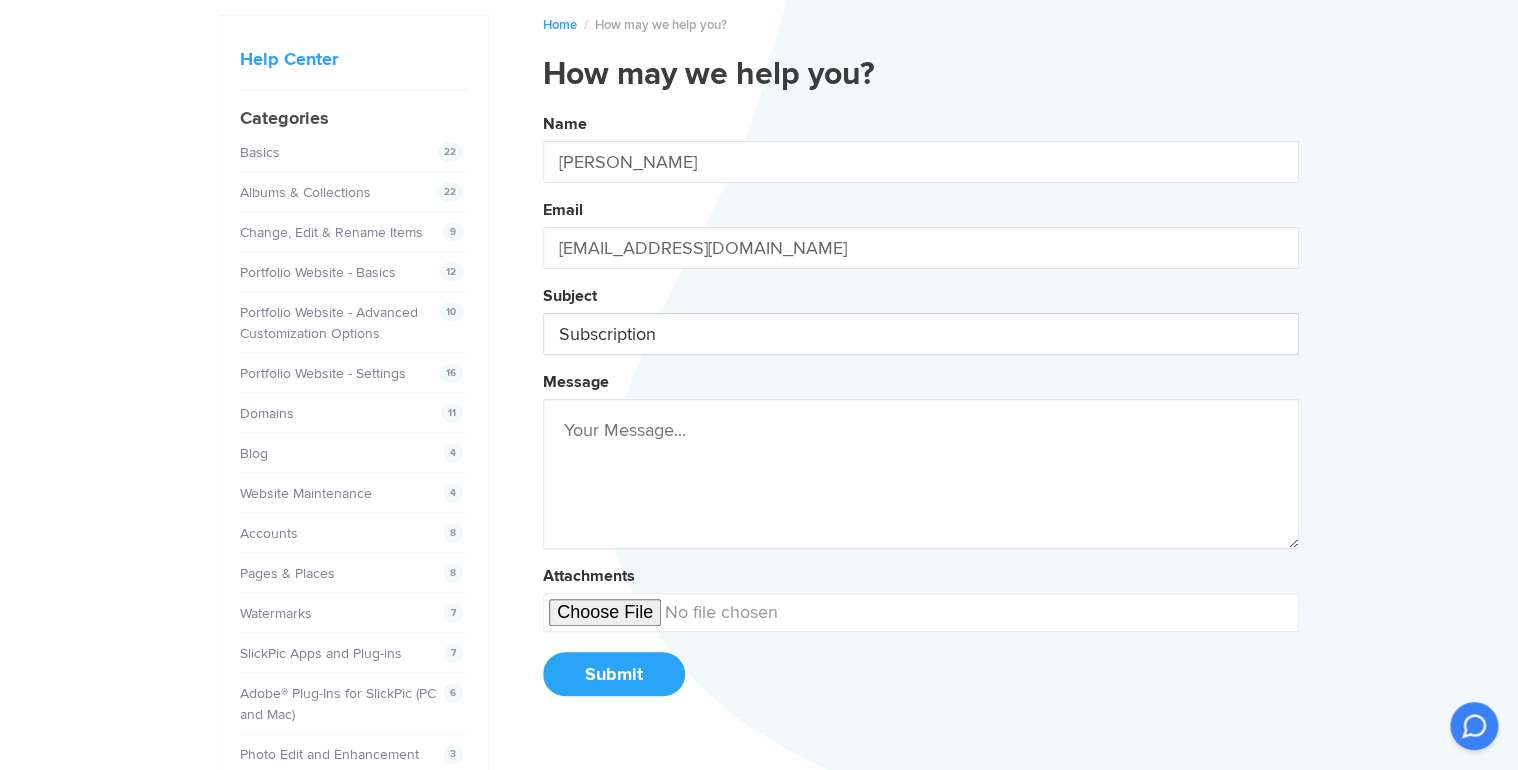 click on "Name [PERSON_NAME] Email [EMAIL_ADDRESS][DOMAIN_NAME] Subject Subscription Message Attachments Submit" at bounding box center (921, 412) 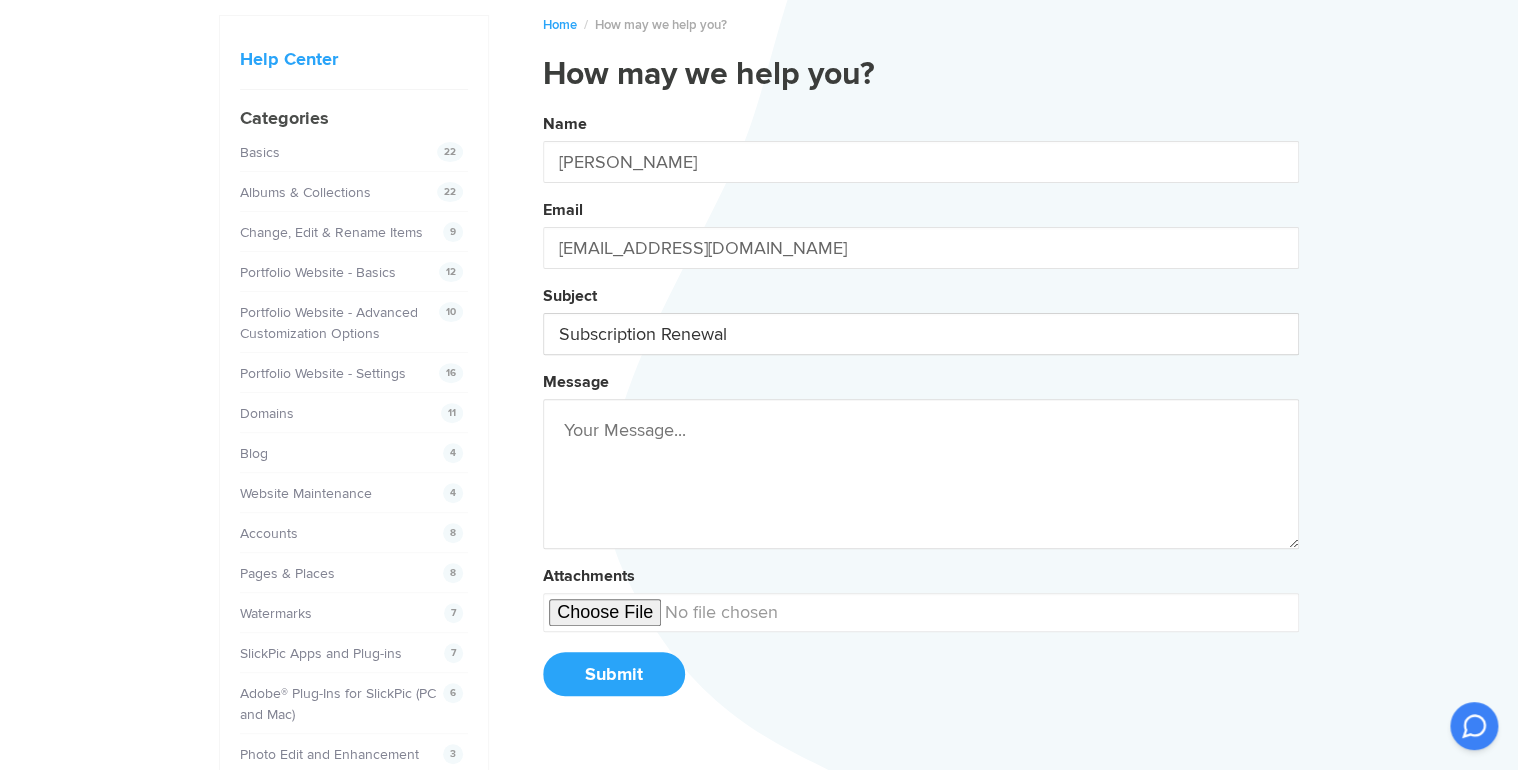 type on "Subscription Renewal" 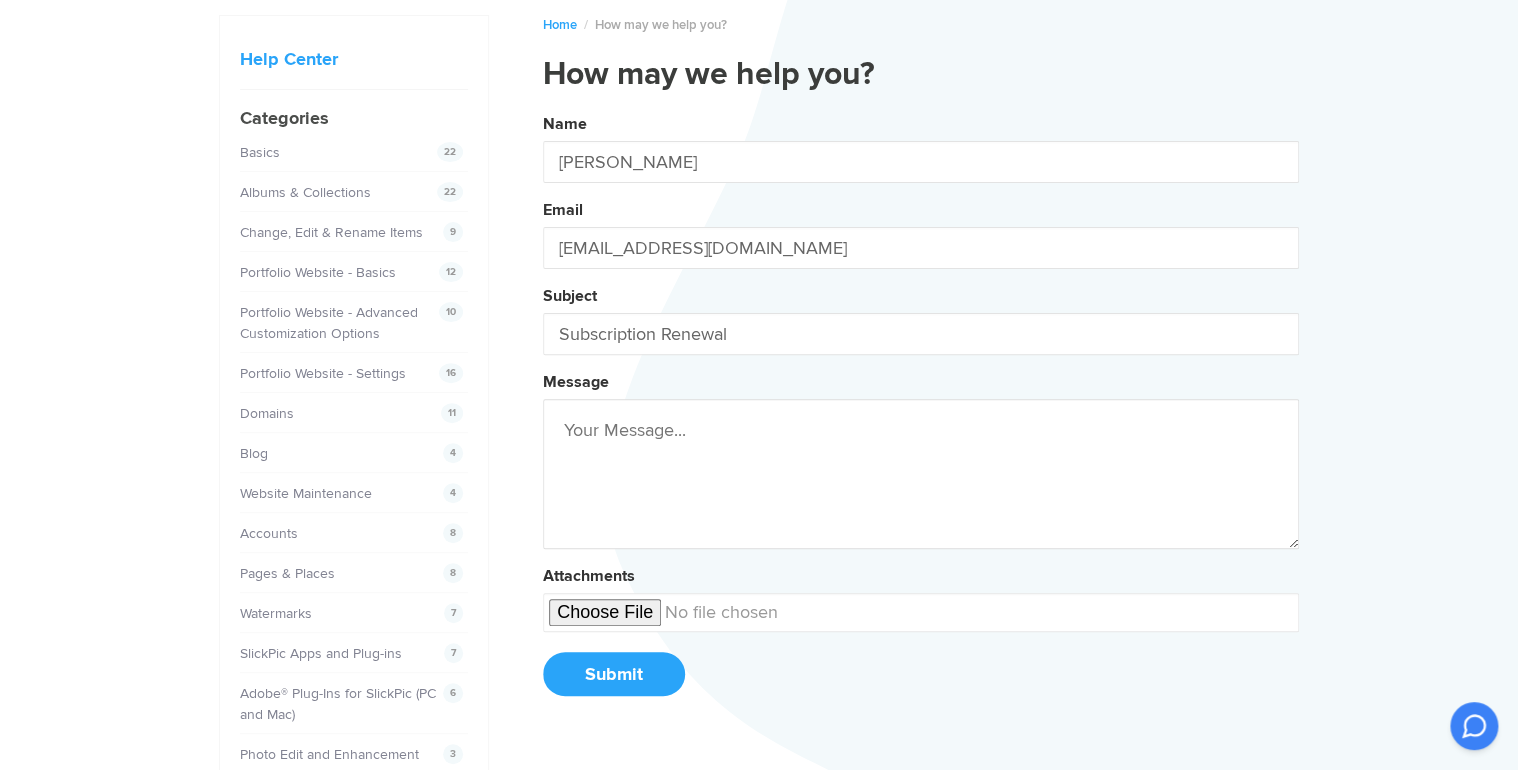 click at bounding box center (921, 474) 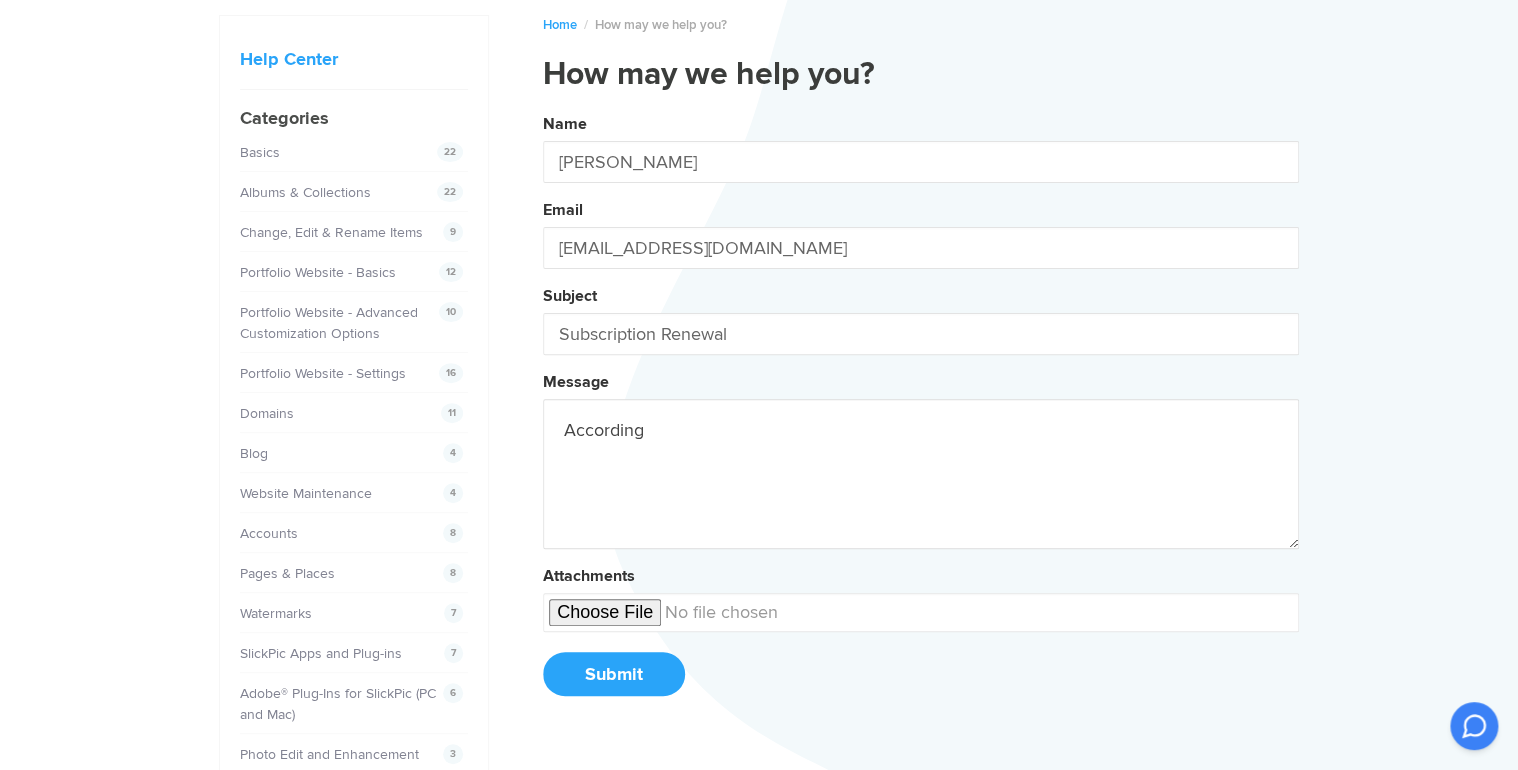 click on "Name [PERSON_NAME] Email [EMAIL_ADDRESS][DOMAIN_NAME] Subject Subscription Renewal Message According Attachments Submit" at bounding box center (921, 412) 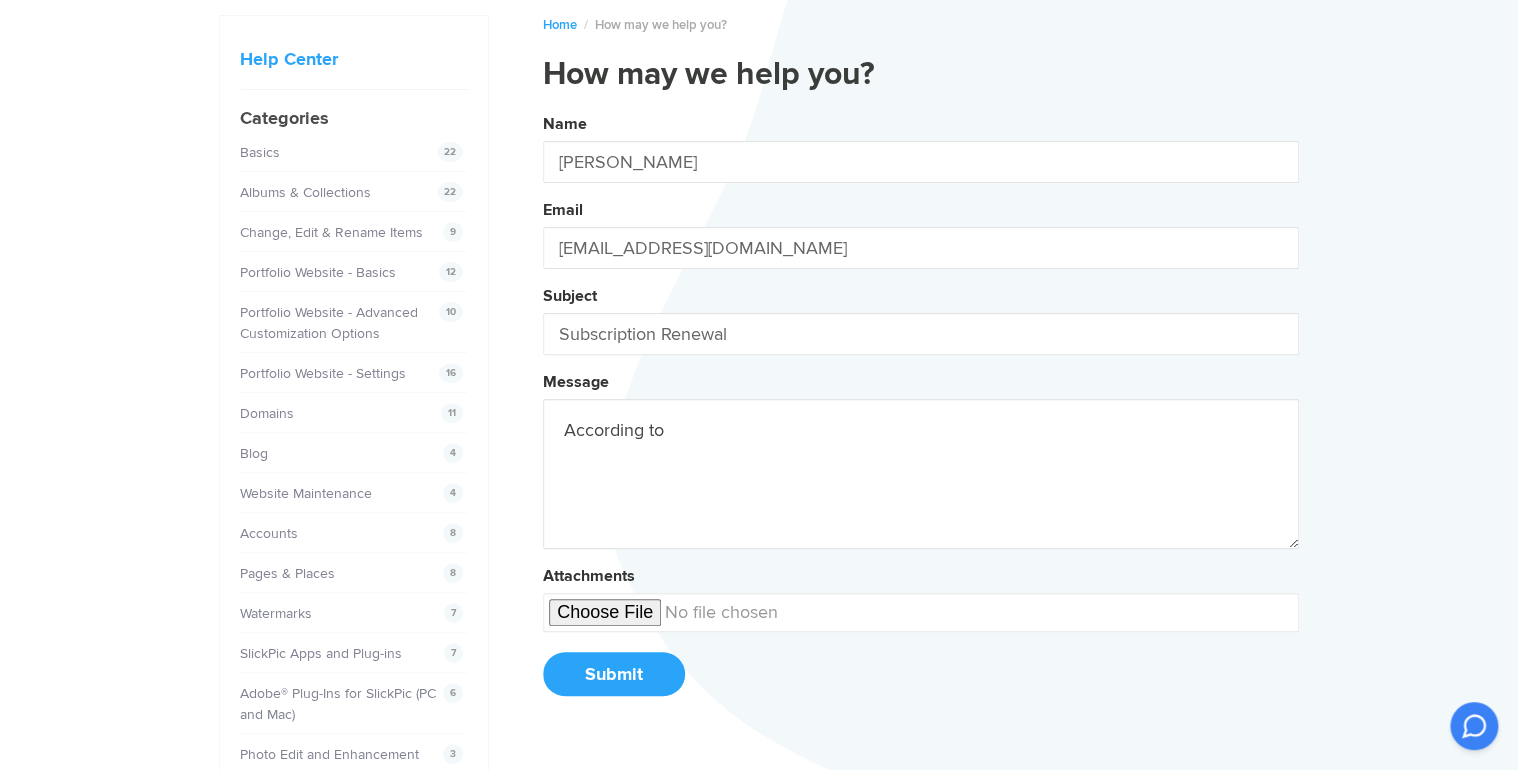 click on "Name [PERSON_NAME] Email [EMAIL_ADDRESS][DOMAIN_NAME] Subject Subscription Renewal Message According to Attachments Submit" at bounding box center (921, 412) 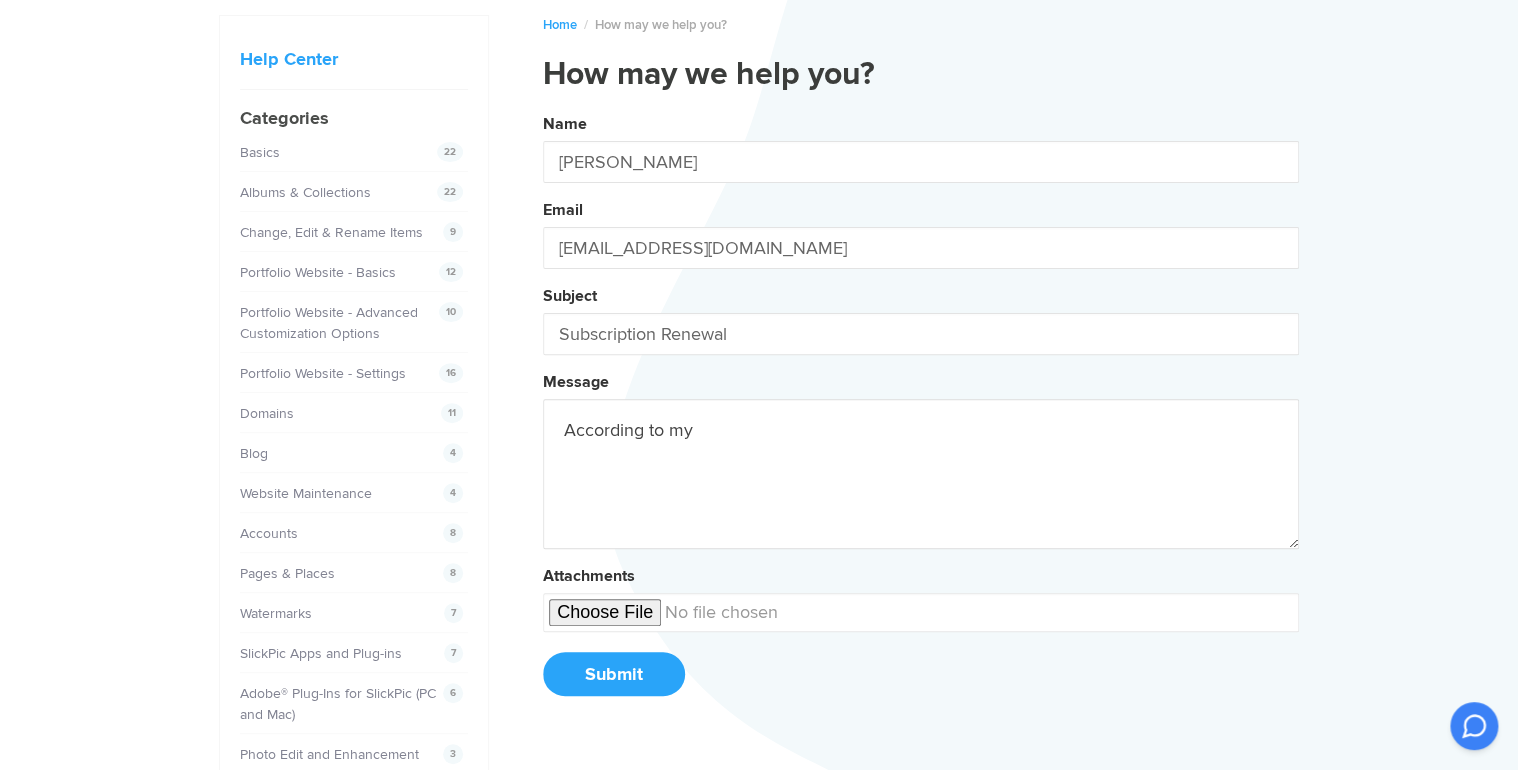click on "Name [PERSON_NAME] Email [EMAIL_ADDRESS][DOMAIN_NAME] Subject Subscription Renewal Message According to my Attachments Submit" at bounding box center (921, 412) 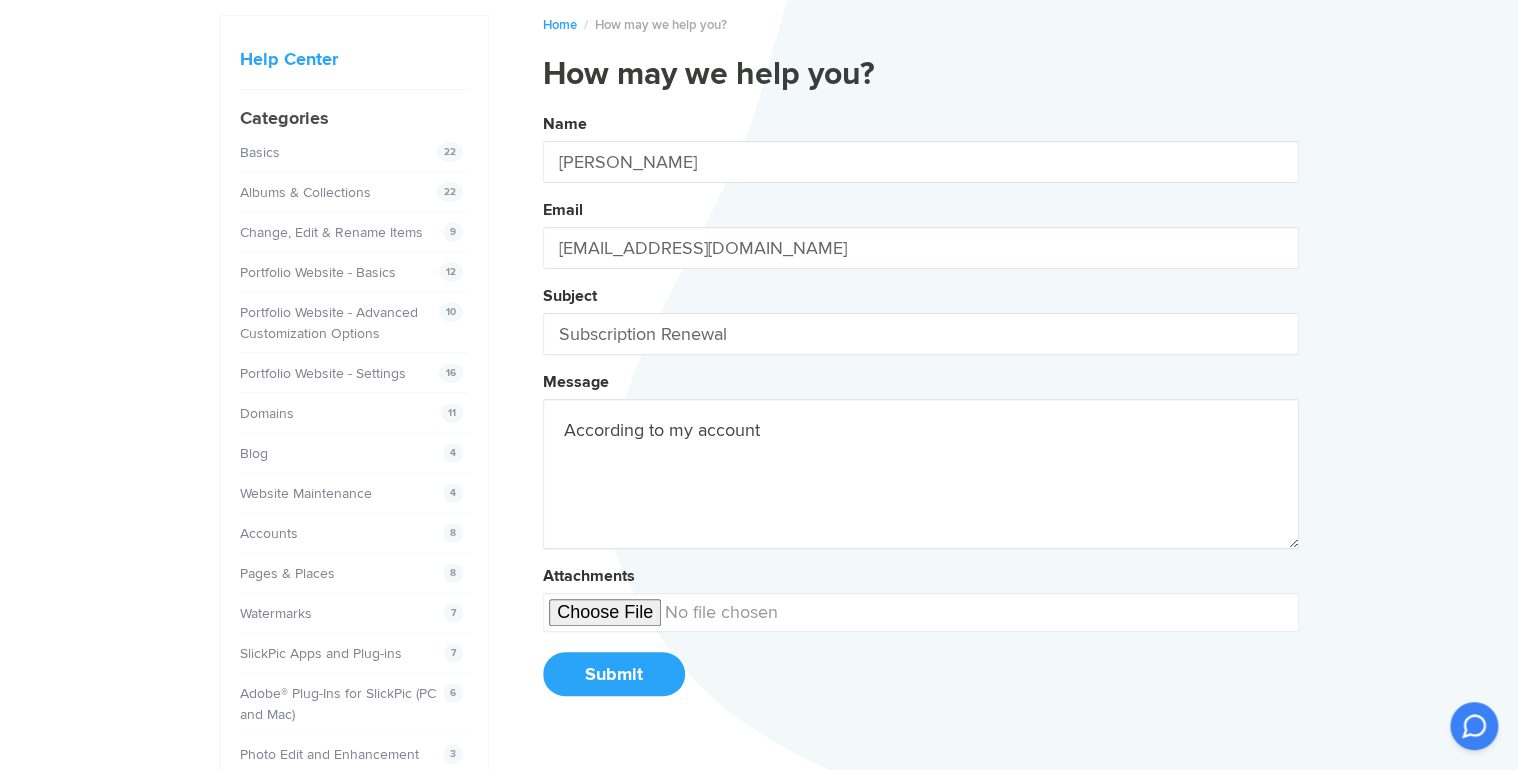 click on "Name [PERSON_NAME] Email [EMAIL_ADDRESS][DOMAIN_NAME] Subject Subscription Renewal Message According to my account Attachments Submit" at bounding box center [921, 412] 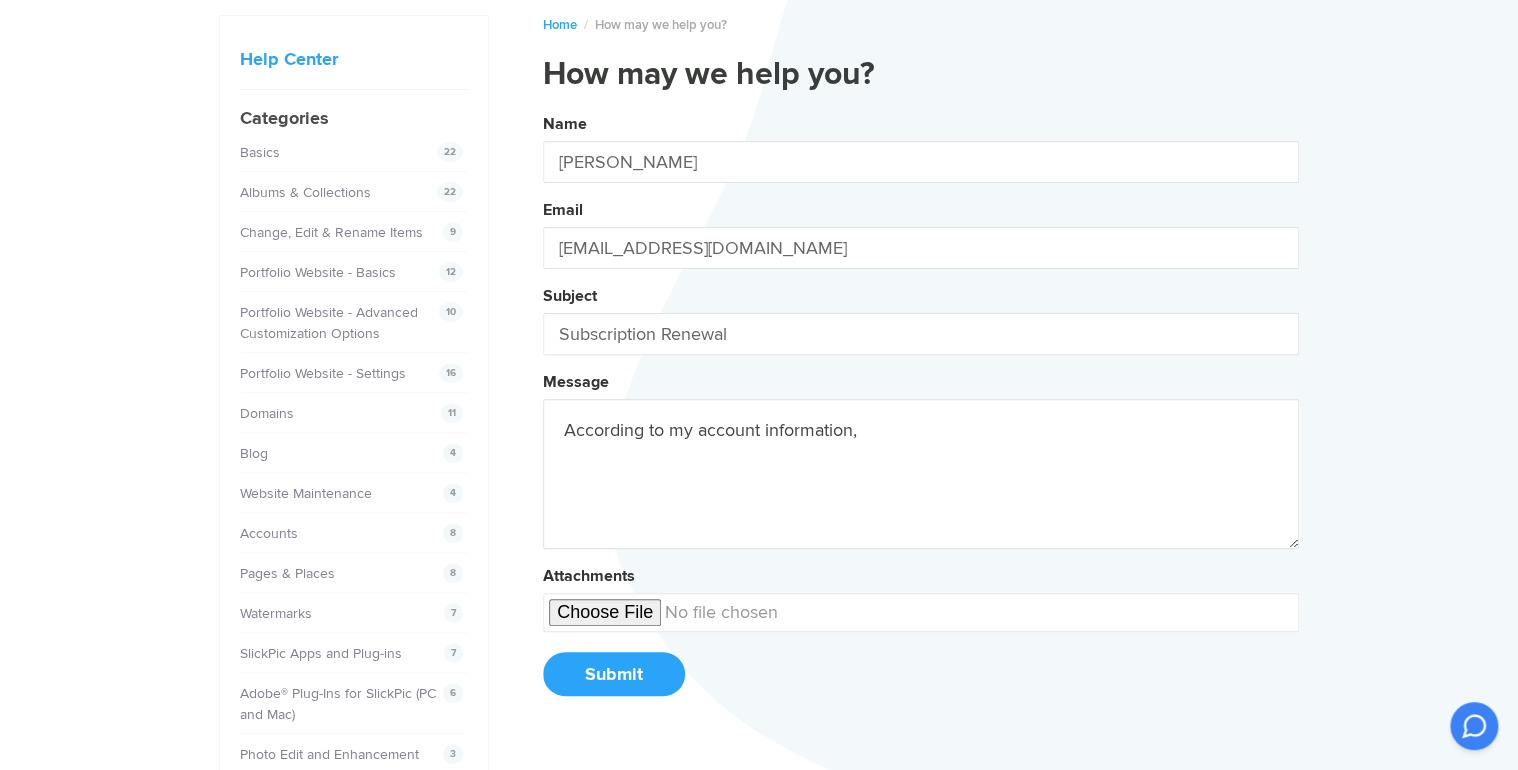 click on "Name [PERSON_NAME] Email [EMAIL_ADDRESS][DOMAIN_NAME] Subject Subscription Renewal Message According to my account information, Attachments Submit" at bounding box center (921, 412) 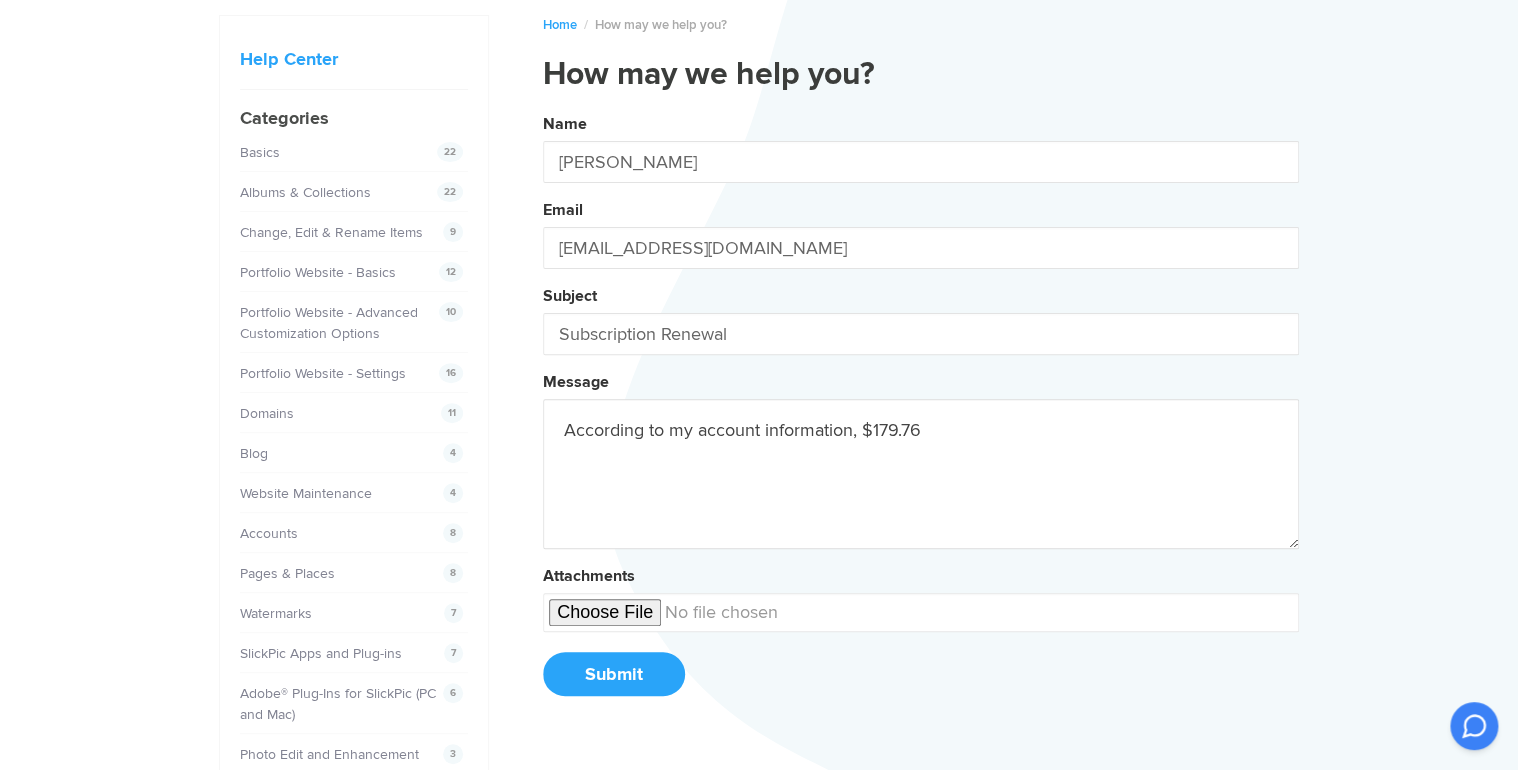 click on "According to my account information, $179.76" at bounding box center [921, 474] 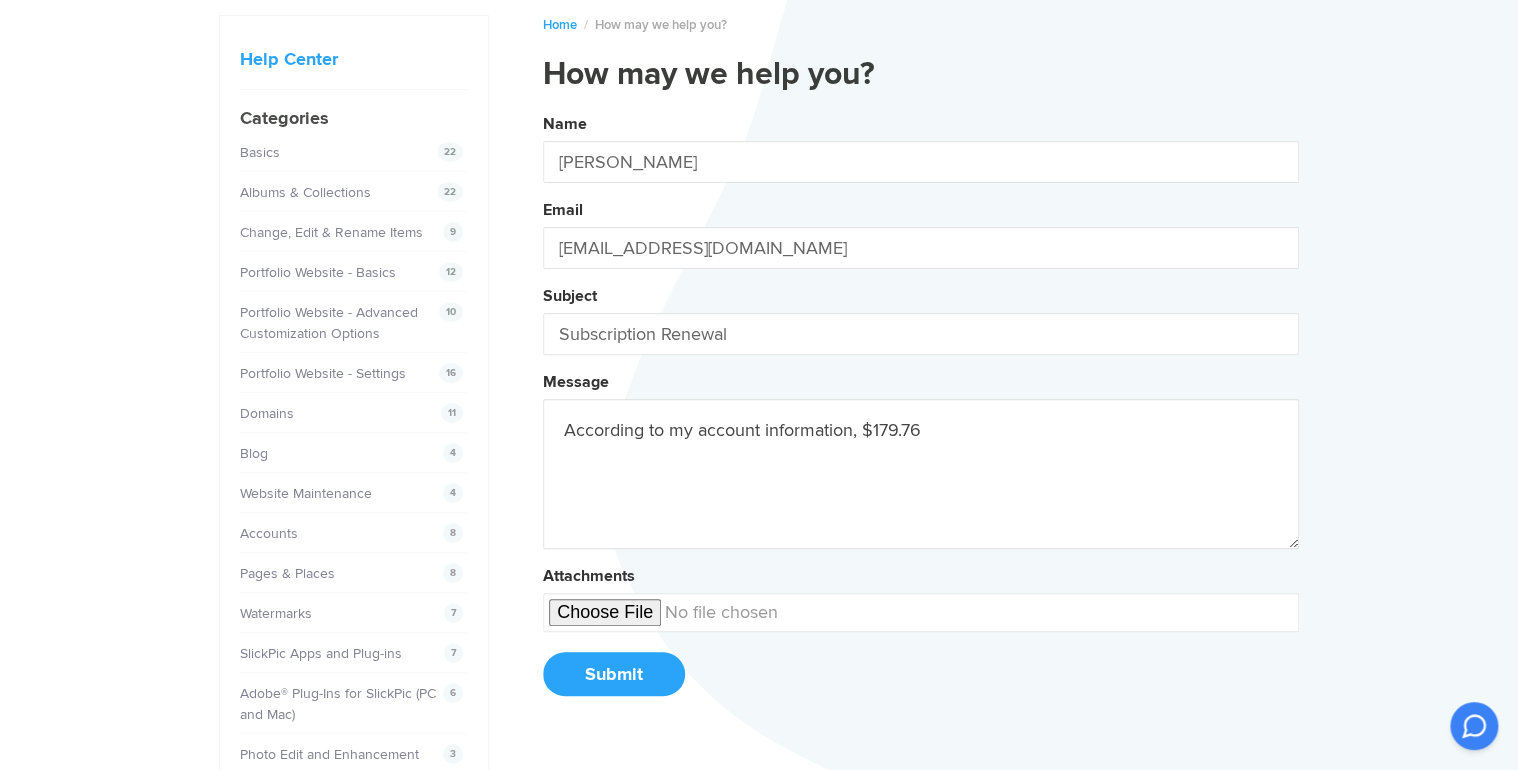click on "Name [PERSON_NAME] Email [EMAIL_ADDRESS][DOMAIN_NAME] Subject Subscription Renewal Message According to my account information, $179.76 Attachments Submit" at bounding box center [921, 412] 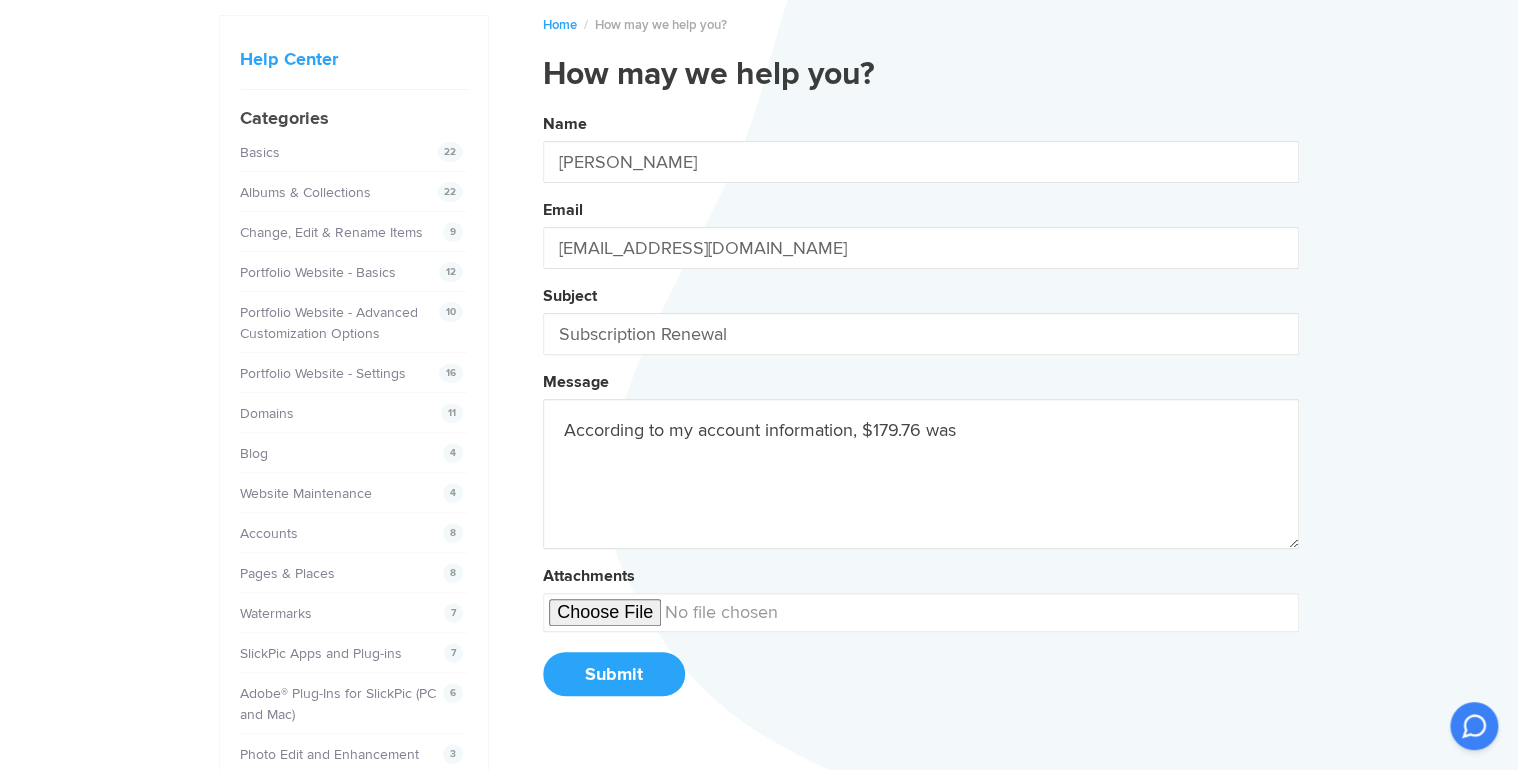click on "Name [PERSON_NAME] Email [EMAIL_ADDRESS][DOMAIN_NAME] Subject Subscription Renewal Message According to my account information, $179.76 was Attachments Submit" at bounding box center (921, 412) 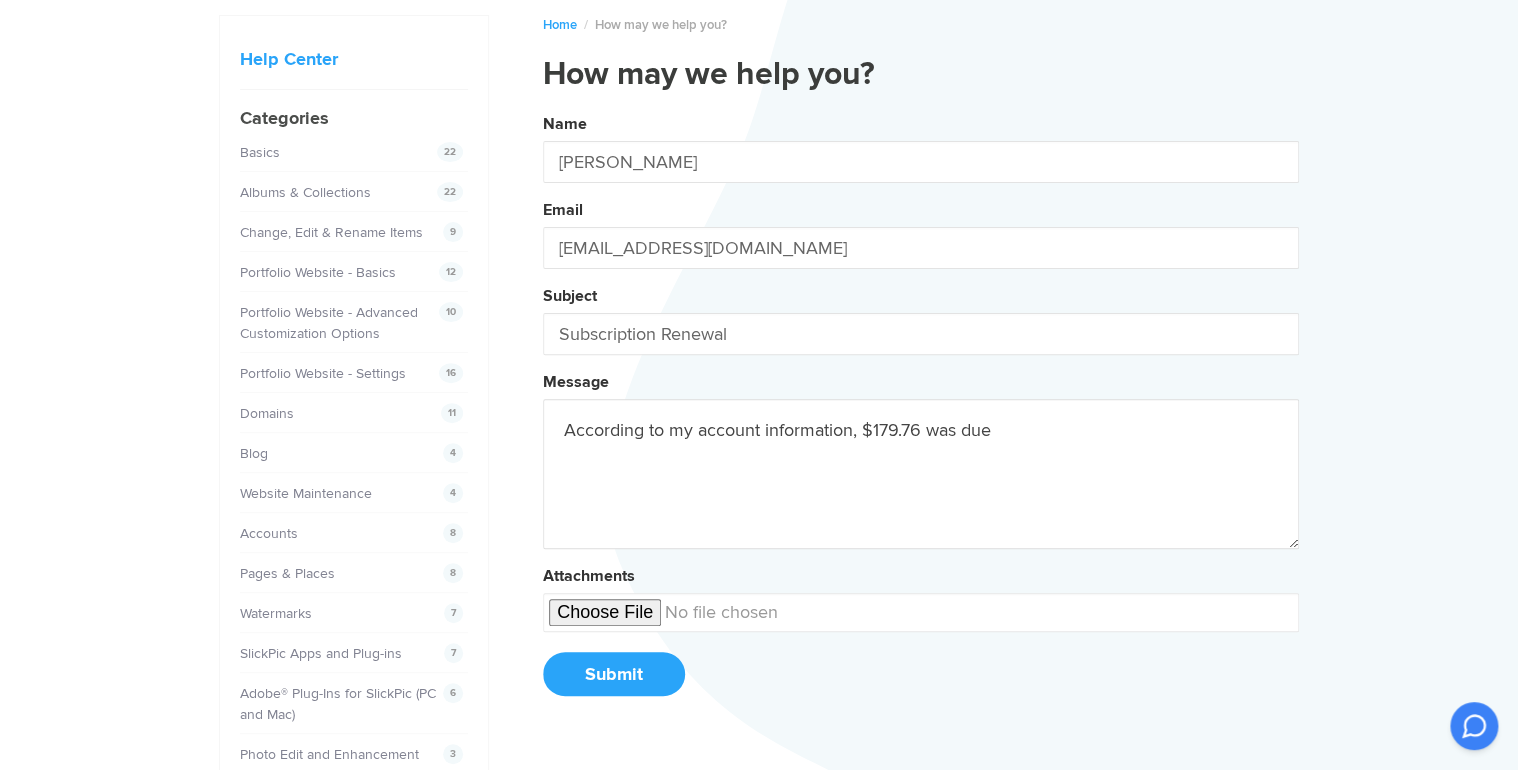 click on "Name [PERSON_NAME] Email [EMAIL_ADDRESS][DOMAIN_NAME] Subject Subscription Renewal Message According to my account information, $179.76 was due Attachments Submit" at bounding box center [921, 412] 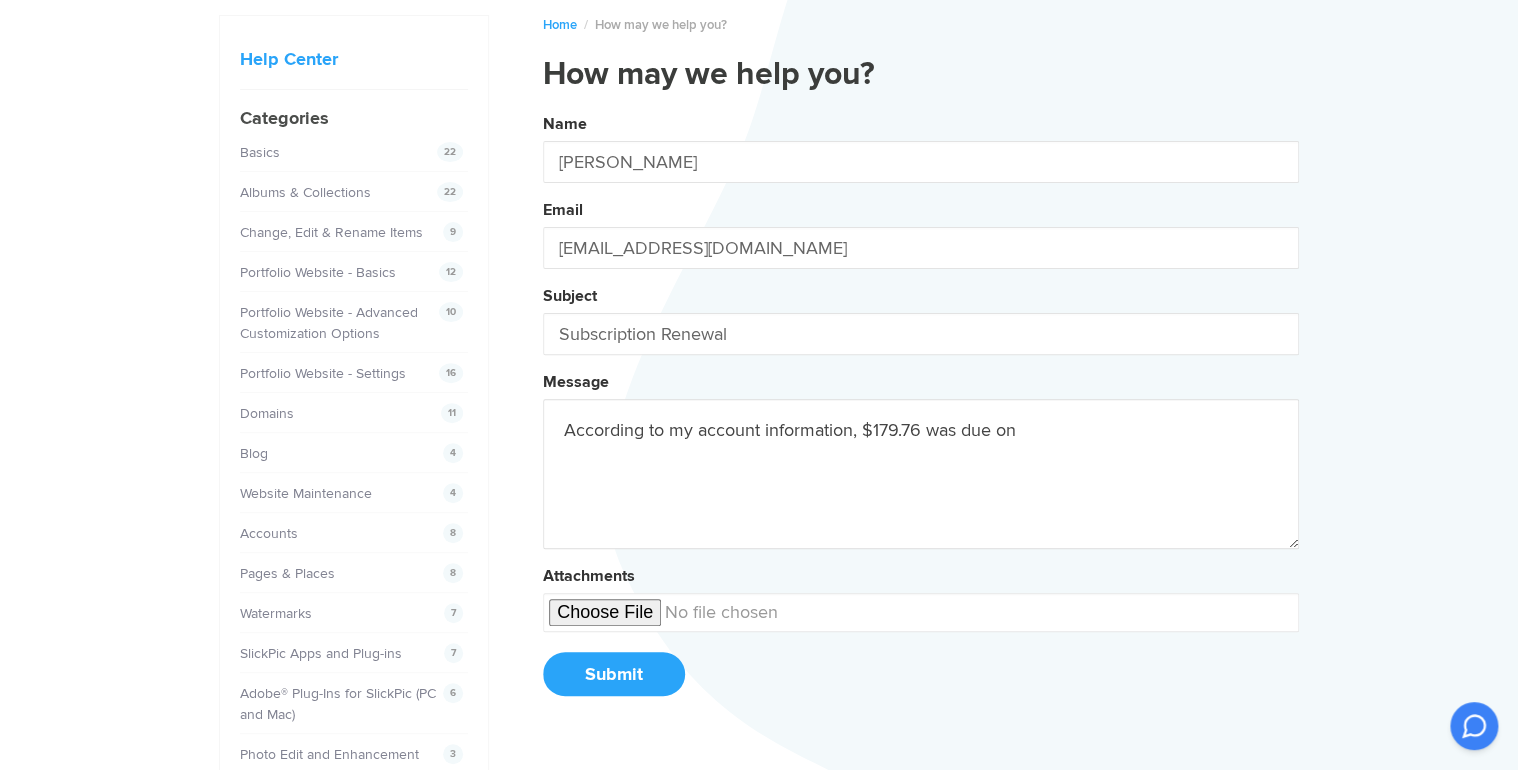 click on "Name [PERSON_NAME] Email [EMAIL_ADDRESS][DOMAIN_NAME] Subject Subscription Renewal Message According to my account information, $179.76 was due on Attachments Submit" at bounding box center [921, 412] 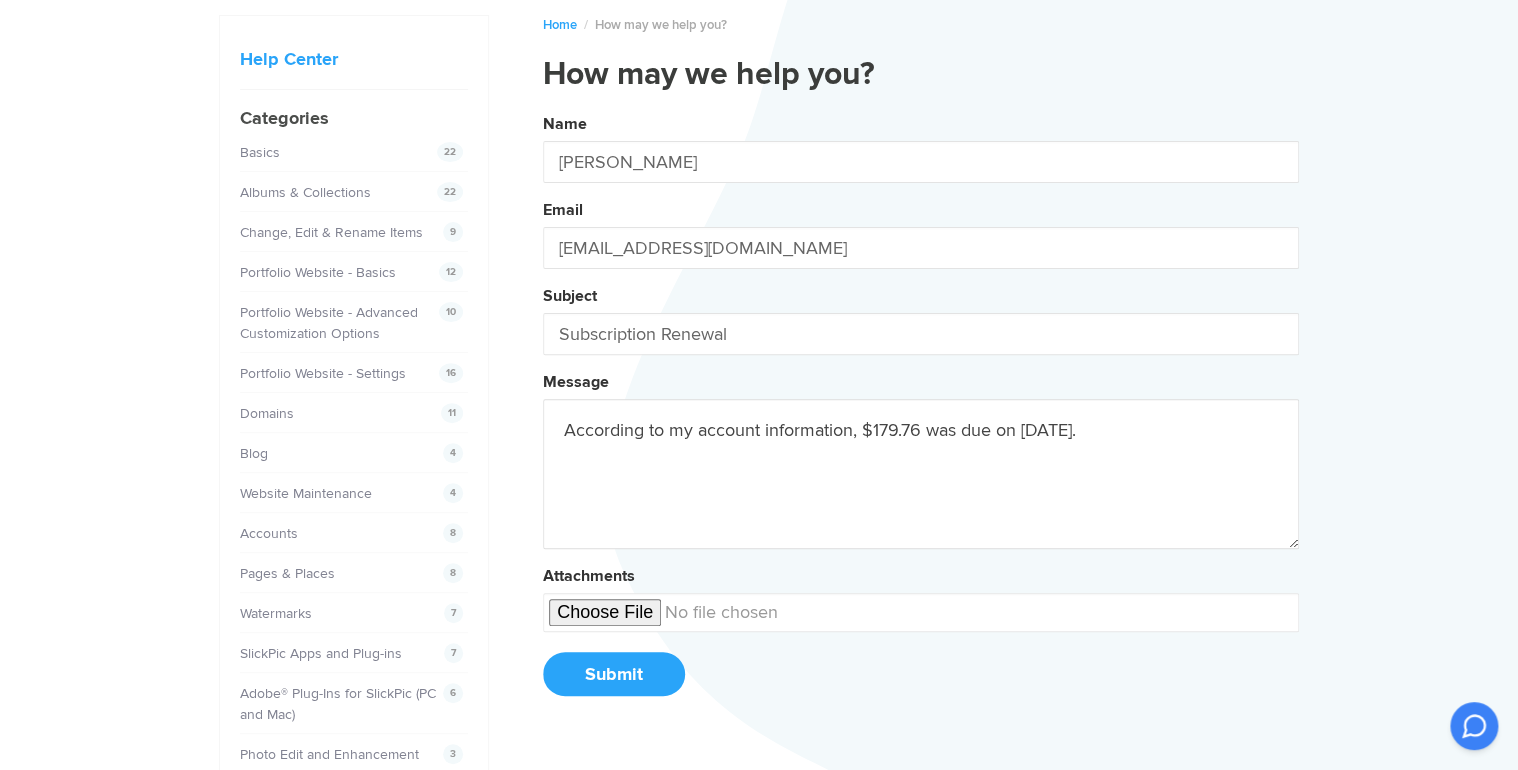 click on "Name [PERSON_NAME] Email [EMAIL_ADDRESS][DOMAIN_NAME] Subject Subscription Renewal Message According to my account information, $179.76 was due on [DATE]. Attachments Submit" at bounding box center [921, 412] 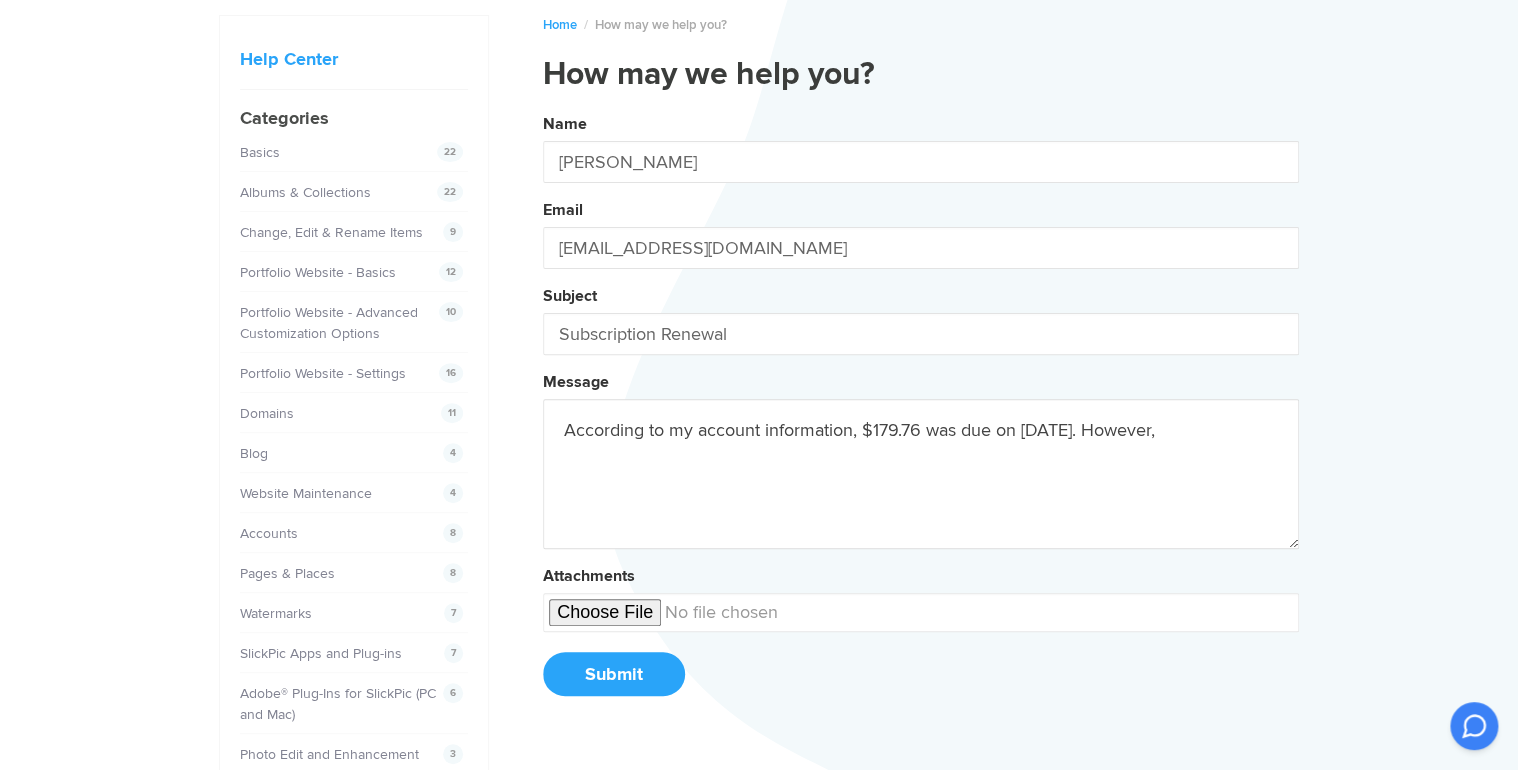 click on "Name [PERSON_NAME] Email [EMAIL_ADDRESS][DOMAIN_NAME] Subject Subscription Renewal Message According to my account information, $179.76 was due on [DATE]. However, Attachments Submit" at bounding box center (921, 412) 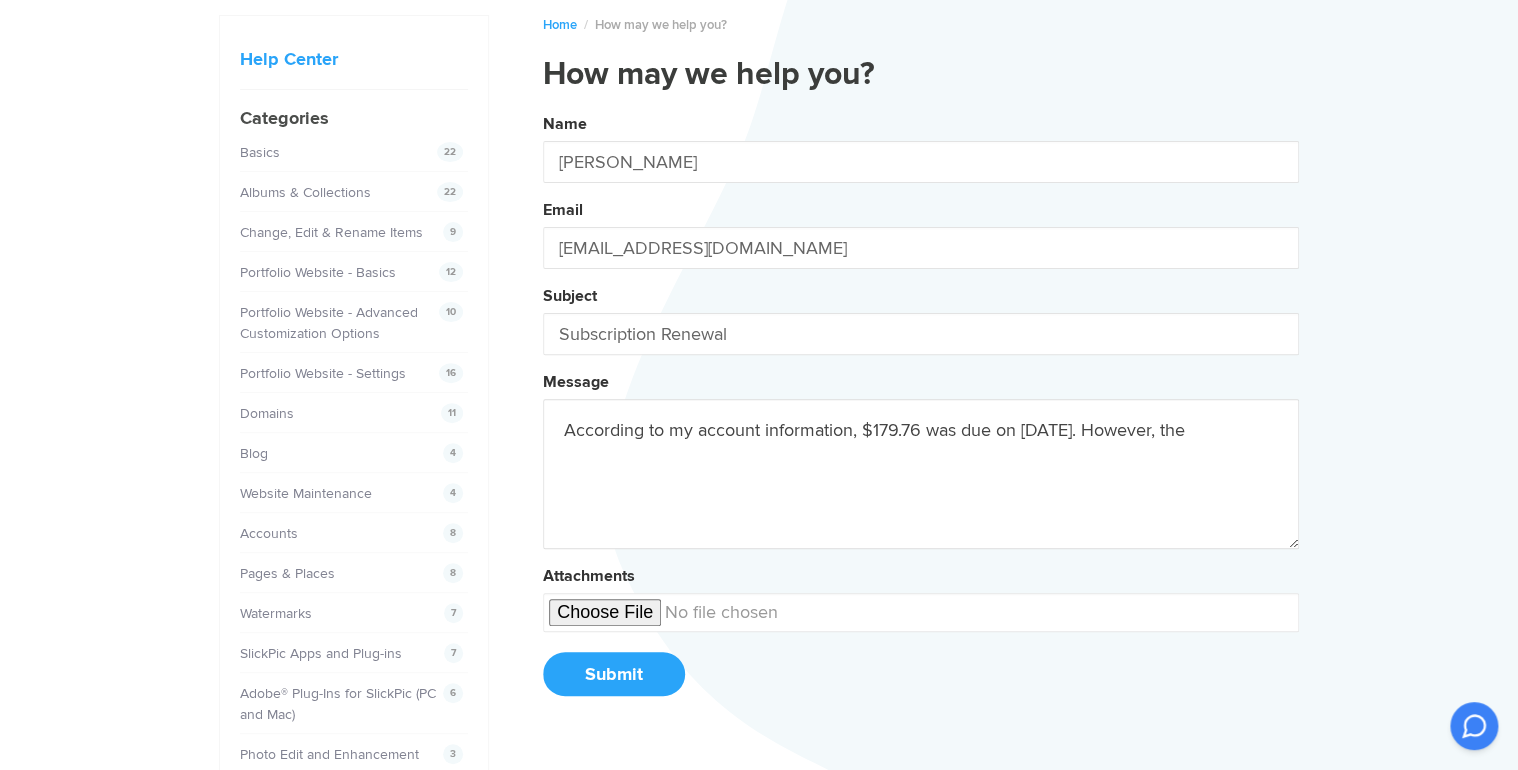 click on "Name [PERSON_NAME] Email [EMAIL_ADDRESS][DOMAIN_NAME] Subject Subscription Renewal Message According to my account information, $179.76 was due on [DATE]. However, the Attachments Submit" at bounding box center (921, 412) 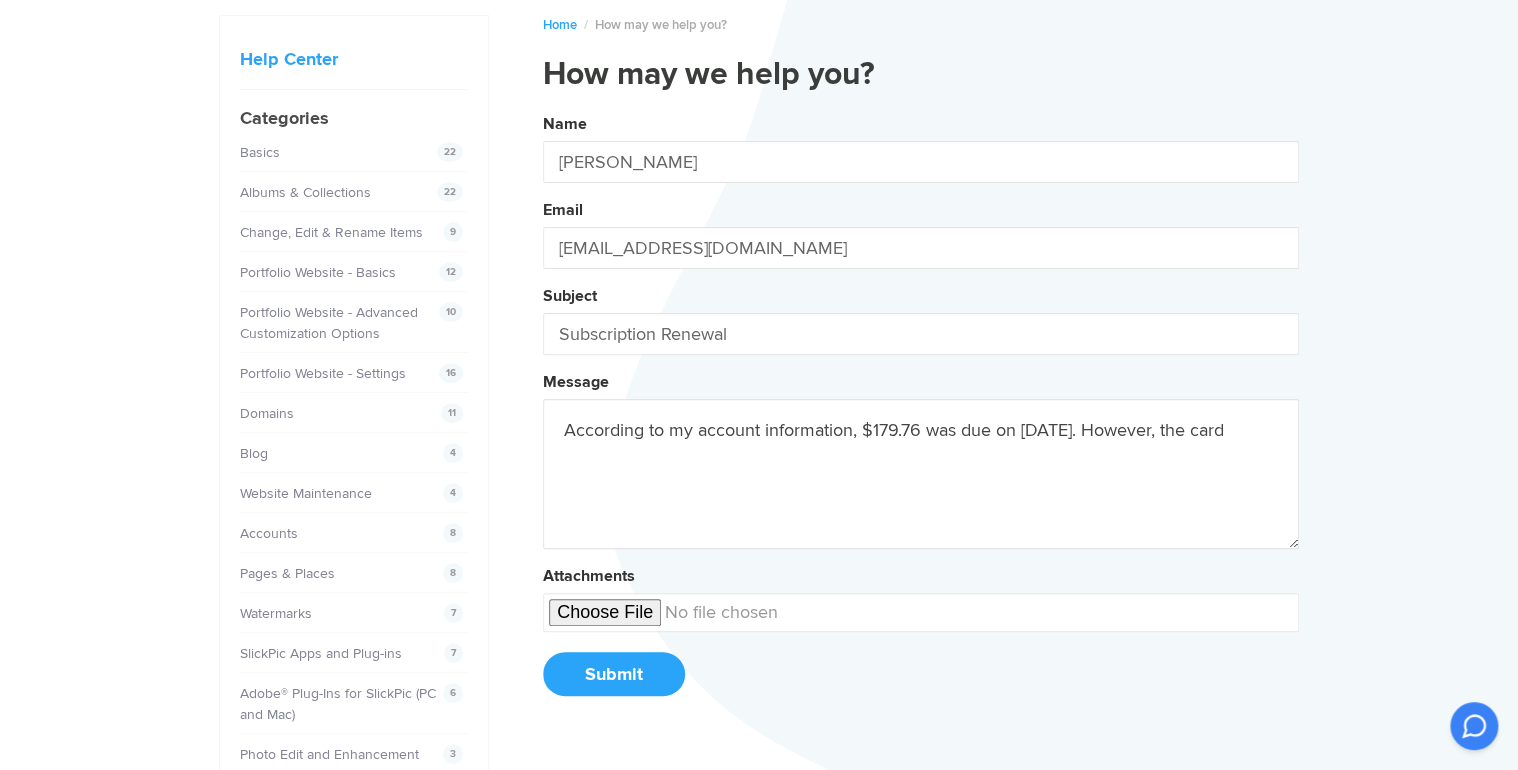 click on "Name [PERSON_NAME] Email [EMAIL_ADDRESS][DOMAIN_NAME] Subject Subscription Renewal Message According to my account information, $179.76 was due on [DATE]. However, the card Attachments Submit" at bounding box center (921, 412) 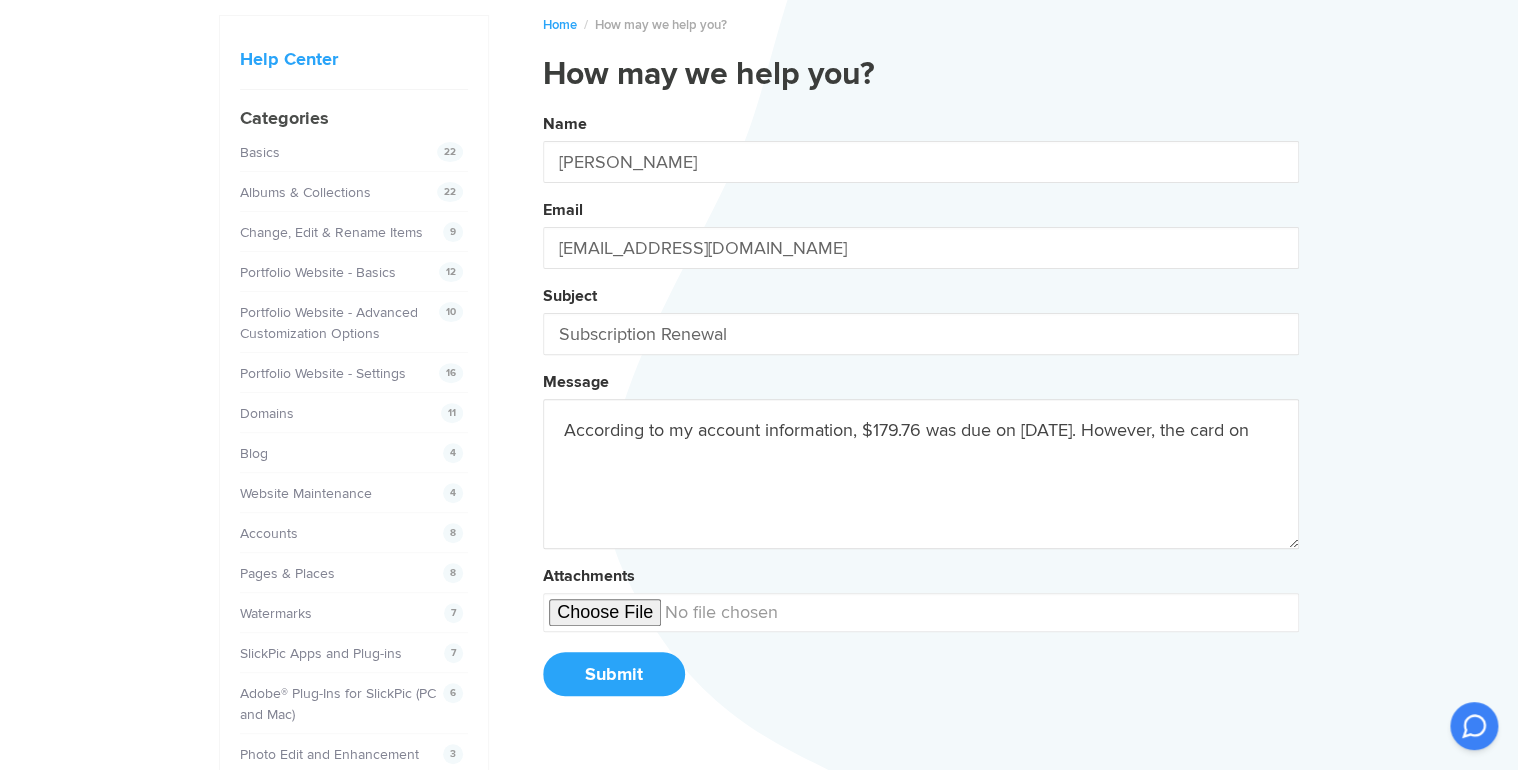 click on "Name [PERSON_NAME] Email [EMAIL_ADDRESS][DOMAIN_NAME] Subject Subscription Renewal Message According to my account information, $179.76 was due on [DATE]. However, the card on Attachments Submit" at bounding box center (921, 412) 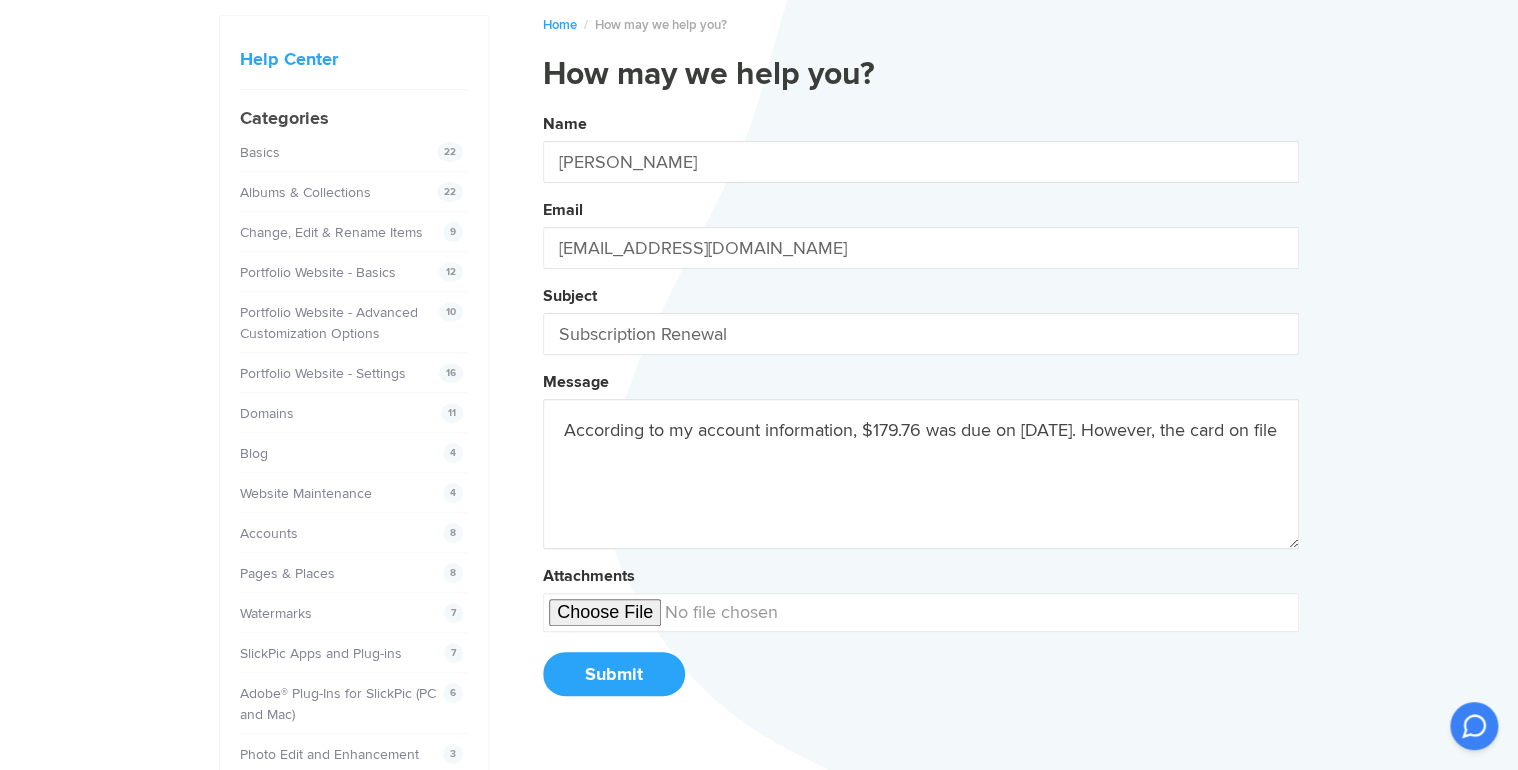 click on "Name [PERSON_NAME] Email [EMAIL_ADDRESS][DOMAIN_NAME] Subject Subscription Renewal Message According to my account information, $179.76 was due on [DATE]. However, the card on file Attachments Submit" at bounding box center (921, 412) 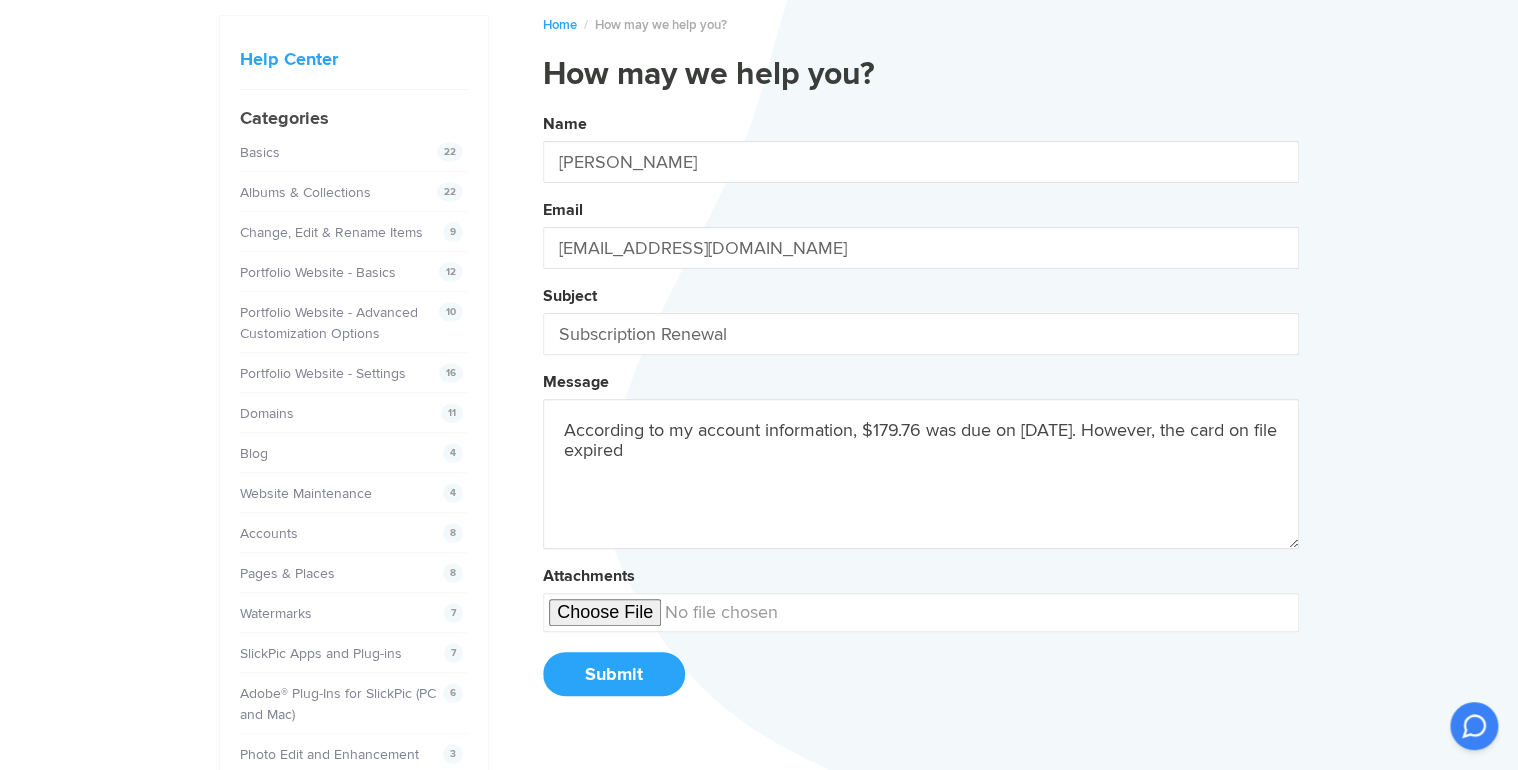 click on "Name [PERSON_NAME] Email [EMAIL_ADDRESS][DOMAIN_NAME] Subject Subscription Renewal Message According to my account information, $179.76 was due on [DATE]. However, the card on file expired Attachments Submit" at bounding box center (921, 412) 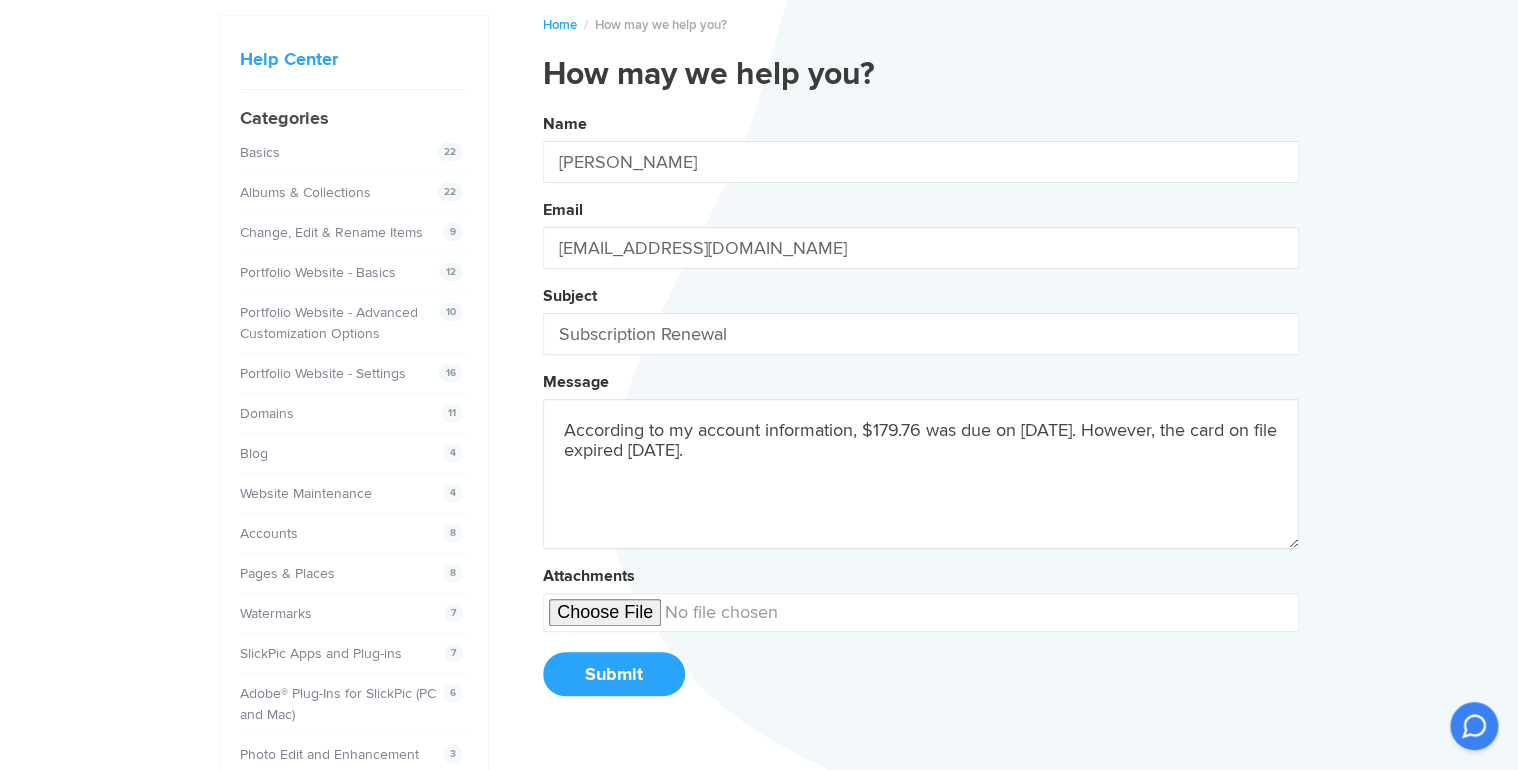 click on "Name [PERSON_NAME] Email [EMAIL_ADDRESS][DOMAIN_NAME] Subject Subscription Renewal Message According to my account information, $179.76 was due on [DATE]. However, the card on file expired [DATE]. Attachments Submit" at bounding box center (921, 412) 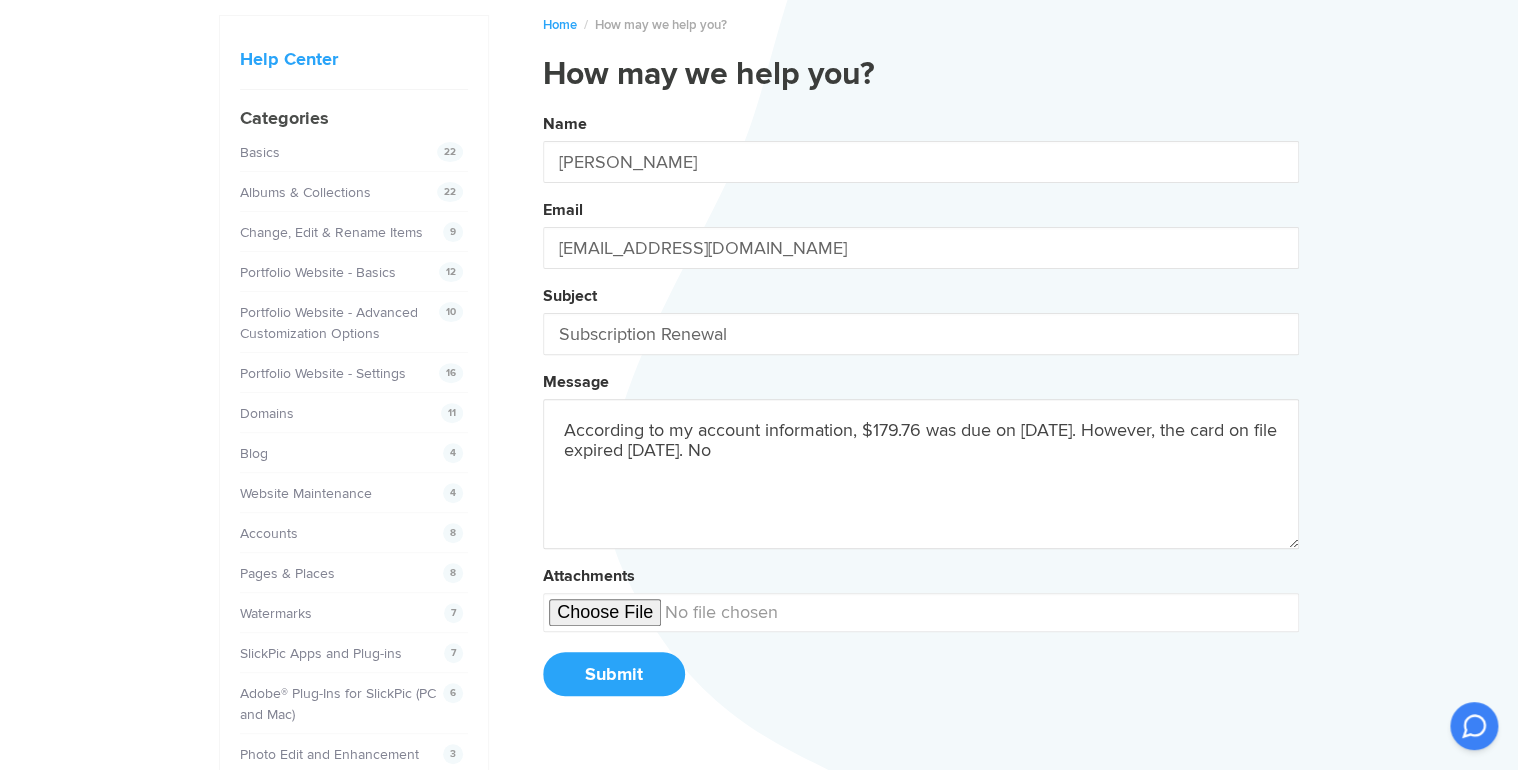 click on "Name [PERSON_NAME] Email [EMAIL_ADDRESS][DOMAIN_NAME] Subject Subscription Renewal Message According to my account information, $179.76 was due on [DATE]. However, the card on file expired [DATE]. No Attachments Submit" at bounding box center (921, 412) 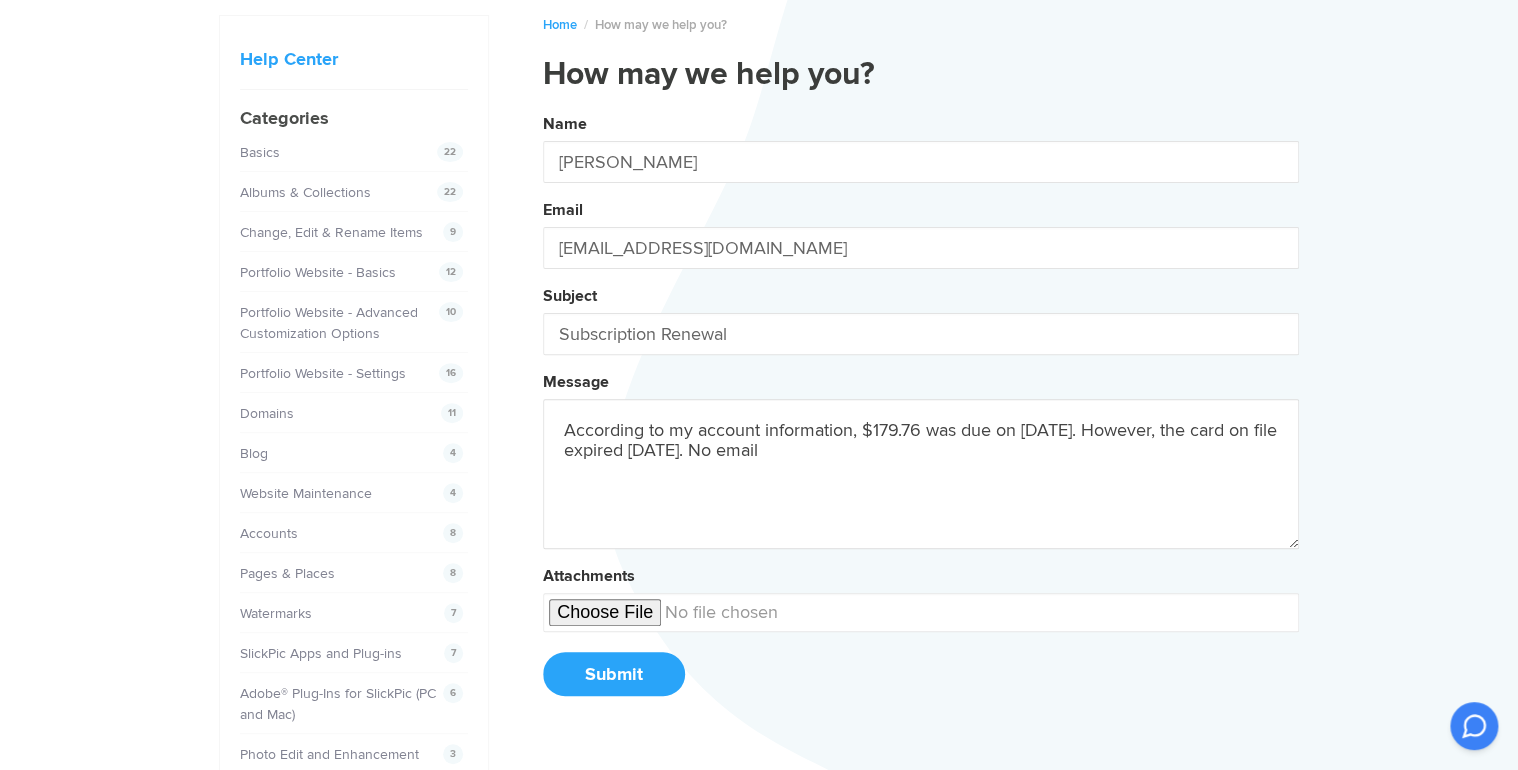 click on "Name [PERSON_NAME] Email [EMAIL_ADDRESS][DOMAIN_NAME] Subject Subscription Renewal Message According to my account information, $179.76 was due on [DATE]. However, the card on file expired [DATE]. No email Attachments Submit" at bounding box center (921, 412) 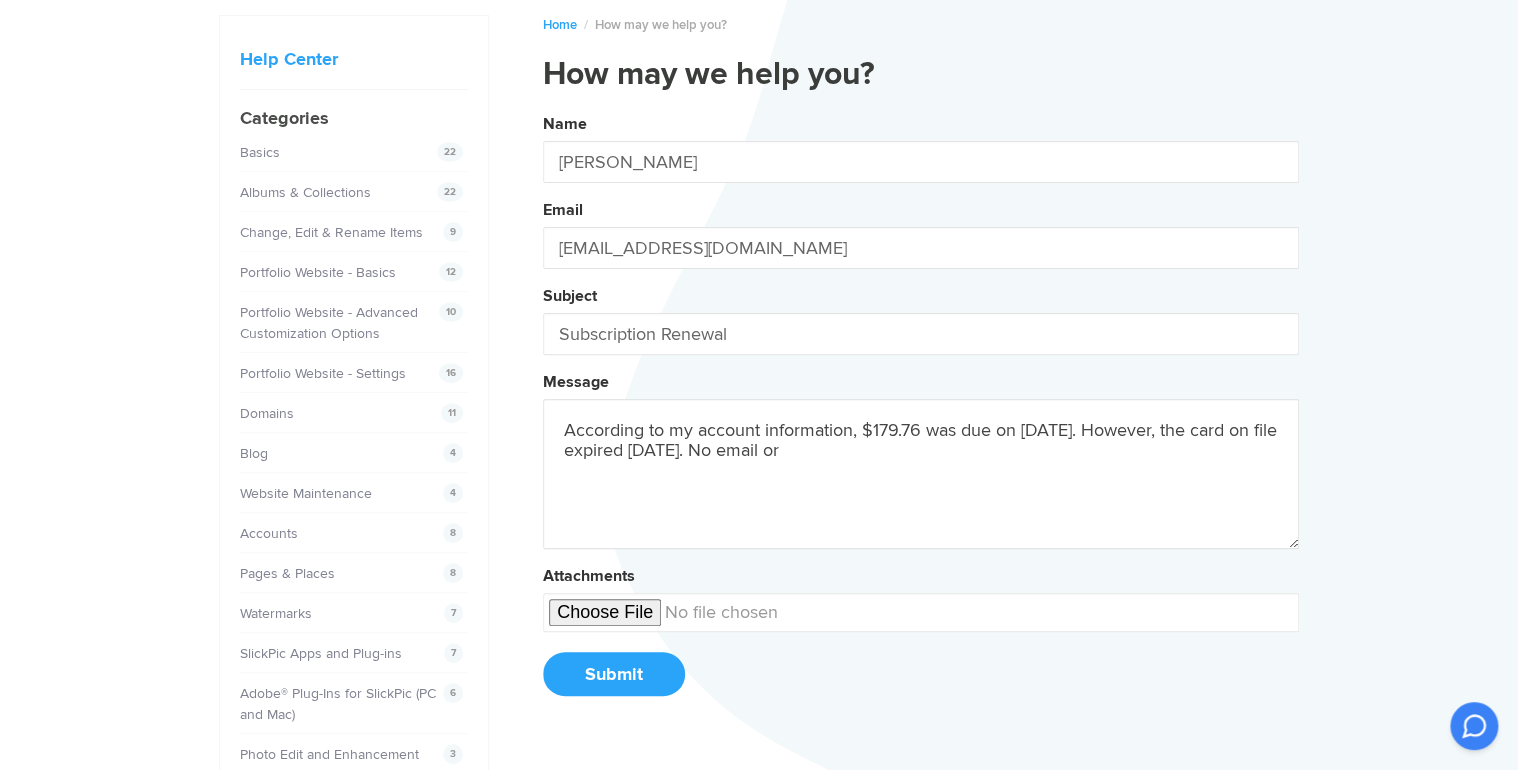 click on "Name [PERSON_NAME] Email [EMAIL_ADDRESS][DOMAIN_NAME] Subject Subscription Renewal Message According to my account information, $179.76 was due on [DATE]. However, the card on file expired [DATE]. No email or Attachments Submit" at bounding box center (921, 412) 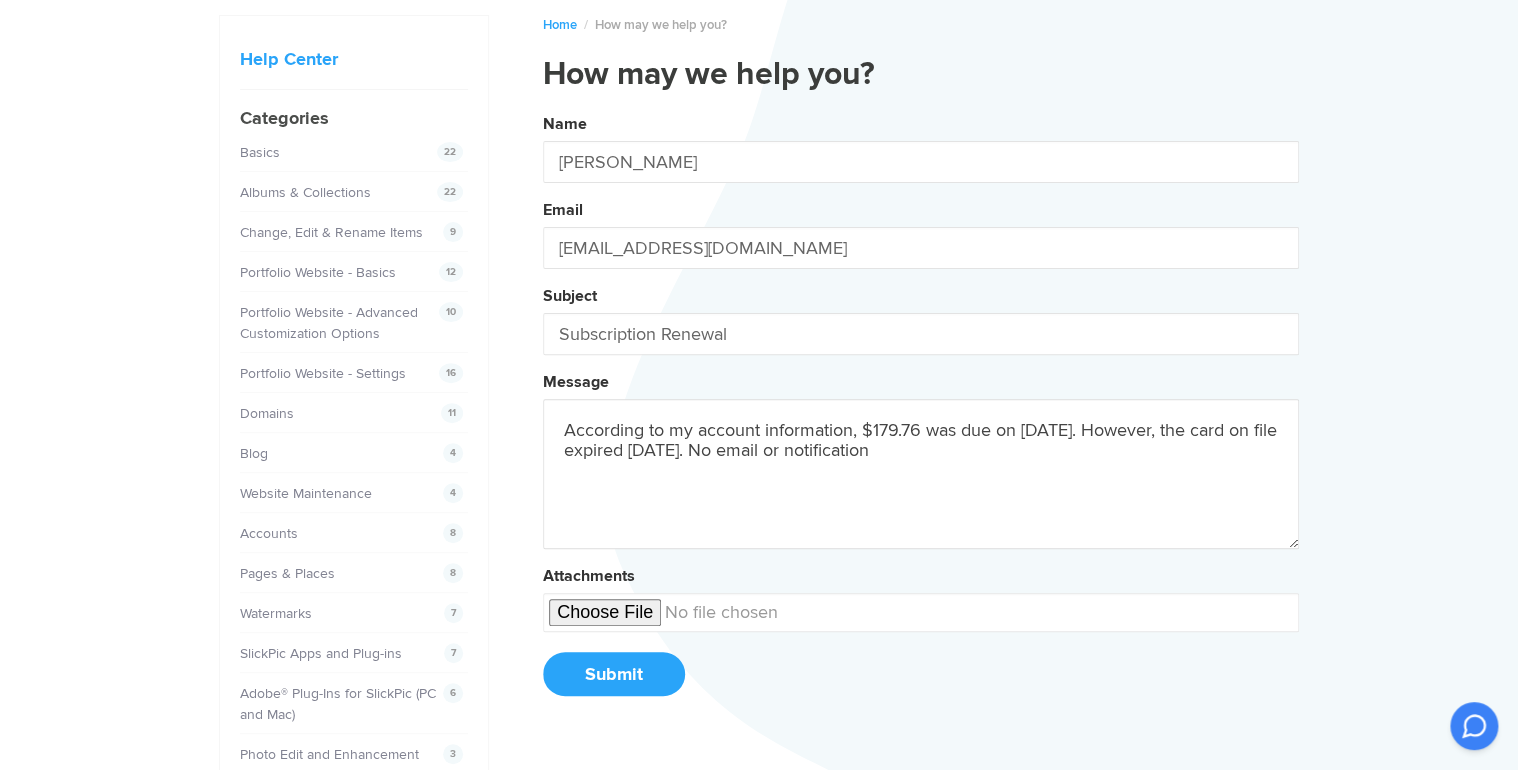 click on "Name [PERSON_NAME] Email [EMAIL_ADDRESS][DOMAIN_NAME] Subject Subscription Renewal Message According to my account information, $179.76 was due on [DATE]. However, the card on file expired [DATE]. No email or notification Attachments Submit" at bounding box center (921, 412) 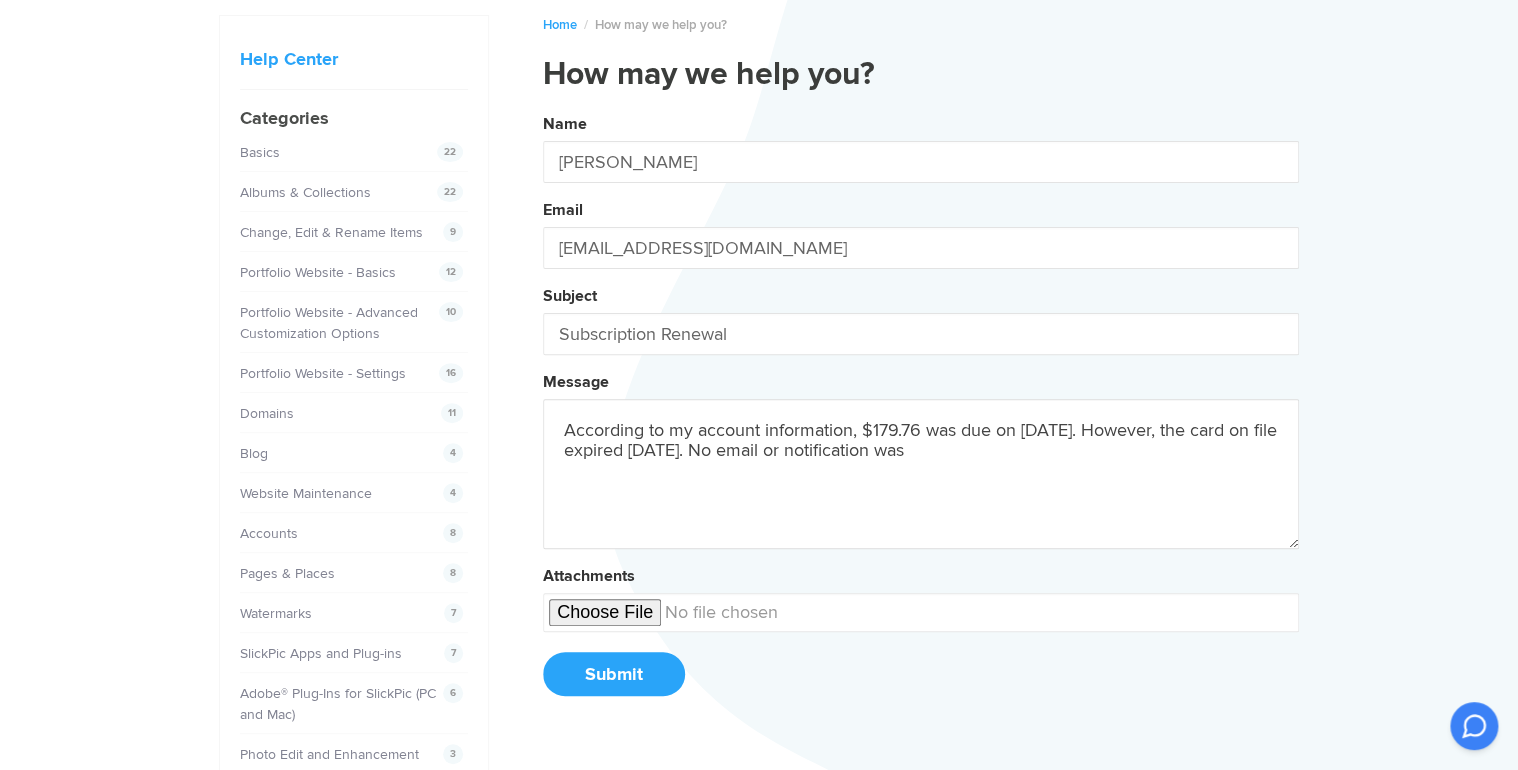 click on "Name [PERSON_NAME] Email [EMAIL_ADDRESS][DOMAIN_NAME] Subject Subscription Renewal Message According to my account information, $179.76 was due on [DATE]. However, the card on file expired [DATE]. No email or notification was Attachments Submit" at bounding box center (921, 412) 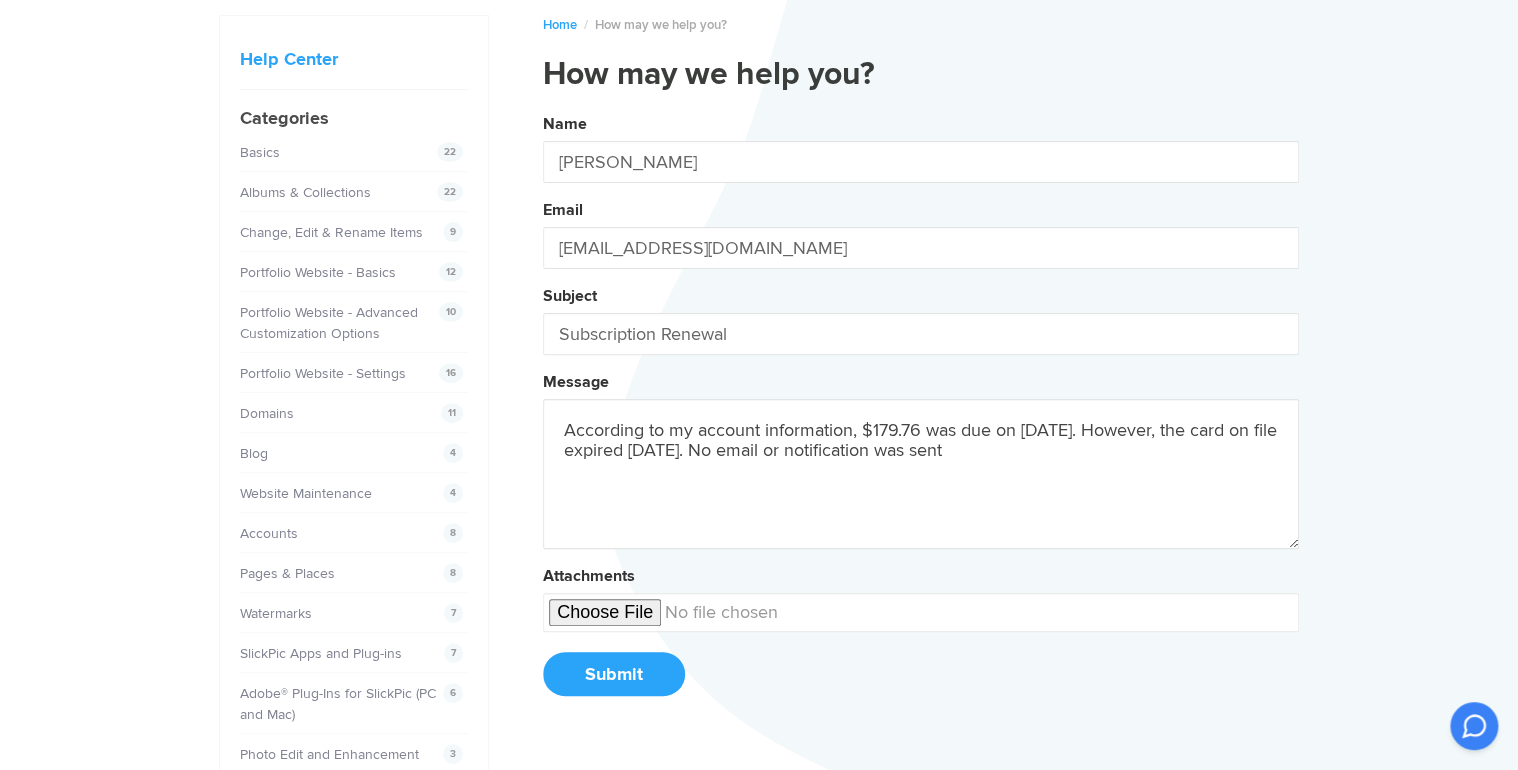 click on "Name [PERSON_NAME] Email [EMAIL_ADDRESS][DOMAIN_NAME] Subject Subscription Renewal Message According to my account information, $179.76 was due on [DATE]. However, the card on file expired [DATE]. No email or notification was sent Attachments Submit" at bounding box center (921, 412) 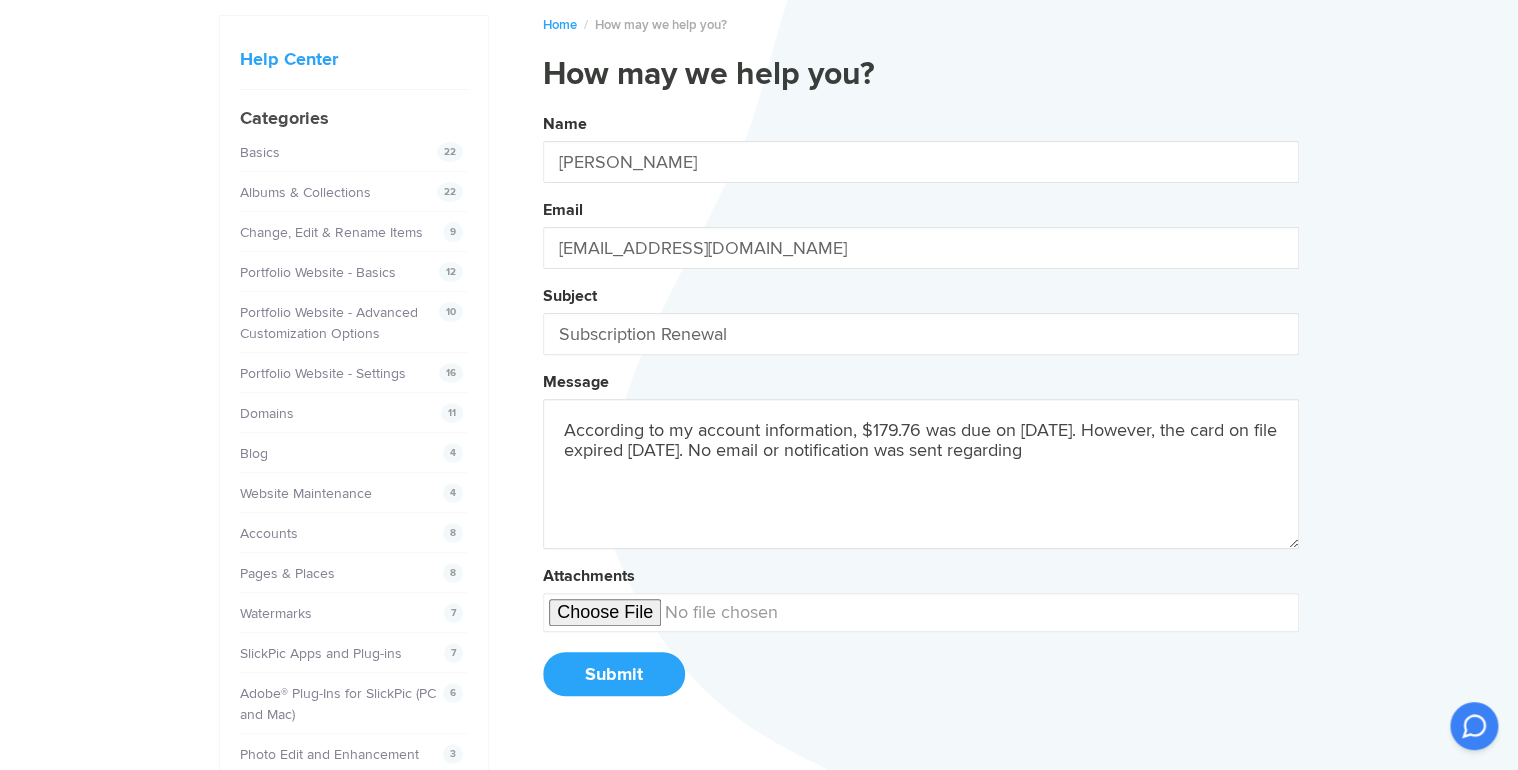 click on "Name [PERSON_NAME] Email [EMAIL_ADDRESS][DOMAIN_NAME] Subject Subscription Renewal Message According to my account information, $179.76 was due on [DATE]. However, the card on file expired [DATE]. No email or notification was sent regarding Attachments Submit" at bounding box center (921, 412) 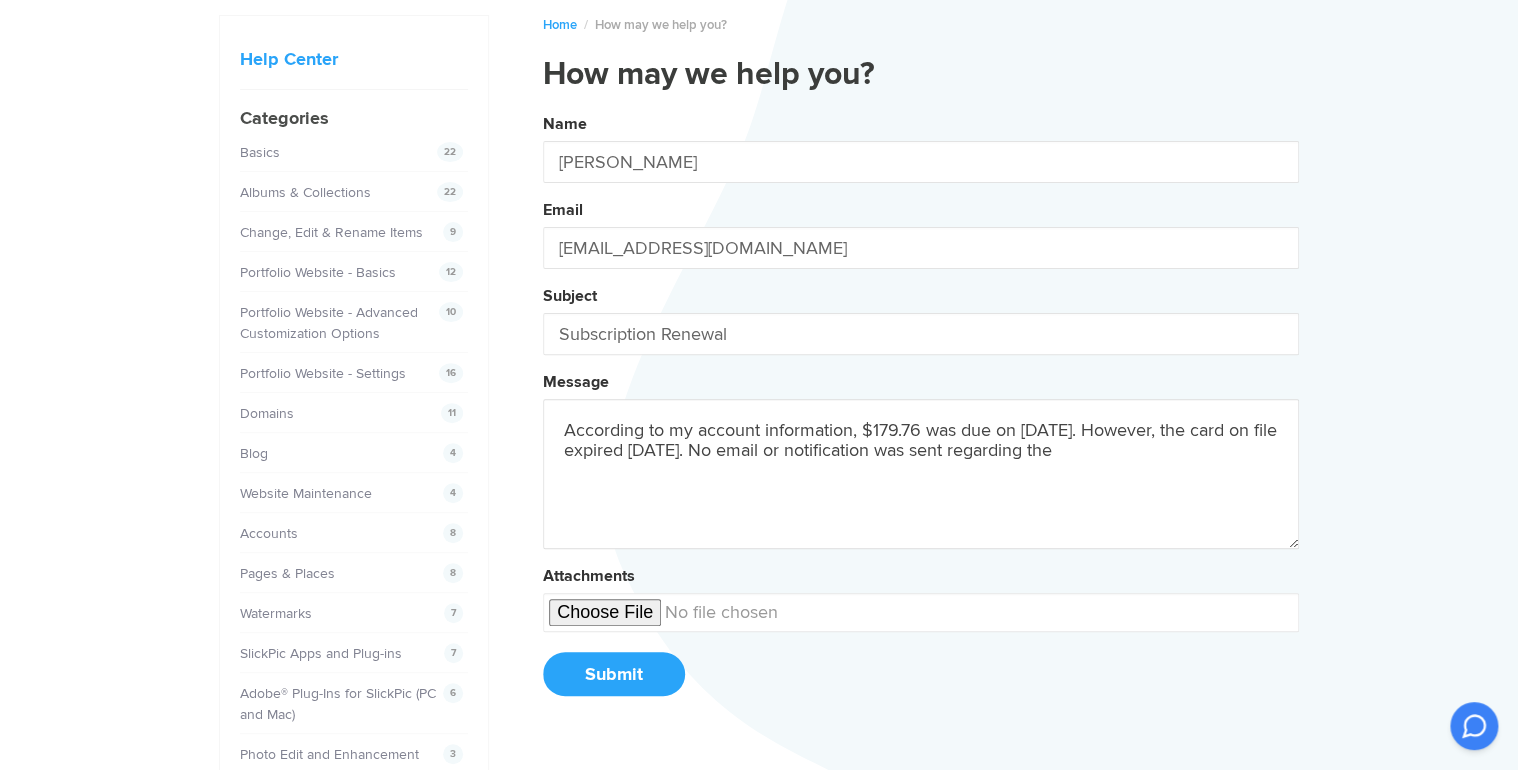 click on "Name [PERSON_NAME] Email [EMAIL_ADDRESS][DOMAIN_NAME] Subject Subscription Renewal Message According to my account information, $179.76 was due on [DATE]. However, the card on file expired [DATE]. No email or notification was sent regarding the Attachments Submit" at bounding box center [921, 412] 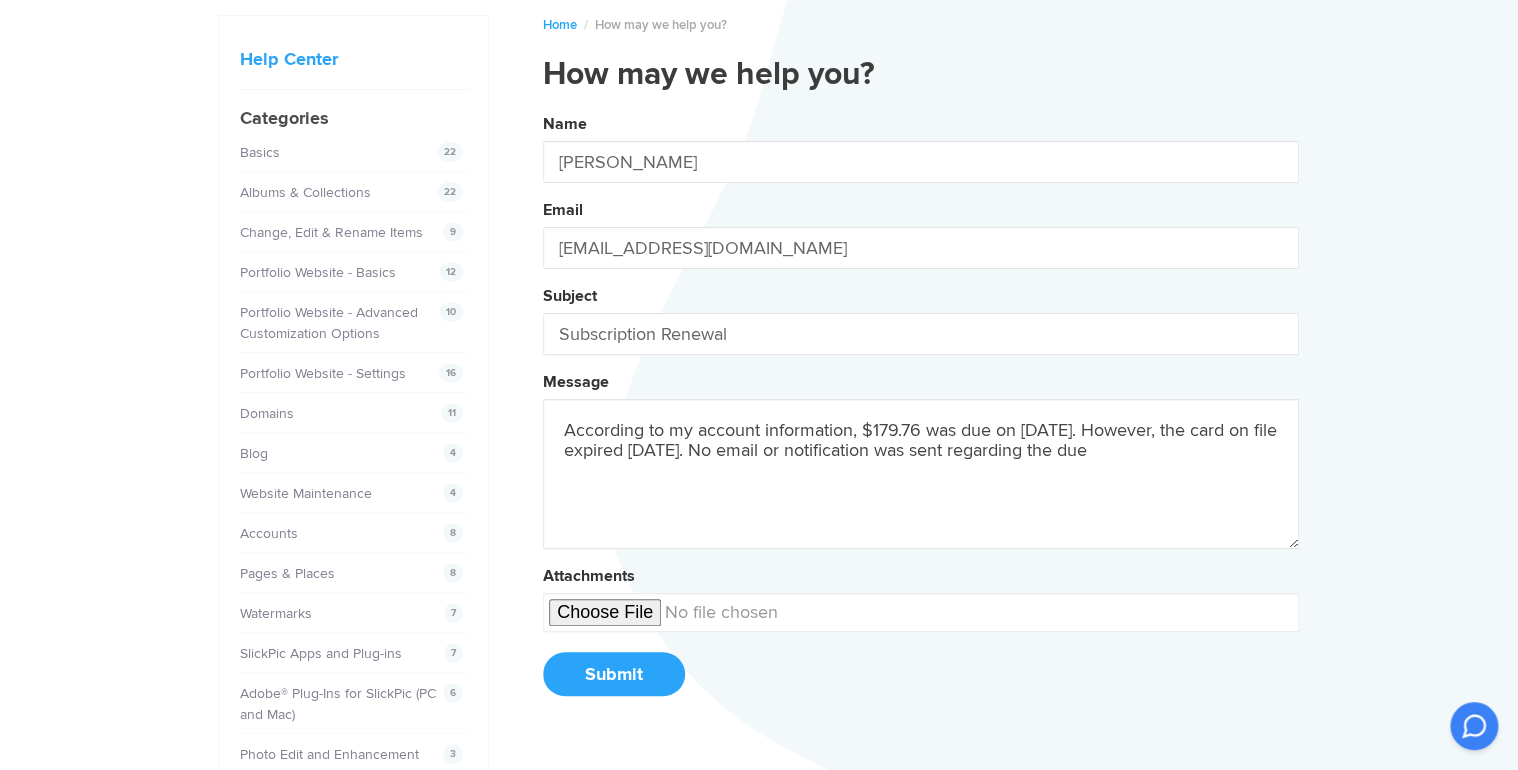 click on "Name [PERSON_NAME] Email [EMAIL_ADDRESS][DOMAIN_NAME] Subject Subscription Renewal Message According to my account information, $179.76 was due on [DATE]. However, the card on file expired [DATE]. No email or notification was sent regarding the due Attachments Submit" at bounding box center [921, 412] 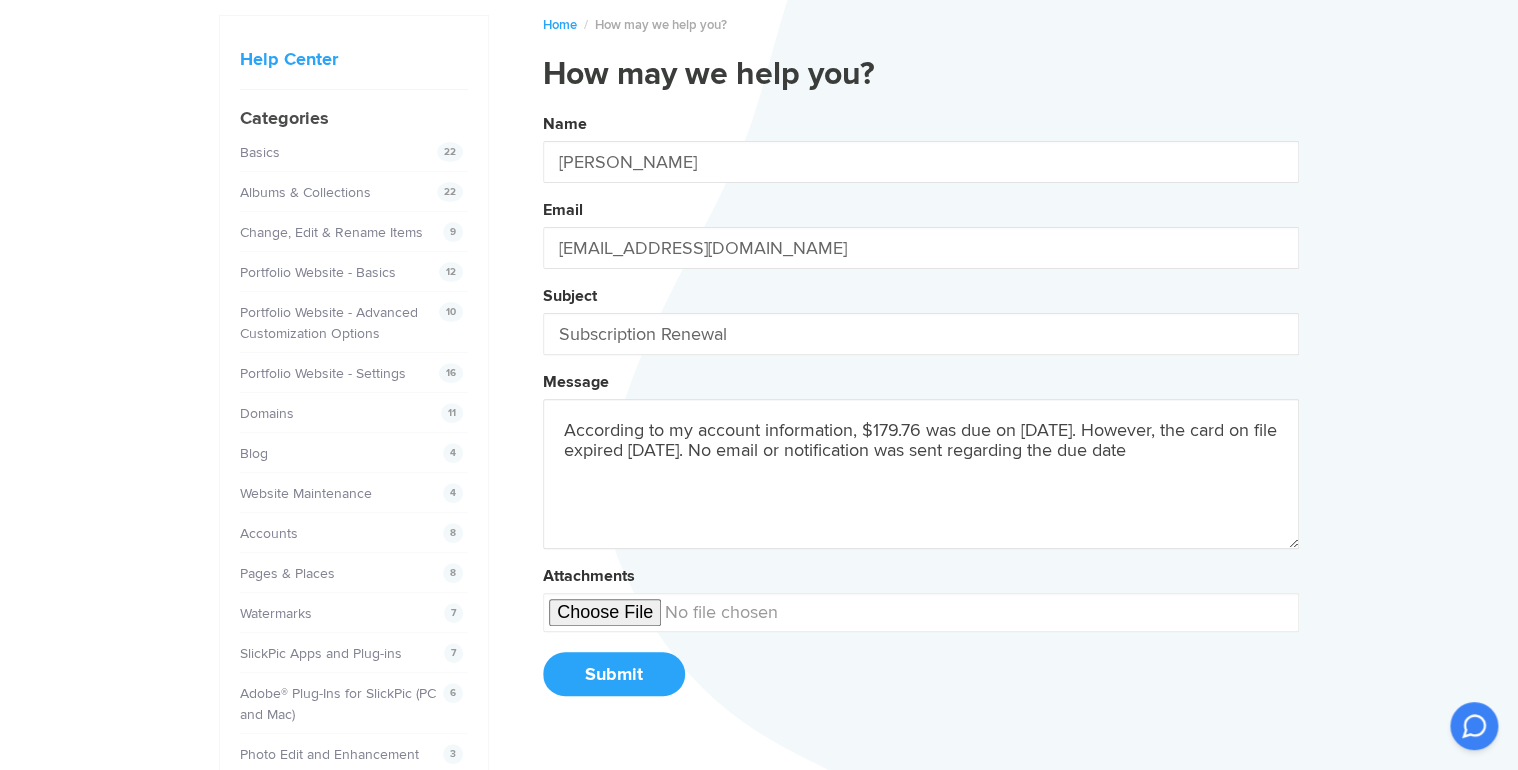 click on "Name [PERSON_NAME] Email [EMAIL_ADDRESS][DOMAIN_NAME] Subject Subscription Renewal Message According to my account information, $179.76 was due on [DATE]. However, the card on file expired [DATE]. No email or notification was sent regarding the due date Attachments Submit" at bounding box center (921, 412) 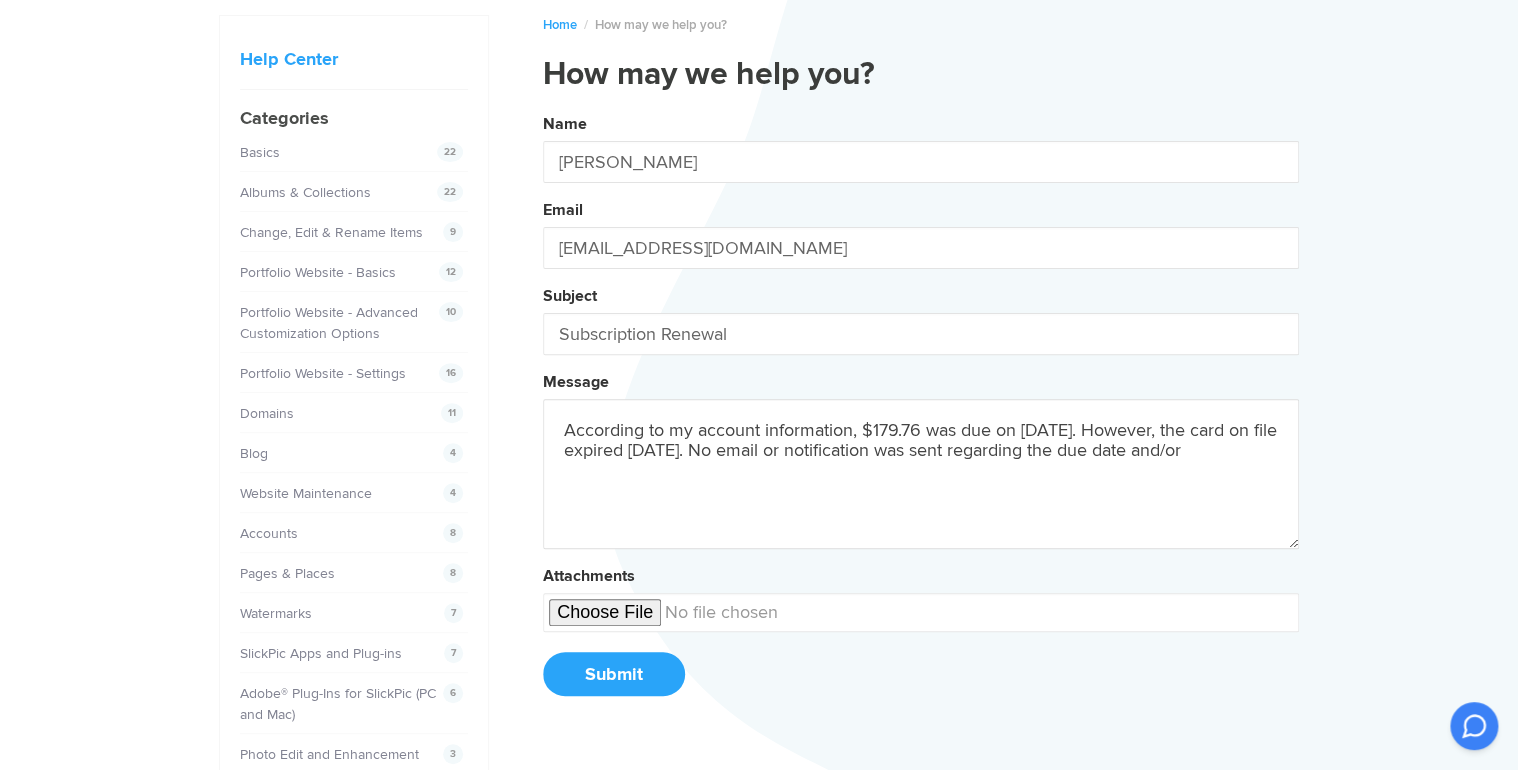 click on "Name [PERSON_NAME] Email [EMAIL_ADDRESS][DOMAIN_NAME] Subject Subscription Renewal Message According to my account information, $179.76 was due on [DATE]. However, the card on file expired [DATE]. No email or notification was sent regarding the due date and/or Attachments Submit" at bounding box center (921, 412) 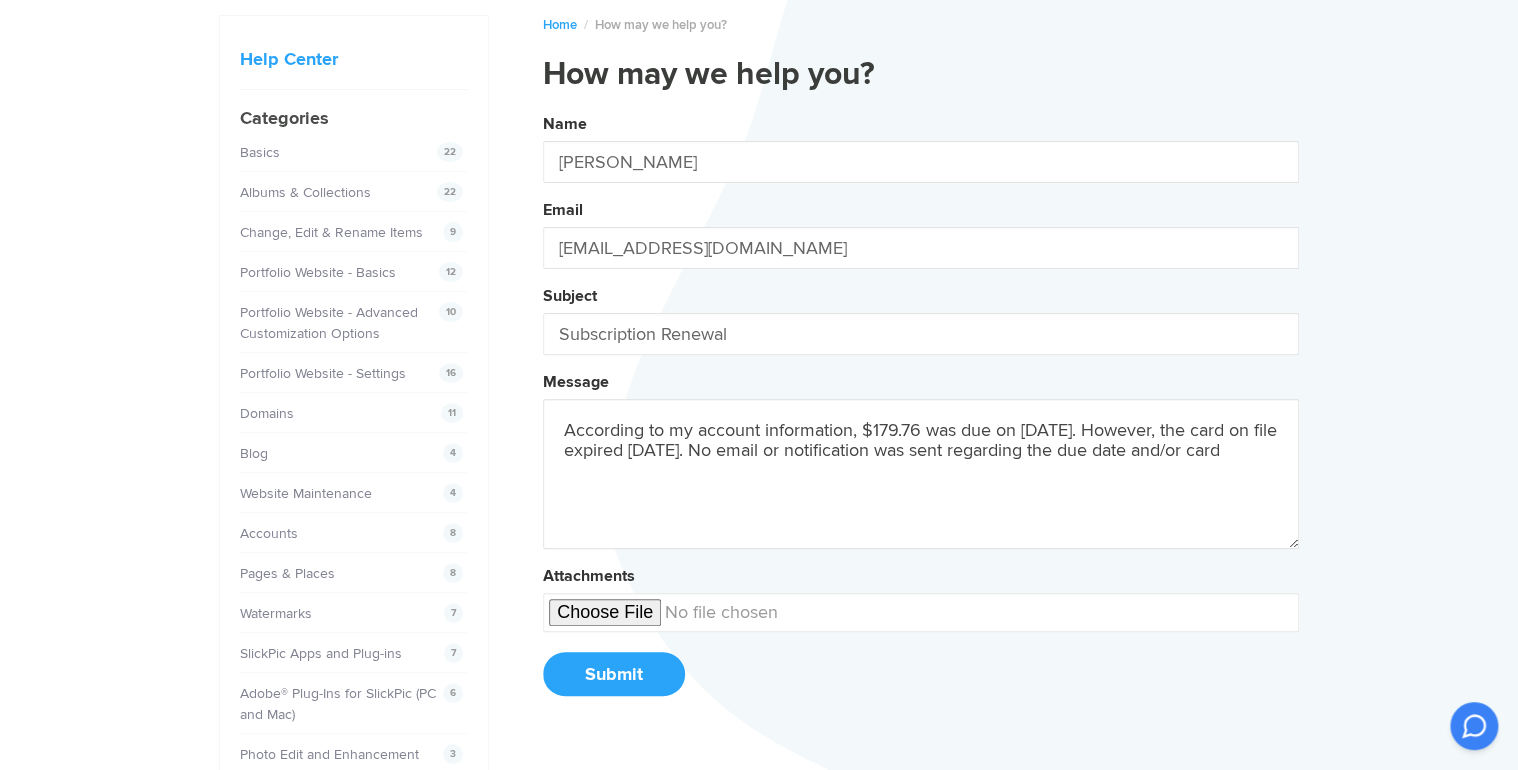 click on "Name [PERSON_NAME] Email [EMAIL_ADDRESS][DOMAIN_NAME] Subject Subscription Renewal Message According to my account information, $179.76 was due on [DATE]. However, the card on file expired [DATE]. No email or notification was sent regarding the due date and/or card Attachments Submit" at bounding box center (921, 412) 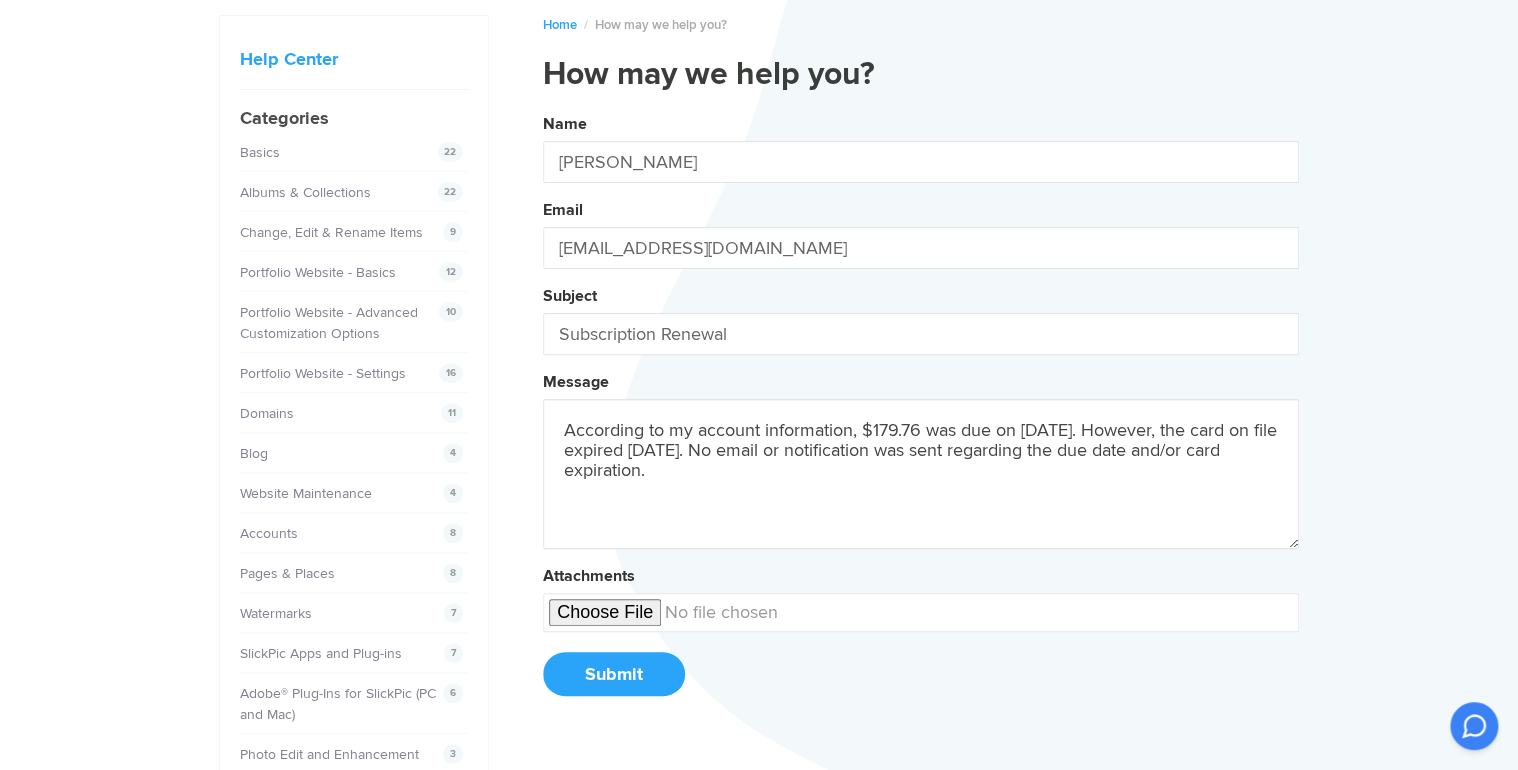 click on "Name [PERSON_NAME] Email [EMAIL_ADDRESS][DOMAIN_NAME] Subject Subscription Renewal Message According to my account information, $179.76 was due on [DATE]. However, the card on file expired [DATE]. No email or notification was sent regarding the due date and/or card expiration. Attachments Submit" at bounding box center [921, 412] 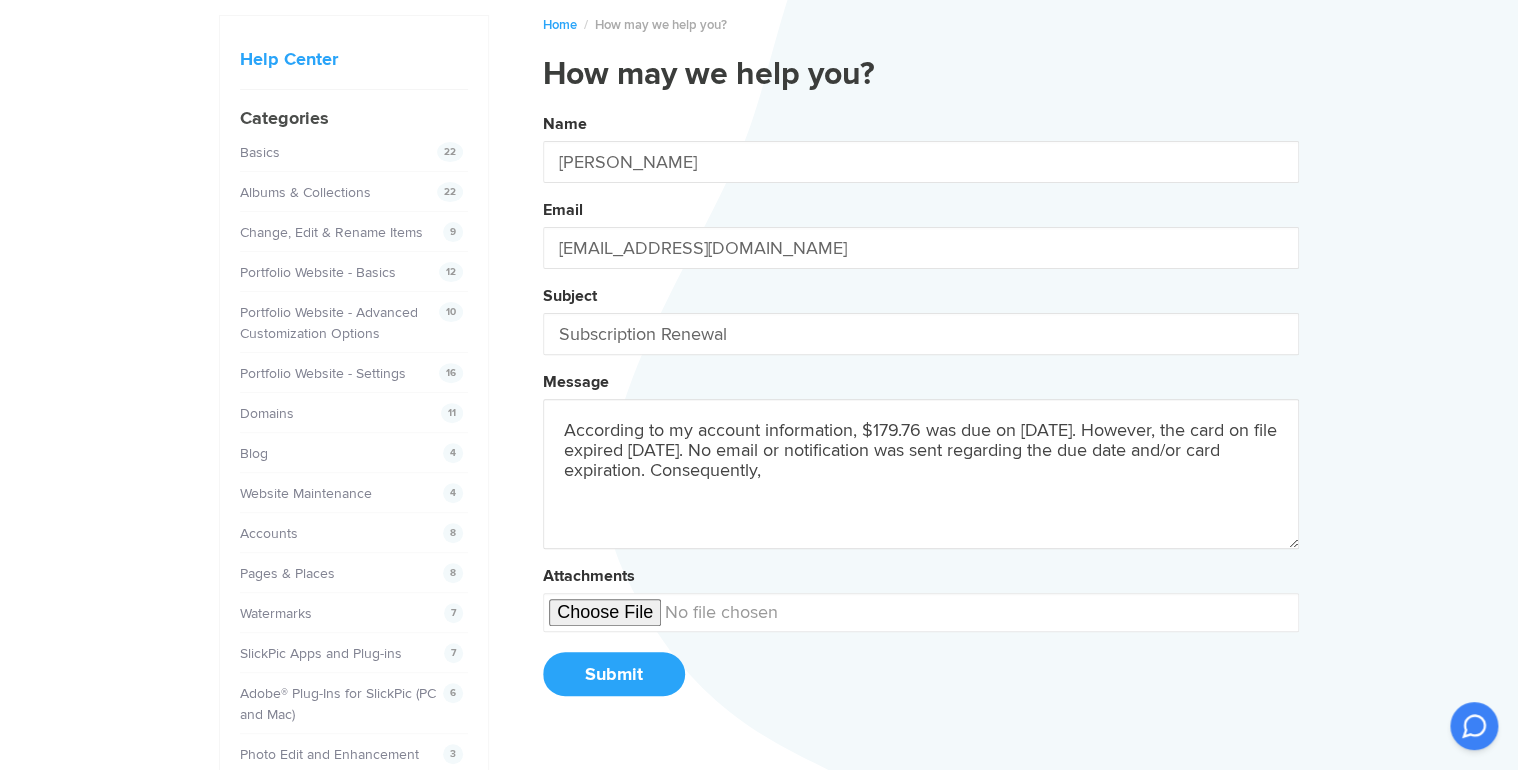 click on "Name [PERSON_NAME] Email [EMAIL_ADDRESS][DOMAIN_NAME] Subject Subscription Renewal Message According to my account information, $179.76 was due on [DATE]. However, the card on file expired [DATE]. No email or notification was sent regarding the due date and/or card expiration. Consequently, Attachments Submit" at bounding box center [921, 412] 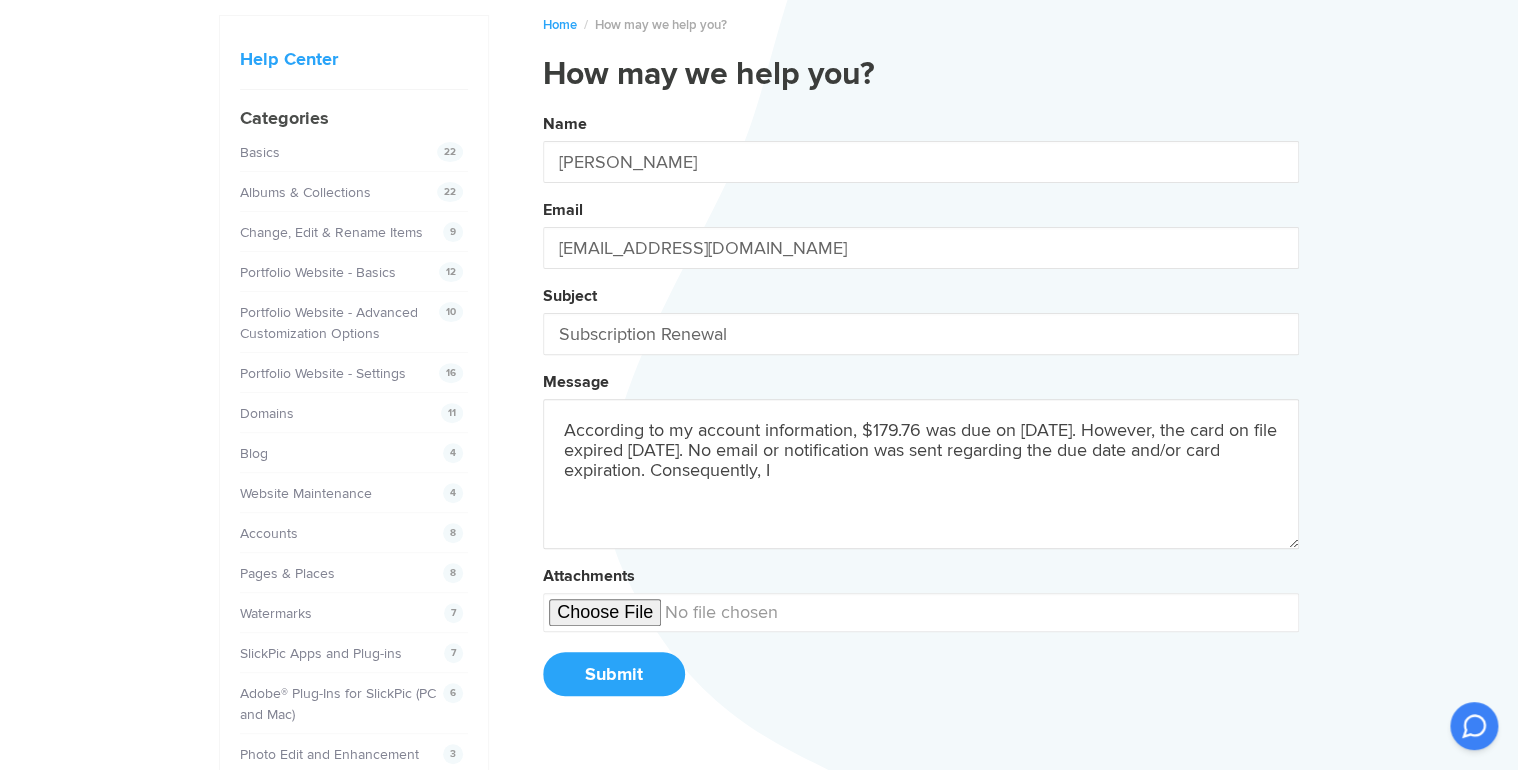 click on "Name [PERSON_NAME] Email [EMAIL_ADDRESS][DOMAIN_NAME] Subject Subscription Renewal Message According to my account information, $179.76 was due on [DATE]. However, the card on file expired [DATE]. No email or notification was sent regarding the due date and/or card expiration. Consequently, I Attachments Submit" at bounding box center [921, 412] 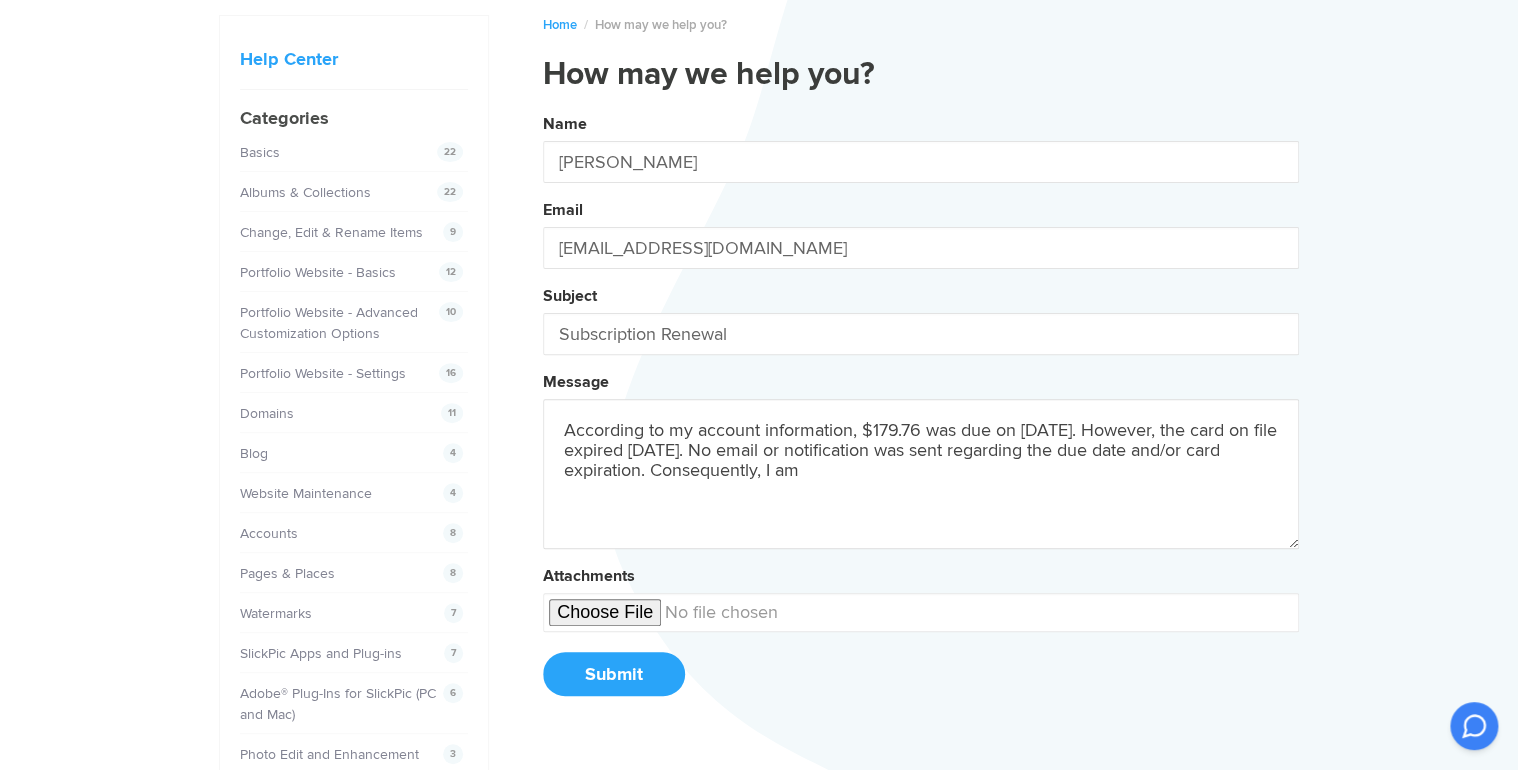 click on "Name [PERSON_NAME] Email [EMAIL_ADDRESS][DOMAIN_NAME] Subject Subscription Renewal Message According to my account information, $179.76 was due on [DATE]. However, the card on file expired [DATE]. No email or notification was sent regarding the due date and/or card expiration. Consequently, I am Attachments Submit" at bounding box center (921, 412) 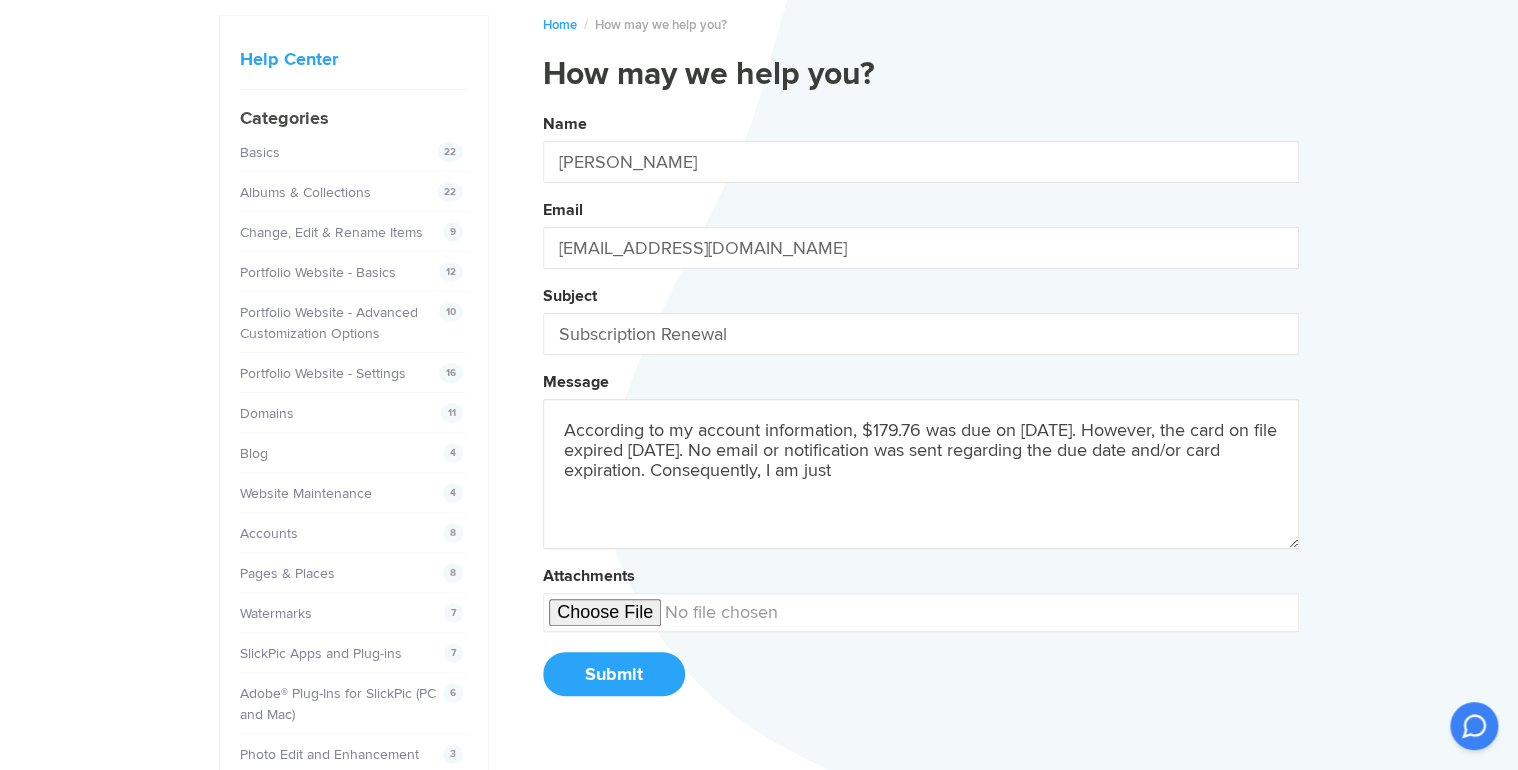 click on "Name [PERSON_NAME] Email [EMAIL_ADDRESS][DOMAIN_NAME] Subject Subscription Renewal Message According to my account information, $179.76 was due on [DATE]. However, the card on file expired [DATE]. No email or notification was sent regarding the due date and/or card expiration. Consequently, I am just Attachments Submit" at bounding box center (921, 412) 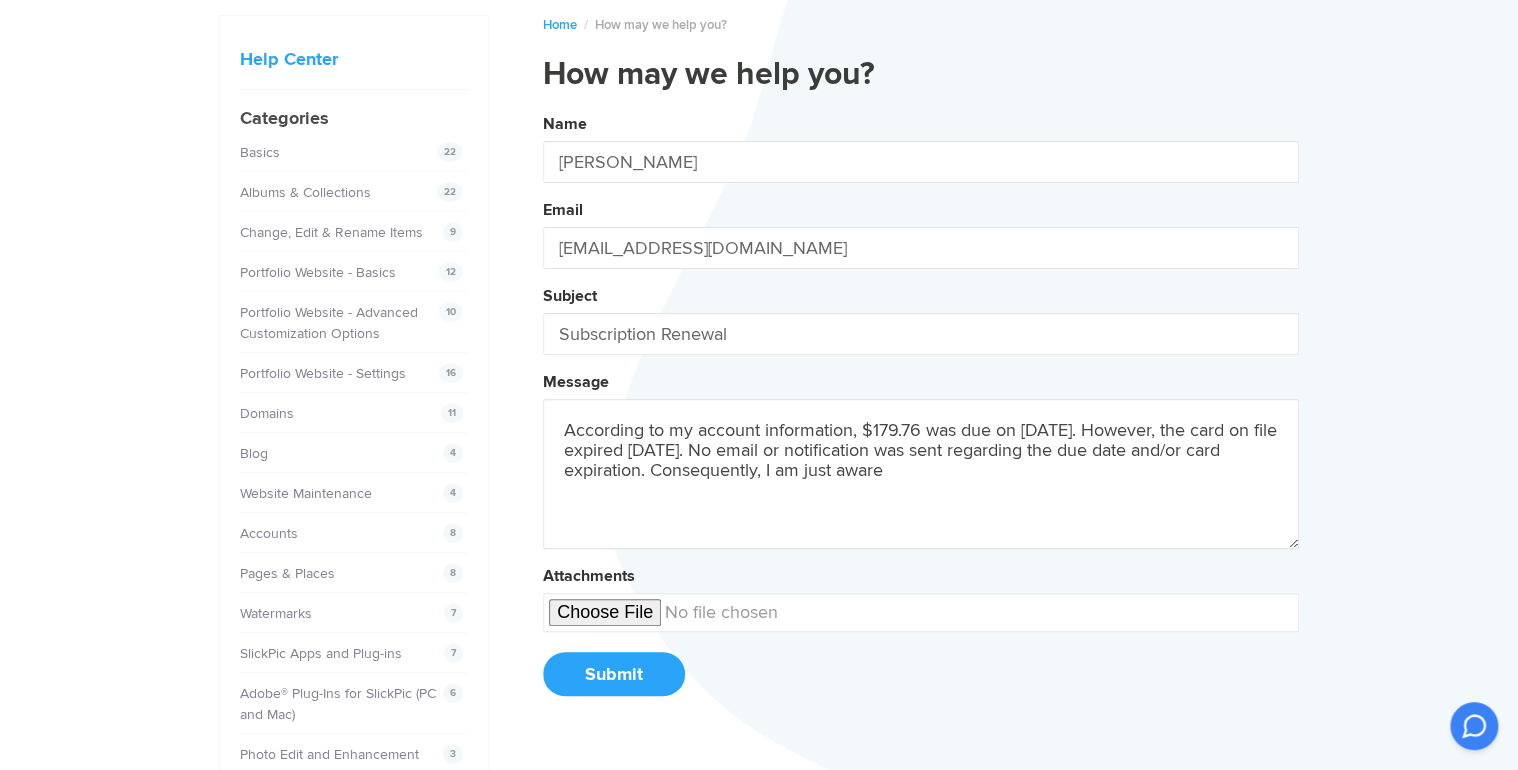 click on "Name [PERSON_NAME] Email [EMAIL_ADDRESS][DOMAIN_NAME] Subject Subscription Renewal Message According to my account information, $179.76 was due on [DATE]. However, the card on file expired [DATE]. No email or notification was sent regarding the due date and/or card expiration. Consequently, I am just aware Attachments Submit" at bounding box center [921, 412] 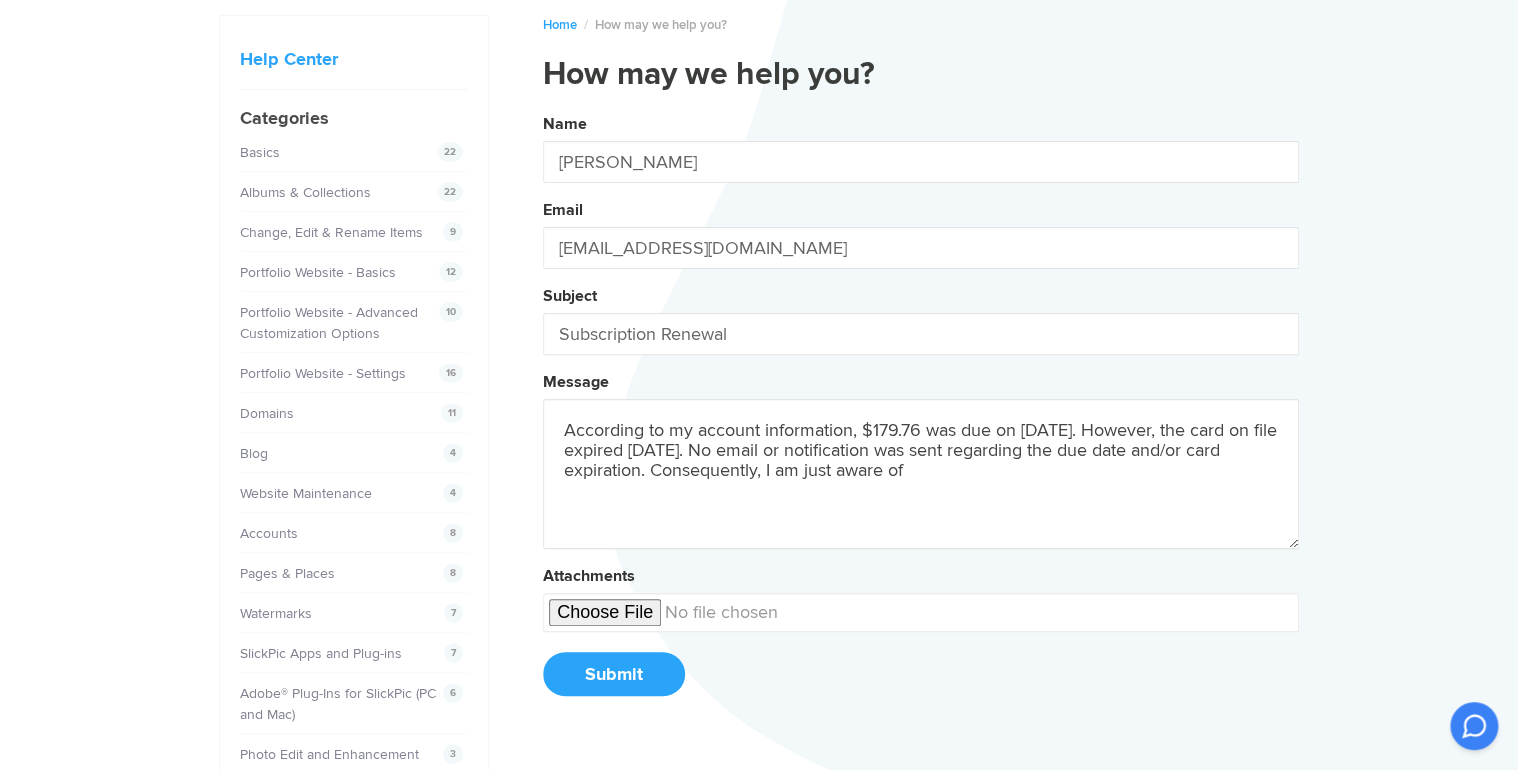 click on "Name [PERSON_NAME] Email [EMAIL_ADDRESS][DOMAIN_NAME] Subject Subscription Renewal Message According to my account information, $179.76 was due on [DATE]. However, the card on file expired [DATE]. No email or notification was sent regarding the due date and/or card expiration. Consequently, I am just aware of Attachments Submit" at bounding box center [921, 412] 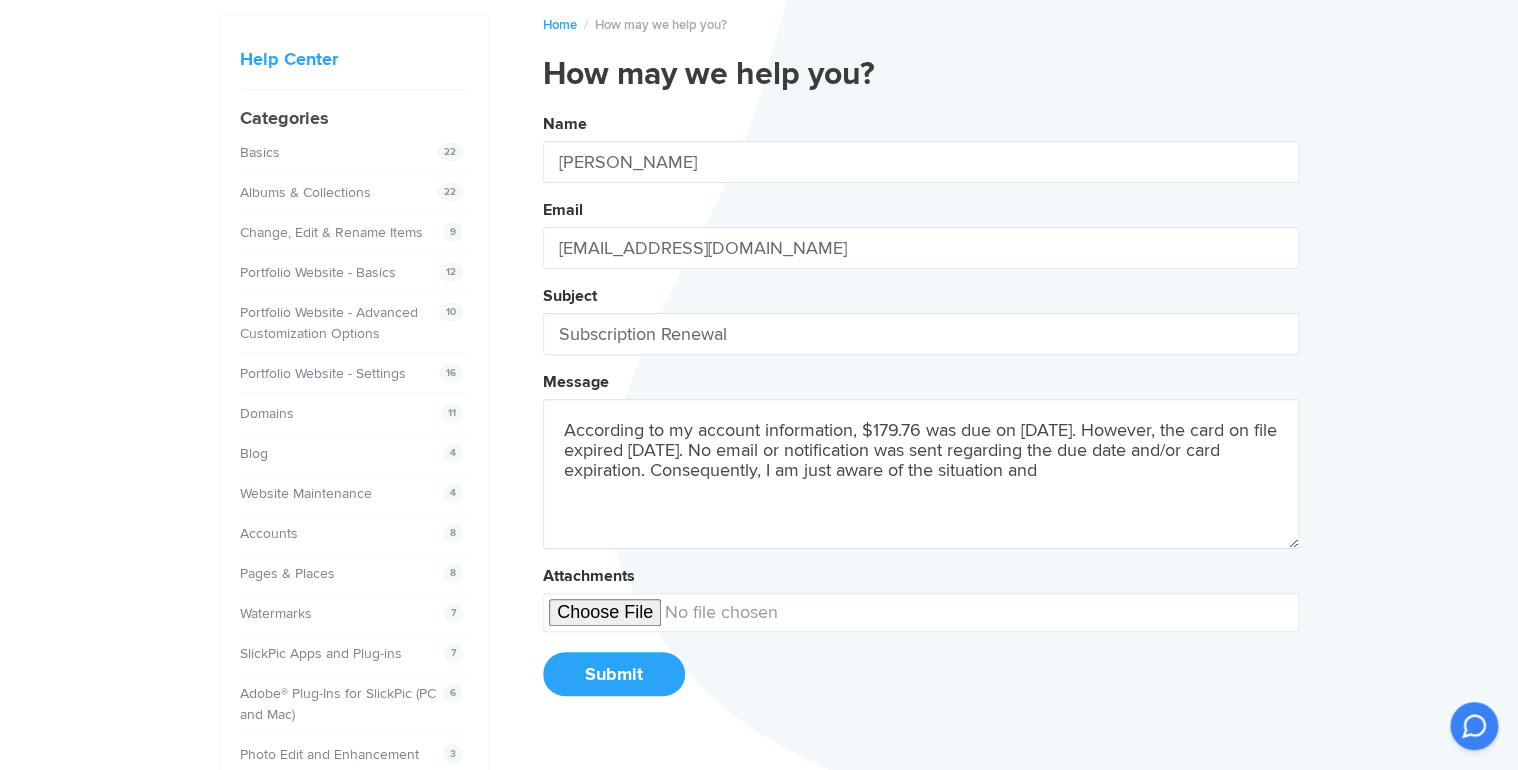 click on "Name [PERSON_NAME] Email [EMAIL_ADDRESS][DOMAIN_NAME] Subject Subscription Renewal Message According to my account information, $179.76 was due on [DATE]. However, the card on file expired [DATE]. No email or notification was sent regarding the due date and/or card expiration. Consequently, I am just aware of the situation and Attachments Submit" at bounding box center (921, 412) 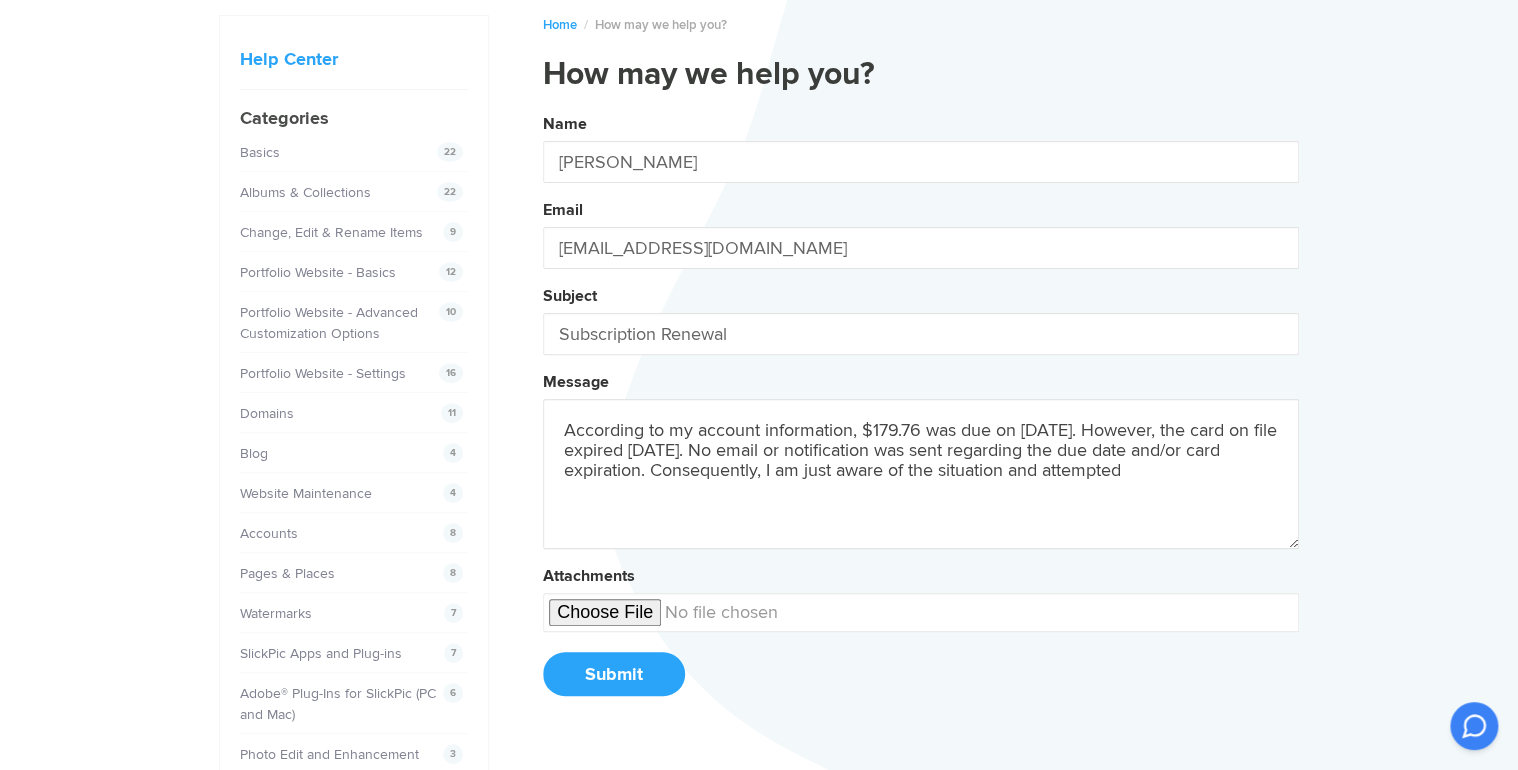 click on "Name [PERSON_NAME] Email [EMAIL_ADDRESS][DOMAIN_NAME] Subject Subscription Renewal Message According to my account information, $179.76 was due on [DATE]. However, the card on file expired [DATE]. No email or notification was sent regarding the due date and/or card expiration. Consequently, I am just aware of the situation and attempted Attachments Submit" at bounding box center [921, 412] 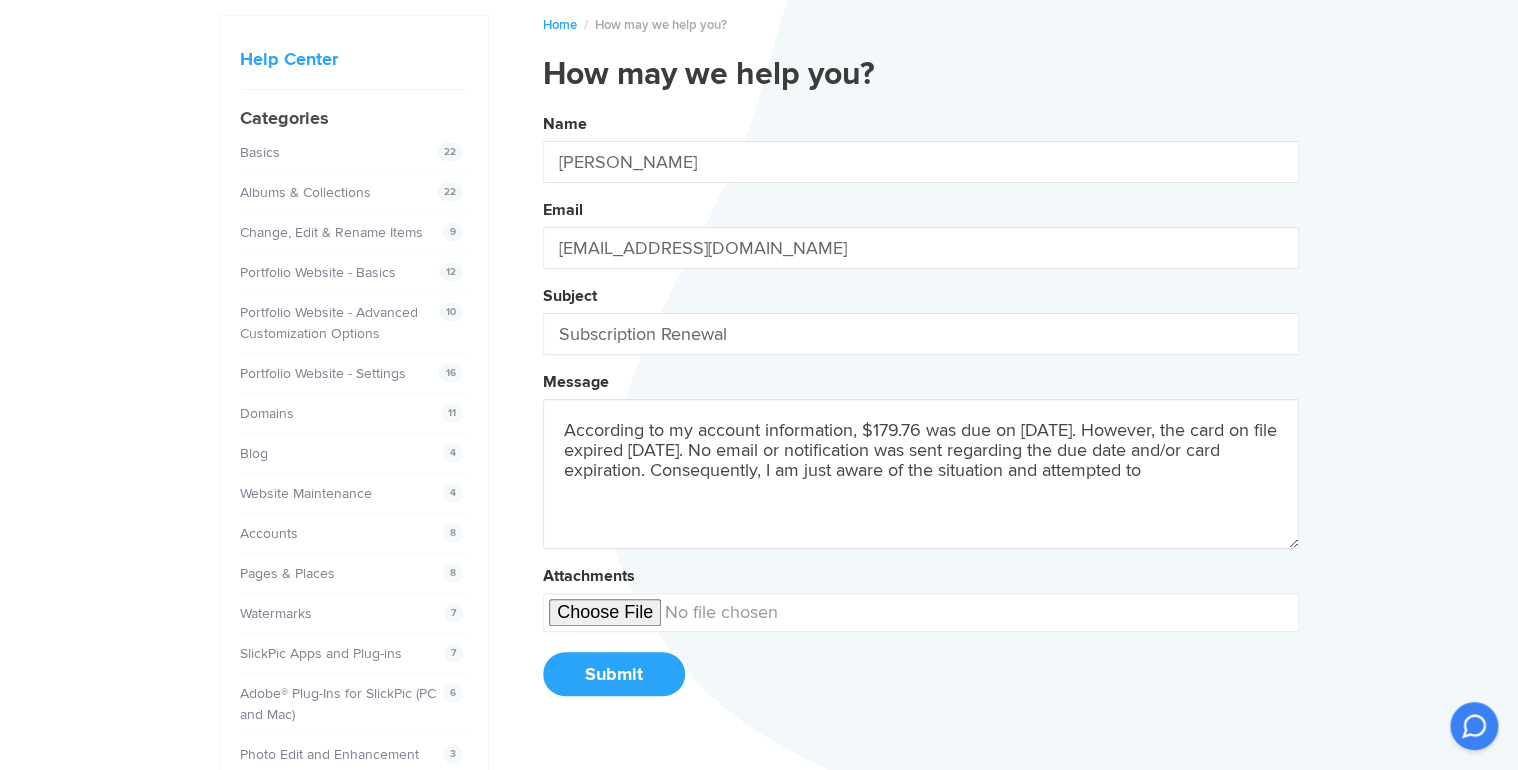 click on "Name [PERSON_NAME] Email [EMAIL_ADDRESS][DOMAIN_NAME] Subject Subscription Renewal Message According to my account information, $179.76 was due on [DATE]. However, the card on file expired [DATE]. No email or notification was sent regarding the due date and/or card expiration. Consequently, I am just aware of the situation and attempted to Attachments Submit" at bounding box center [921, 412] 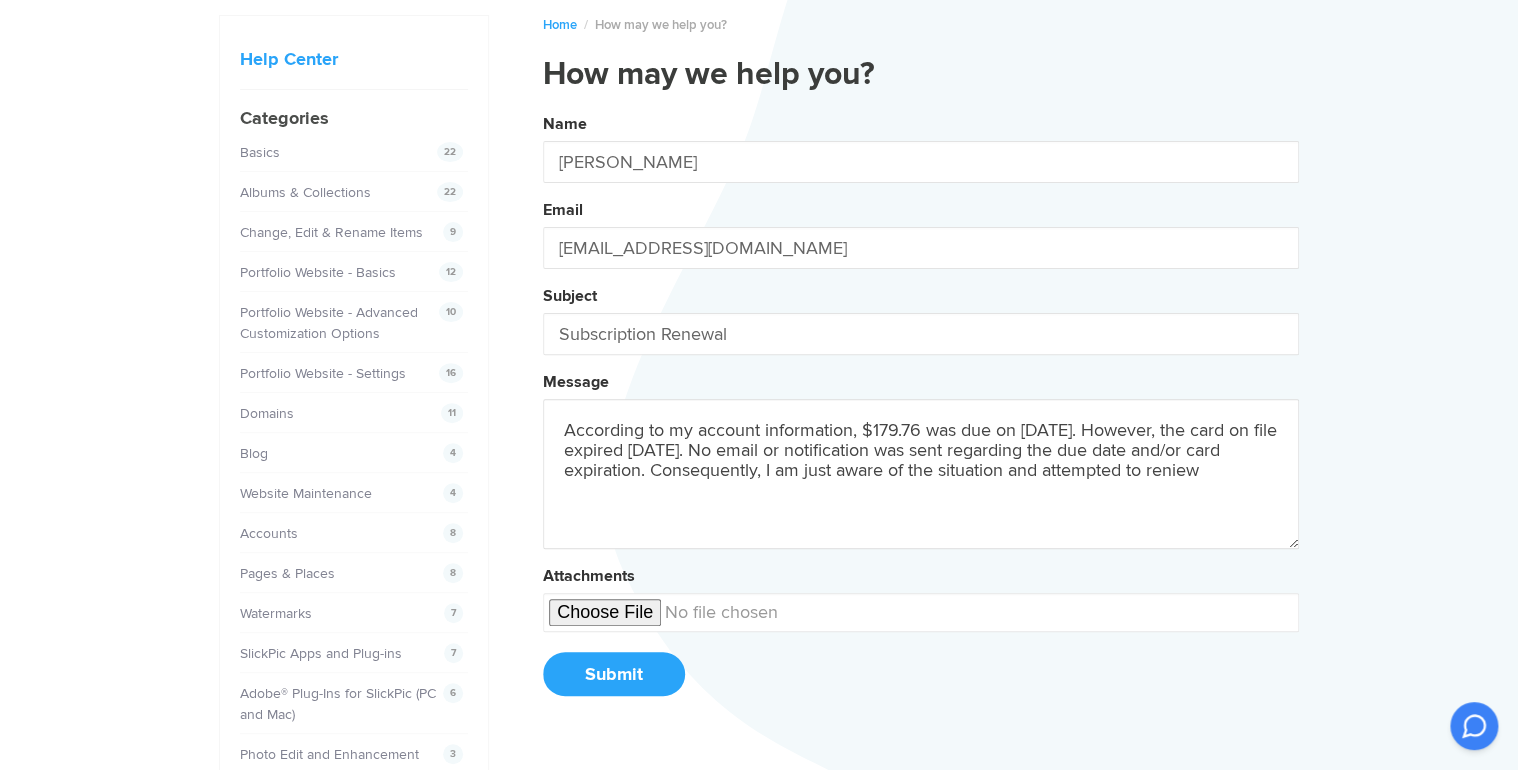 click on "Name [PERSON_NAME] Email [EMAIL_ADDRESS][DOMAIN_NAME] Subject Subscription Renewal Message According to my account information, $179.76 was due on [DATE]. However, the card on file expired [DATE]. No email or notification was sent regarding the due date and/or card expiration. Consequently, I am just aware of the situation and attempted to reniew Attachments Submit" at bounding box center [921, 412] 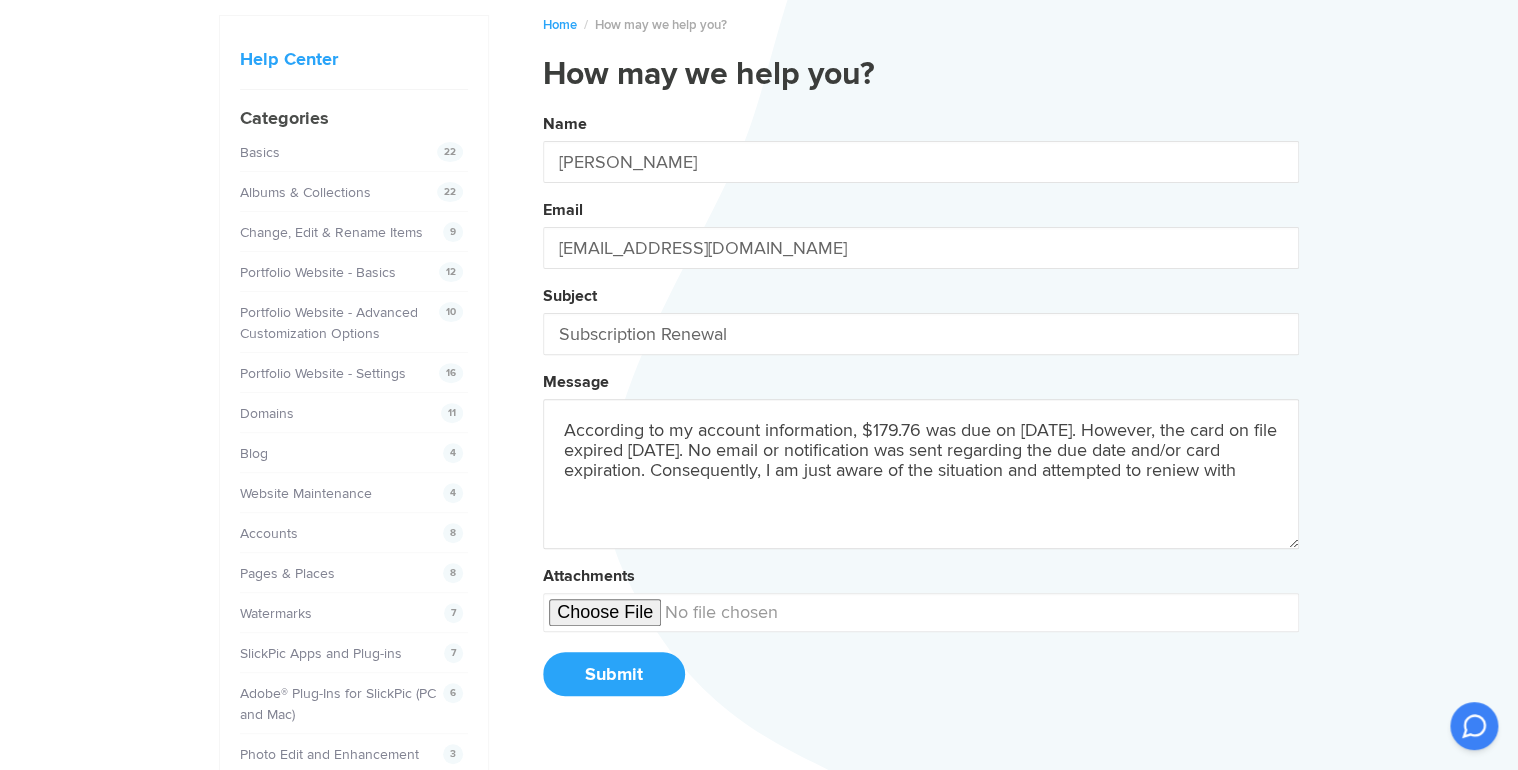 click on "Name [PERSON_NAME] Email [EMAIL_ADDRESS][DOMAIN_NAME] Subject Subscription Renewal Message According to my account information, $179.76 was due on [DATE]. However, the card on file expired [DATE]. No email or notification was sent regarding the due date and/or card expiration. Consequently, I am just aware of the situation and attempted to reniew with Attachments Submit" at bounding box center [921, 412] 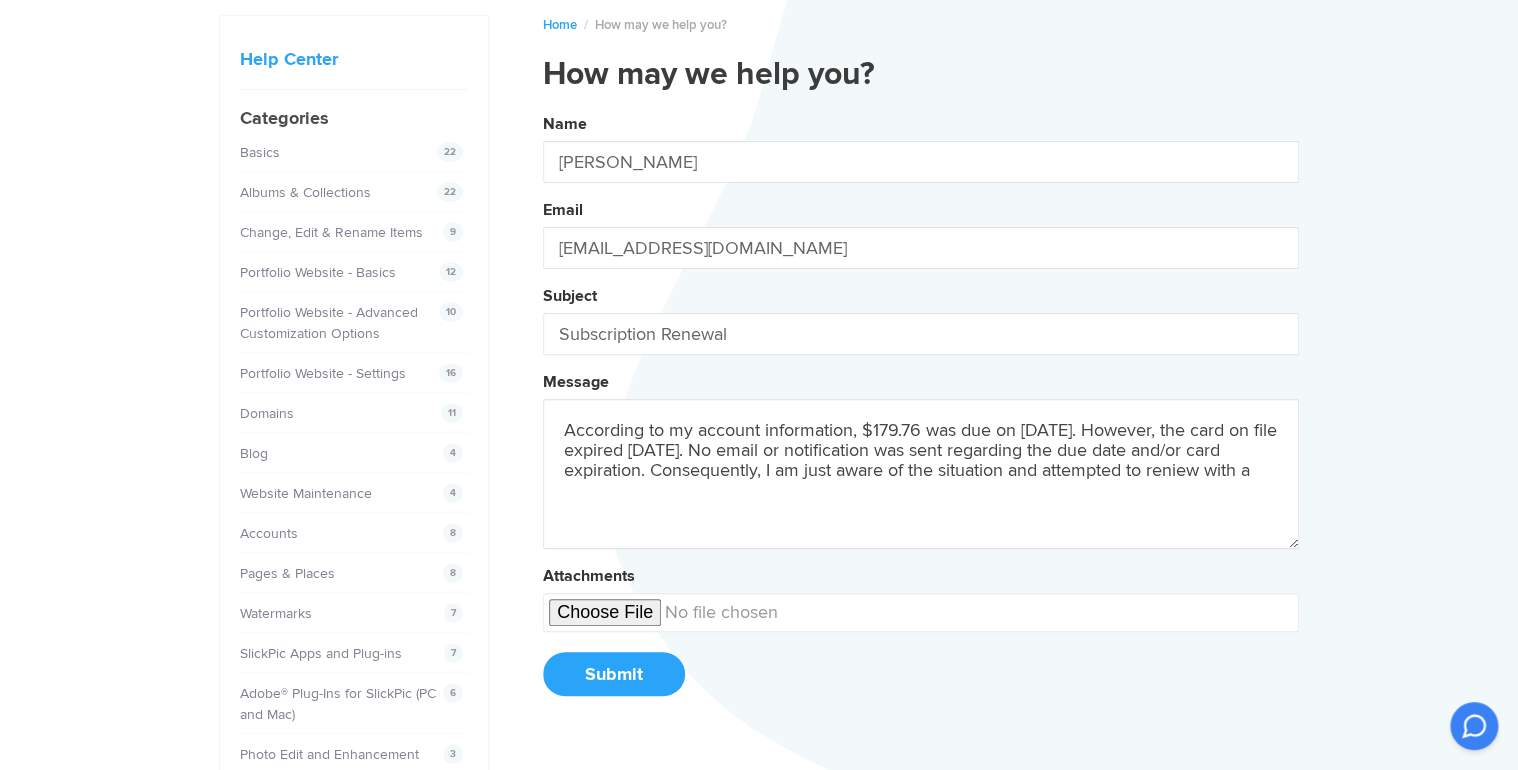 click on "Name [PERSON_NAME] Email [EMAIL_ADDRESS][DOMAIN_NAME] Subject Subscription Renewal Message According to my account information, $179.76 was due on [DATE]. However, the card on file expired [DATE]. No email or notification was sent regarding the due date and/or card expiration. Consequently, I am just aware of the situation and attempted to reniew with a Attachments Submit" at bounding box center [921, 412] 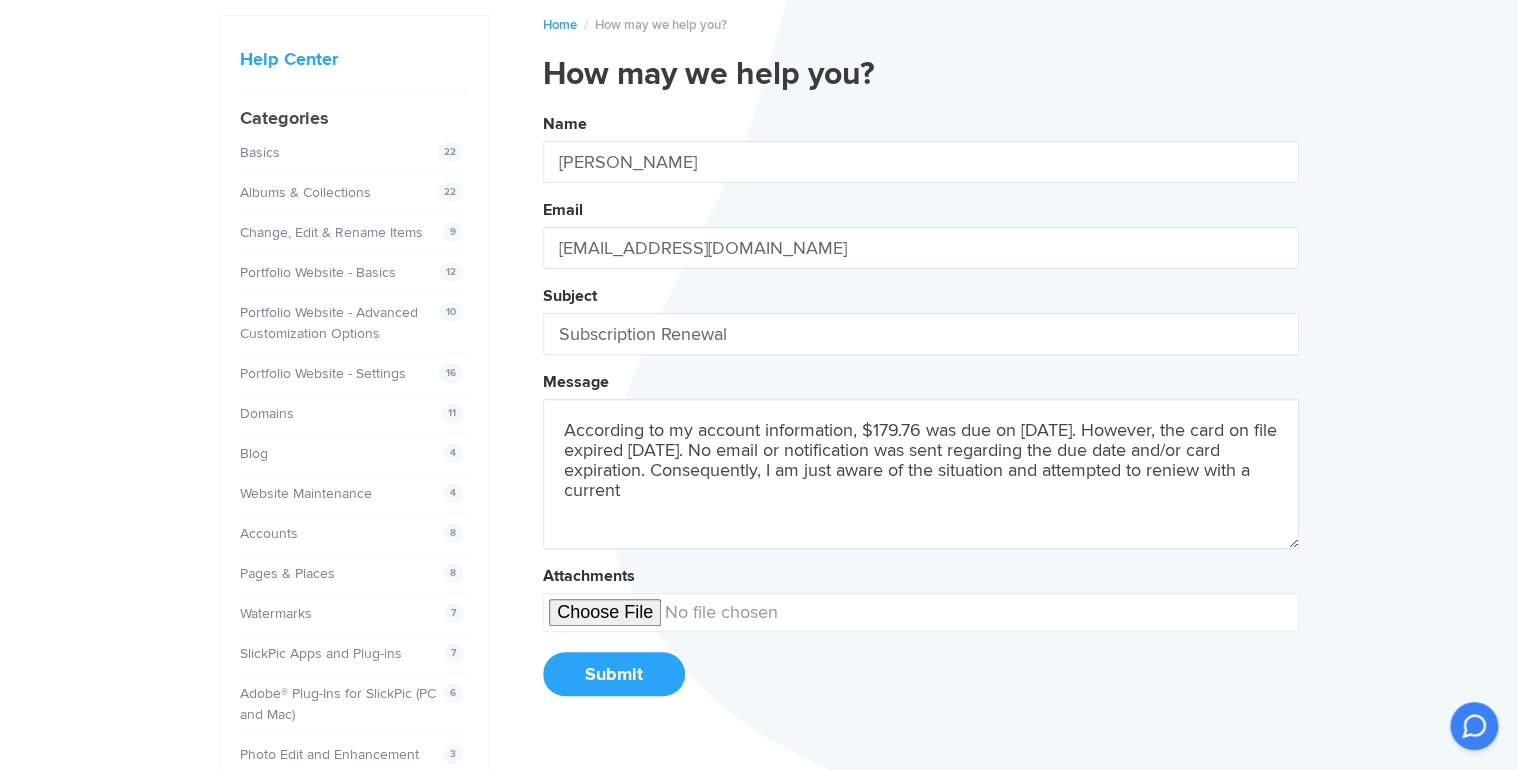 click on "Name [PERSON_NAME] Email [EMAIL_ADDRESS][DOMAIN_NAME] Subject Subscription Renewal Message According to my account information, $179.76 was due on [DATE]. However, the card on file expired [DATE]. No email or notification was sent regarding the due date and/or card expiration. Consequently, I am just aware of the situation and attempted to reniew with a current Attachments Submit" at bounding box center (921, 412) 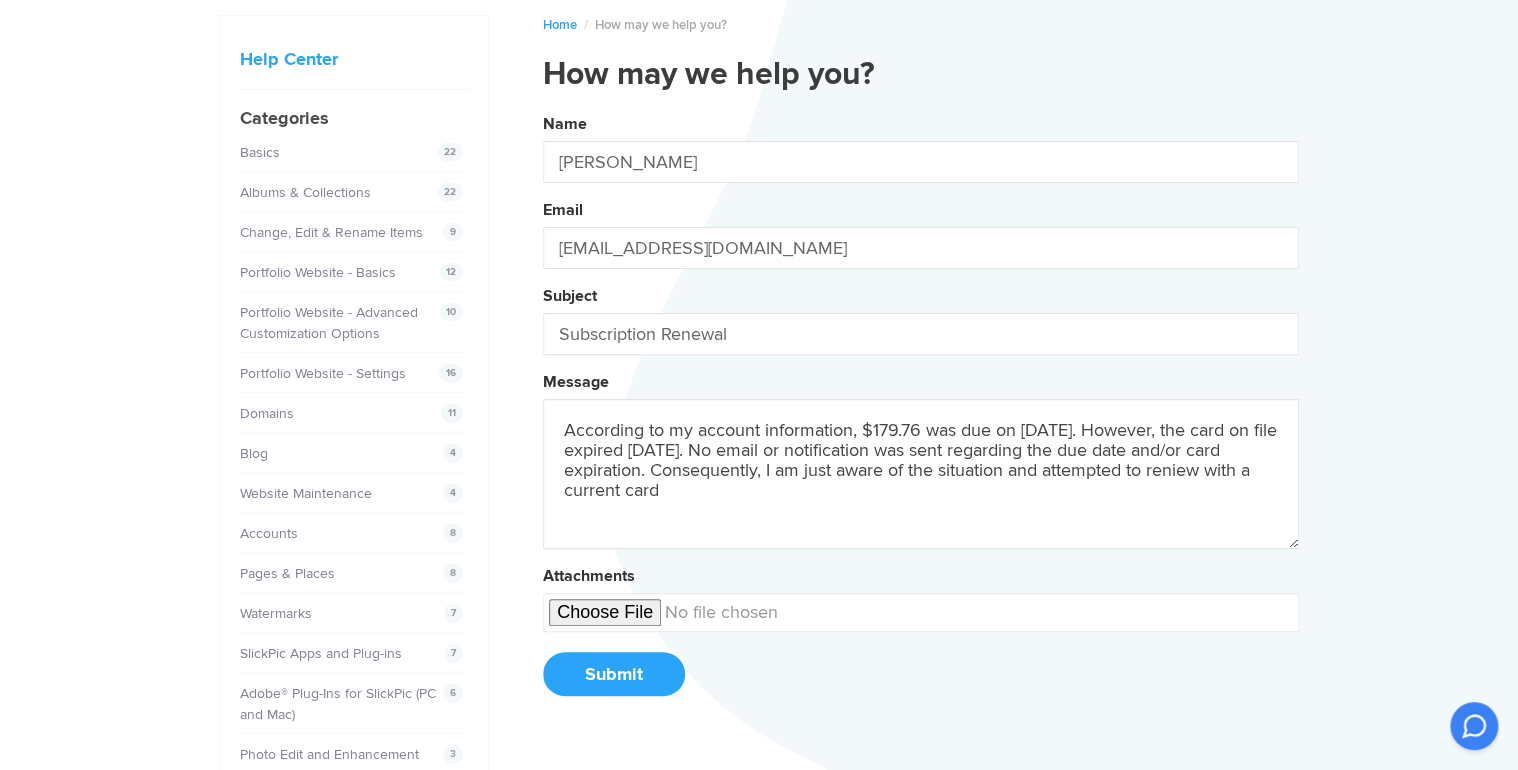 click on "Name [PERSON_NAME] Email [EMAIL_ADDRESS][DOMAIN_NAME] Subject Subscription Renewal Message According to my account information, $179.76 was due on [DATE]. However, the card on file expired [DATE]. No email or notification was sent regarding the due date and/or card expiration. Consequently, I am just aware of the situation and attempted to reniew with a current card Attachments Submit" at bounding box center [921, 412] 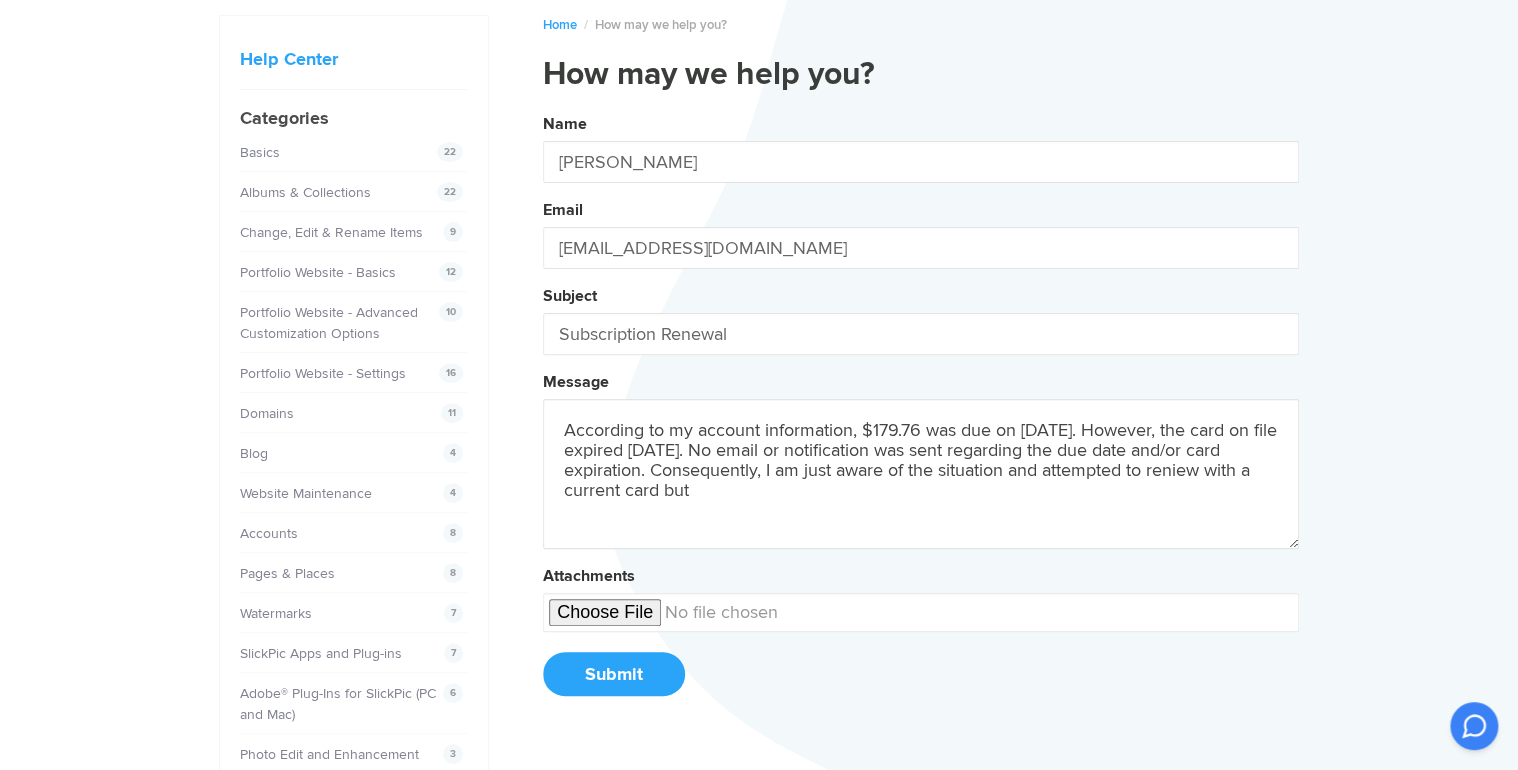 click on "Name [PERSON_NAME] Email [EMAIL_ADDRESS][DOMAIN_NAME] Subject Subscription Renewal Message According to my account information, $179.76 was due on [DATE]. However, the card on file expired [DATE]. No email or notification was sent regarding the due date and/or card expiration. Consequently, I am just aware of the situation and attempted to reniew with a current card but Attachments Submit" at bounding box center [921, 412] 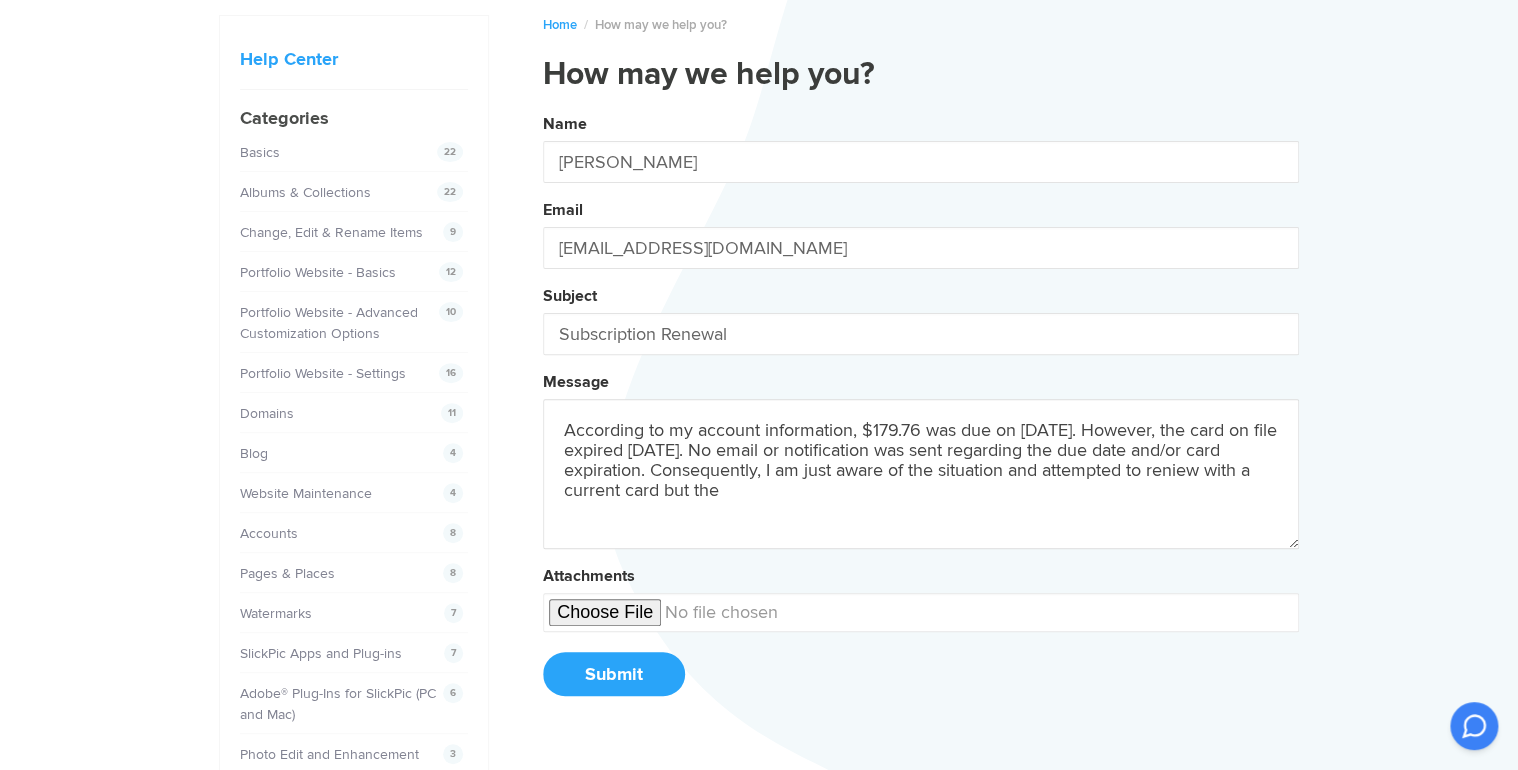 click on "Name [PERSON_NAME] Email [EMAIL_ADDRESS][DOMAIN_NAME] Subject Subscription Renewal Message According to my account information, $179.76 was due on [DATE]. However, the card on file expired [DATE]. No email or notification was sent regarding the due date and/or card expiration. Consequently, I am just aware of the situation and attempted to reniew with a current card but the Attachments Submit" at bounding box center (921, 412) 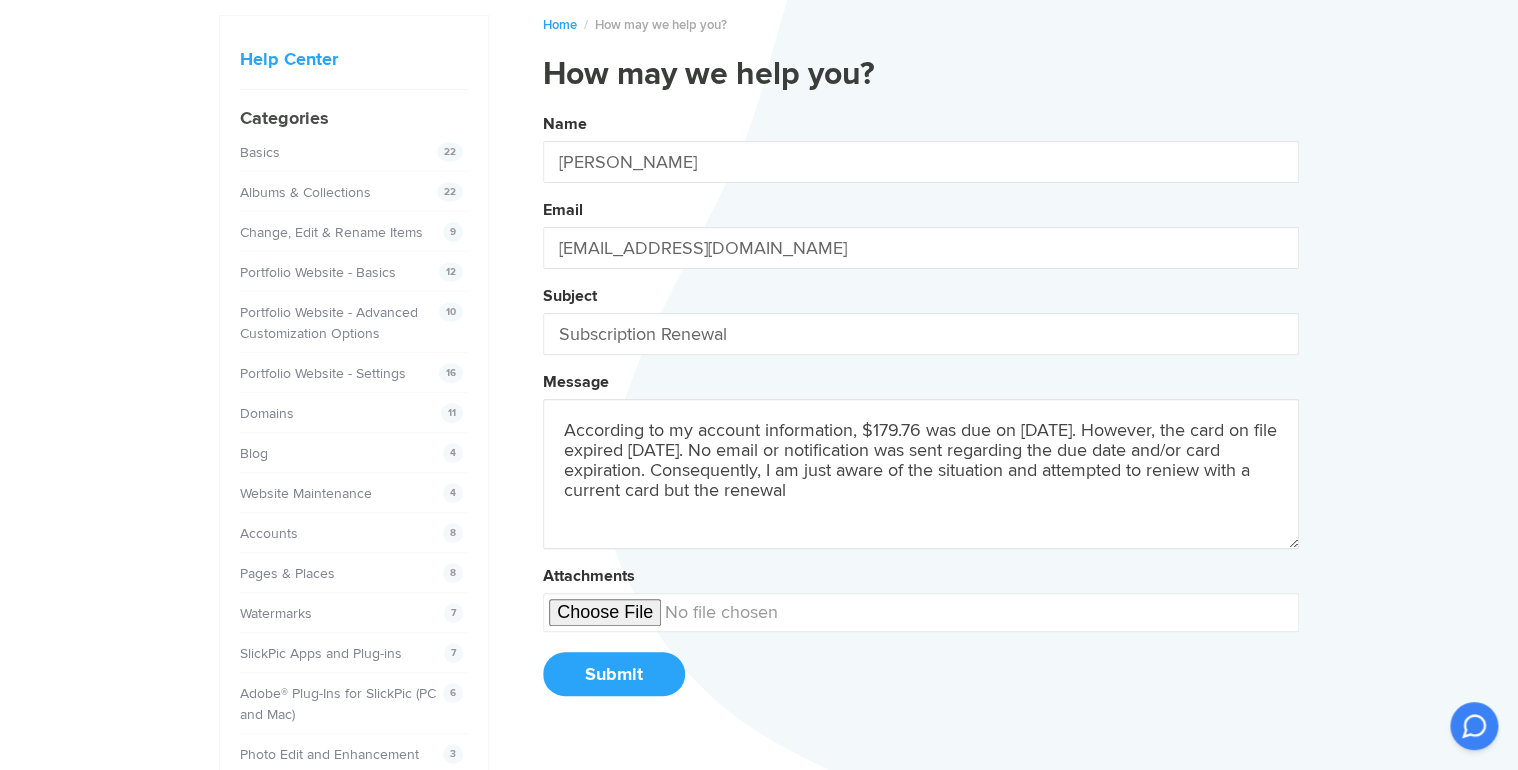 click on "Name [PERSON_NAME] Email [EMAIL_ADDRESS][DOMAIN_NAME] Subject Subscription Renewal Message According to my account information, $179.76 was due on [DATE]. However, the card on file expired [DATE]. No email or notification was sent regarding the due date and/or card expiration. Consequently, I am just aware of the situation and attempted to reniew with a current card but the renewal Attachments Submit" at bounding box center (921, 412) 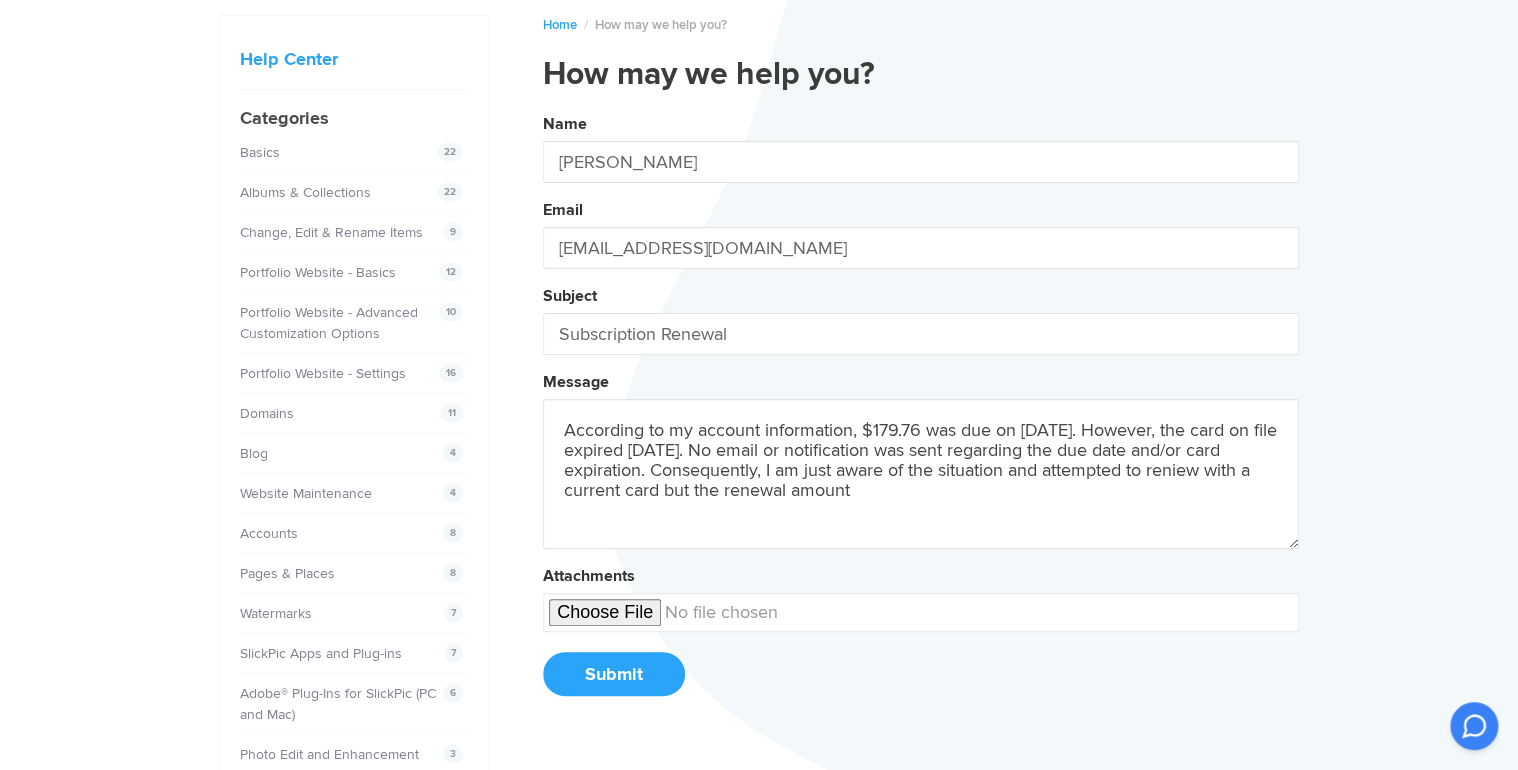 click on "Name [PERSON_NAME] Email [EMAIL_ADDRESS][DOMAIN_NAME] Subject Subscription Renewal Message According to my account information, $179.76 was due on [DATE]. However, the card on file expired [DATE]. No email or notification was sent regarding the due date and/or card expiration. Consequently, I am just aware of the situation and attempted to reniew with a current card but the renewal amount Attachments Submit" at bounding box center (921, 412) 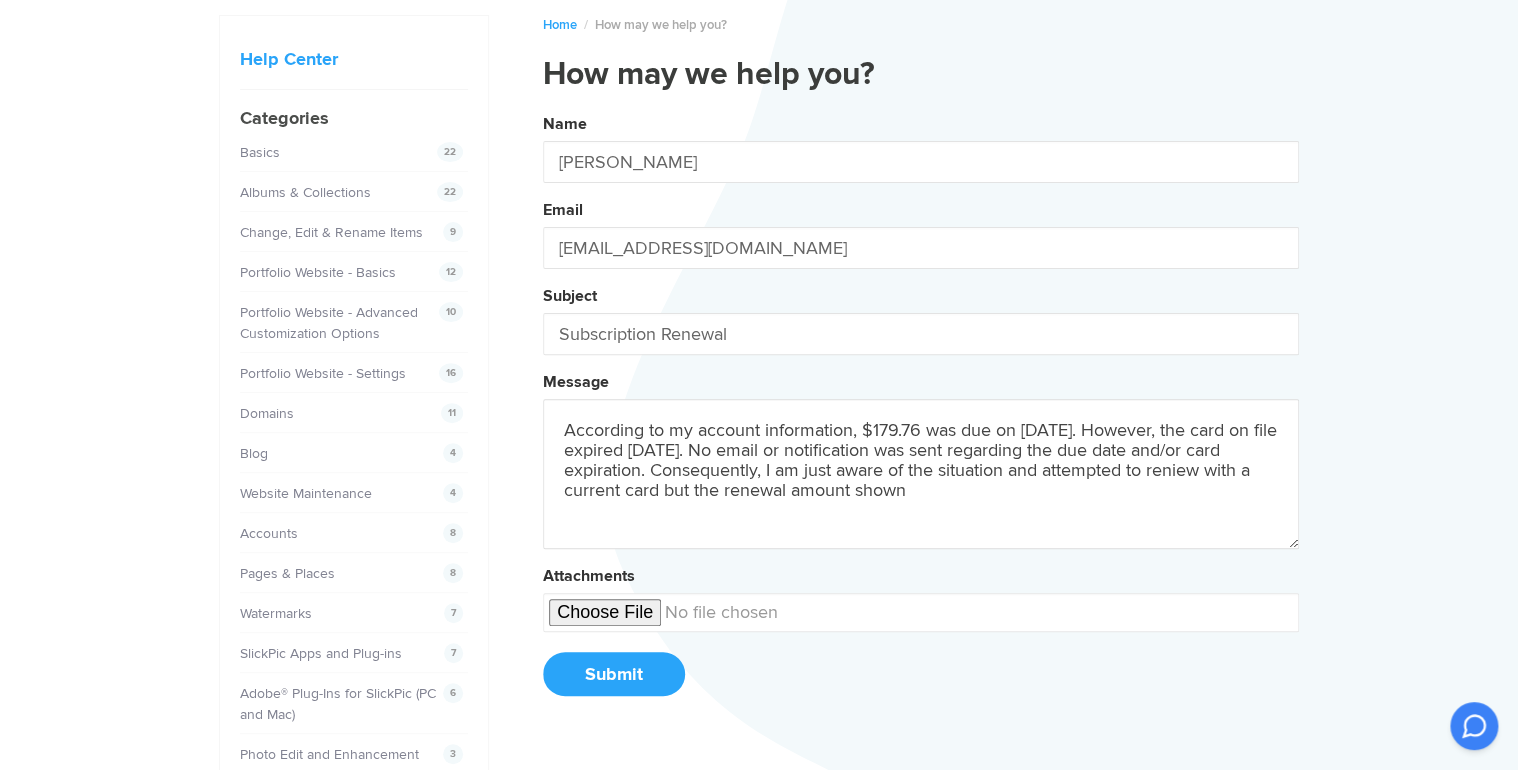 click on "Name [PERSON_NAME] Email [EMAIL_ADDRESS][DOMAIN_NAME] Subject Subscription Renewal Message According to my account information, $179.76 was due on [DATE]. However, the card on file expired [DATE]. No email or notification was sent regarding the due date and/or card expiration. Consequently, I am just aware of the situation and attempted to reniew with a current card but the renewal amount shown Attachments Submit" at bounding box center [921, 412] 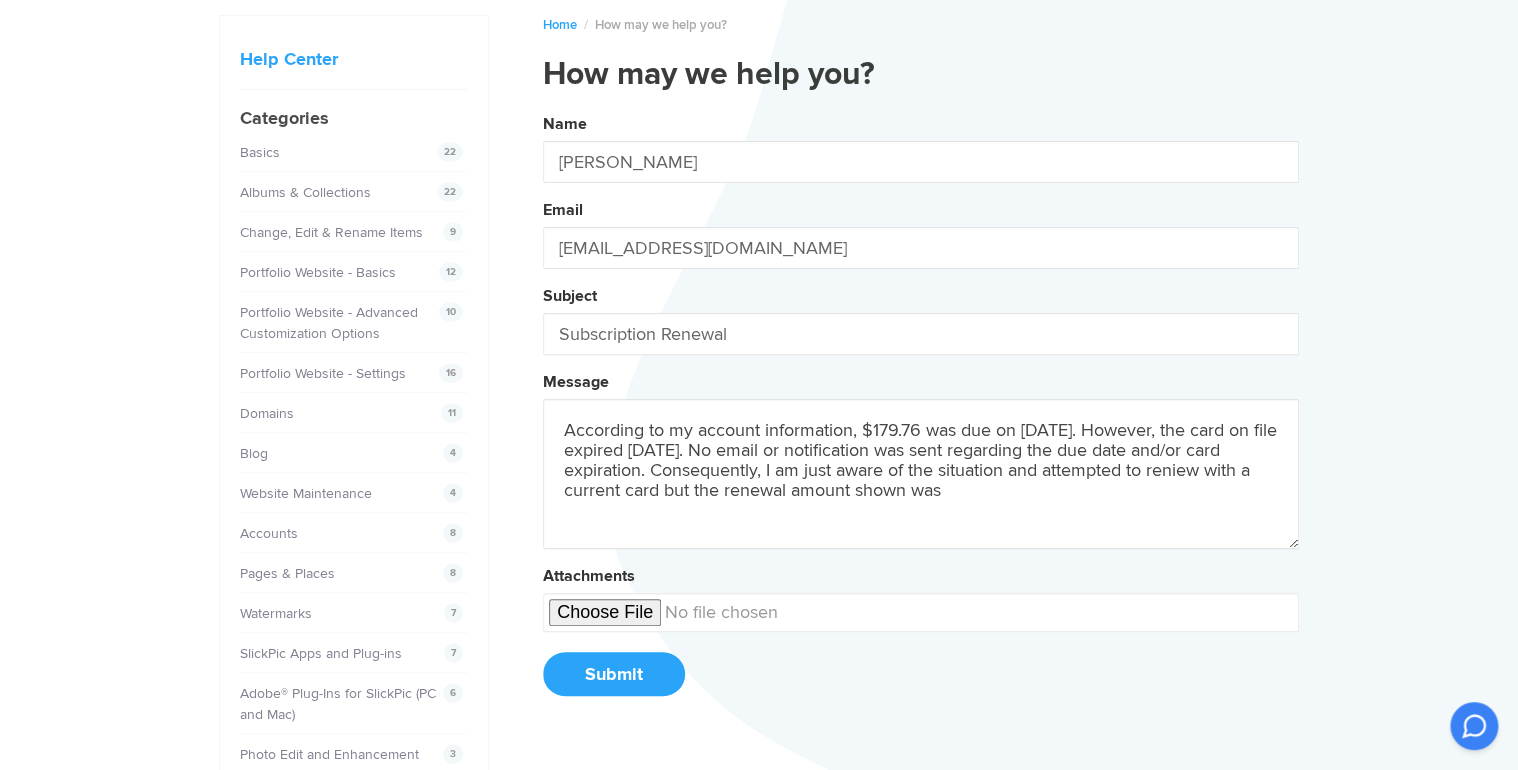 click on "Name [PERSON_NAME] Email [EMAIL_ADDRESS][DOMAIN_NAME] Subject Subscription Renewal Message According to my account information, $179.76 was due on [DATE]. However, the card on file expired [DATE]. No email or notification was sent regarding the due date and/or card expiration. Consequently, I am just aware of the situation and attempted to reniew with a current card but the renewal amount shown was Attachments Submit" at bounding box center (921, 412) 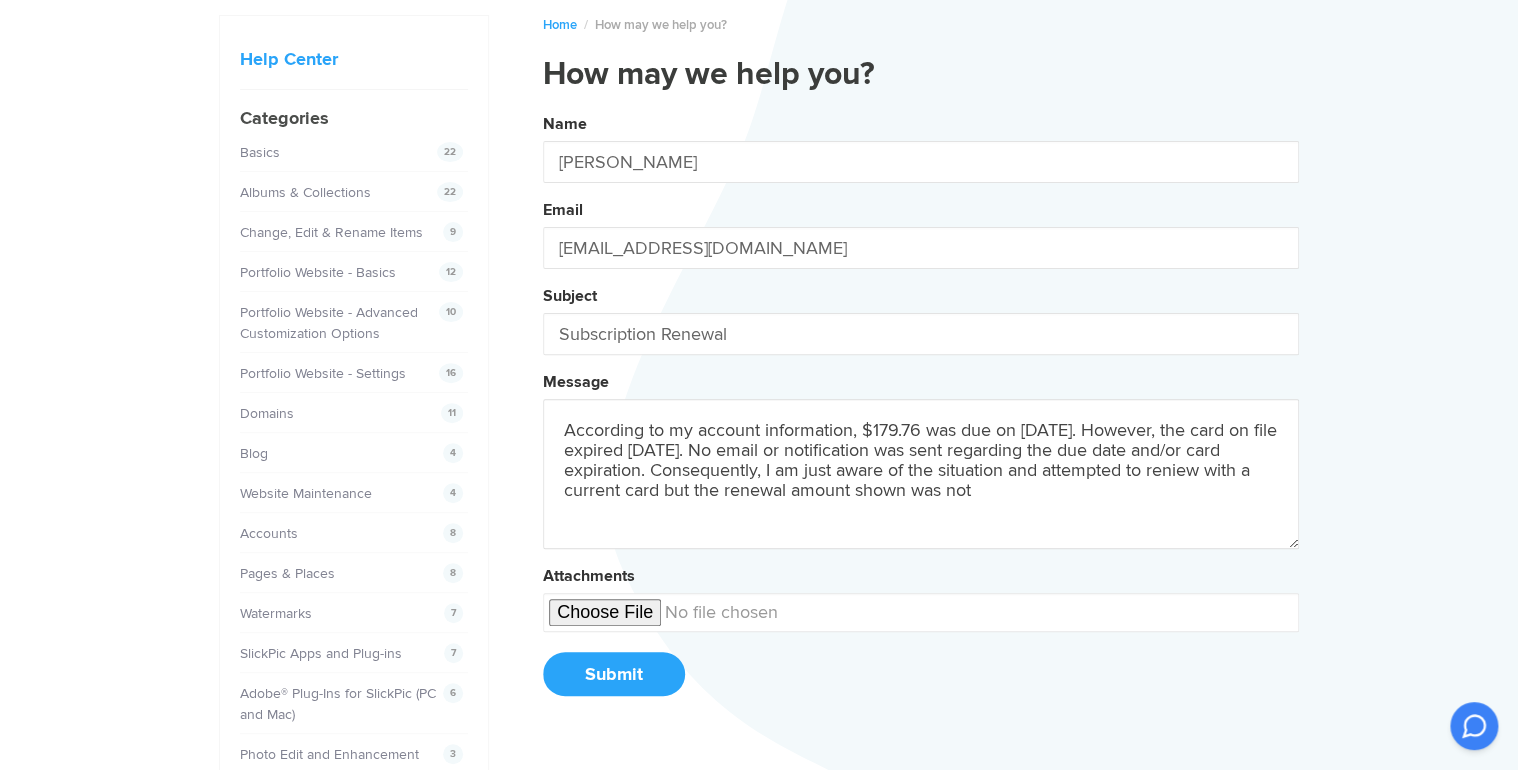 click on "Name [PERSON_NAME] Email [EMAIL_ADDRESS][DOMAIN_NAME] Subject Subscription Renewal Message According to my account information, $179.76 was due on [DATE]. However, the card on file expired [DATE]. No email or notification was sent regarding the due date and/or card expiration. Consequently, I am just aware of the situation and attempted to reniew with a current card but the renewal amount shown was not Attachments Submit" at bounding box center (921, 412) 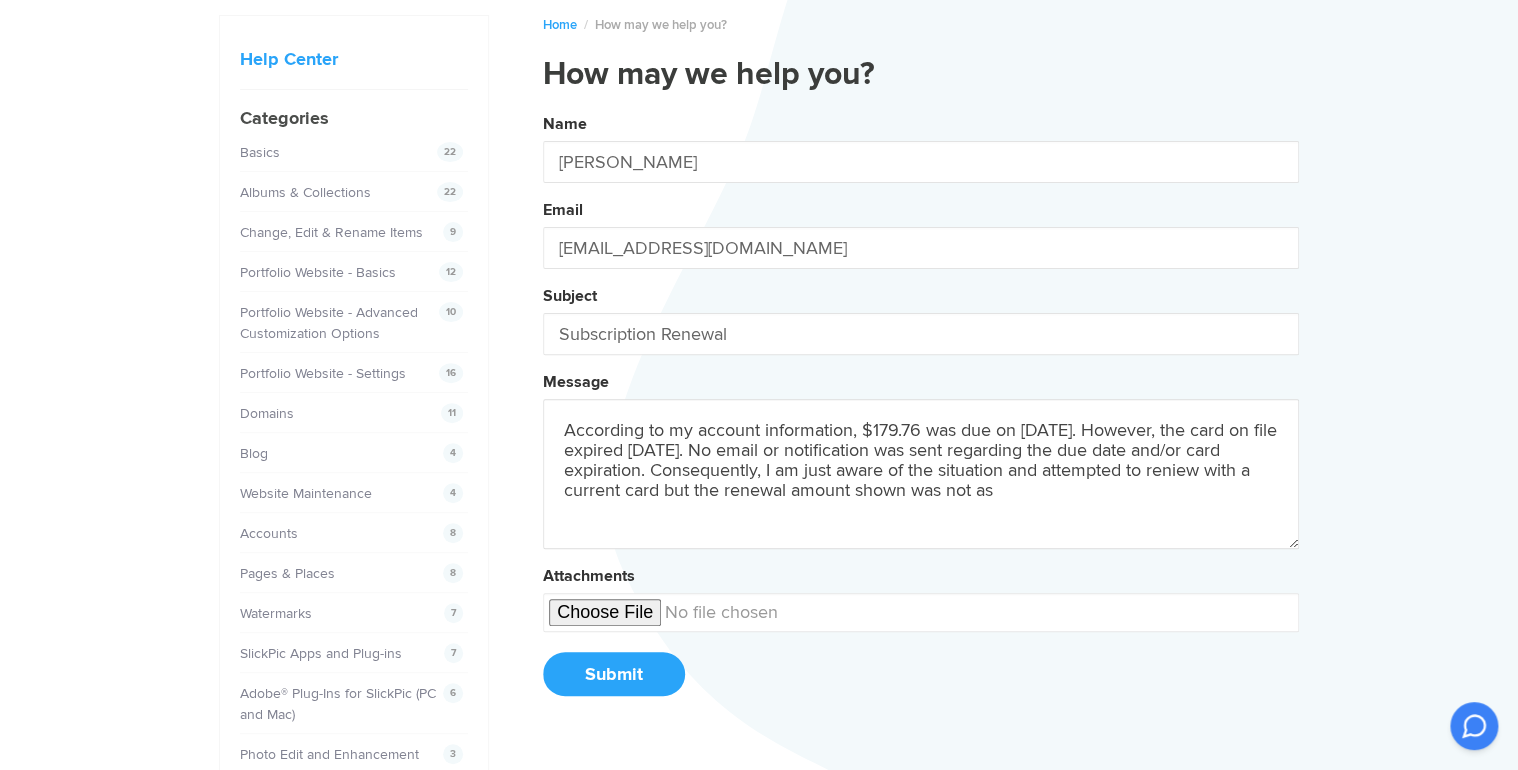 click on "Name [PERSON_NAME] Email [EMAIL_ADDRESS][DOMAIN_NAME] Subject Subscription Renewal Message According to my account information, $179.76 was due on [DATE]. However, the card on file expired [DATE]. No email or notification was sent regarding the due date and/or card expiration. Consequently, I am just aware of the situation and attempted to reniew with a current card but the renewal amount shown was not as Attachments Submit" at bounding box center (921, 412) 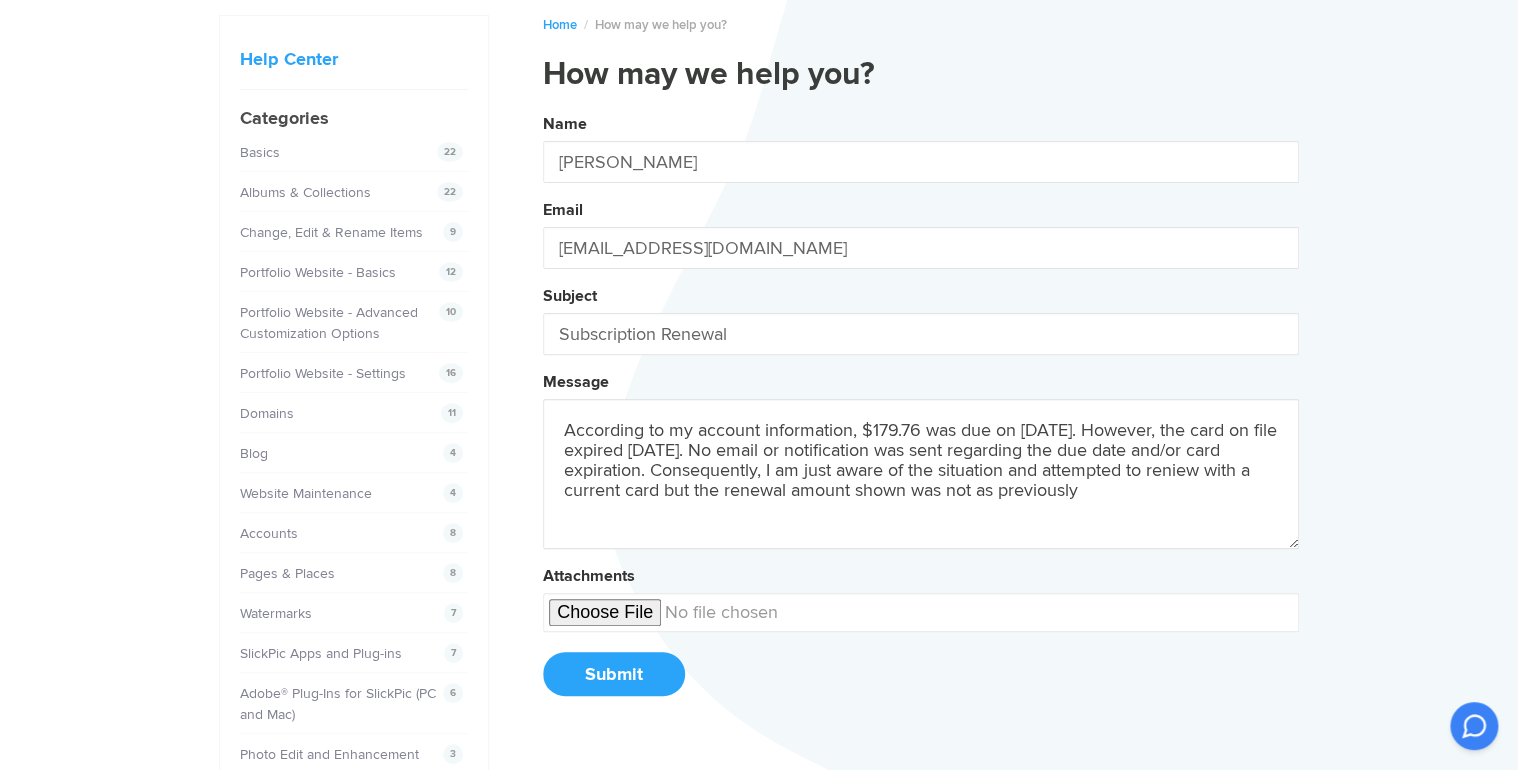click on "Name [PERSON_NAME] Email [EMAIL_ADDRESS][DOMAIN_NAME] Subject Subscription Renewal Message According to my account information, $179.76 was due on [DATE]. However, the card on file expired [DATE]. No email or notification was sent regarding the due date and/or card expiration. Consequently, I am just aware of the situation and attempted to reniew with a current card but the renewal amount shown was not as previously Attachments Submit" at bounding box center [921, 412] 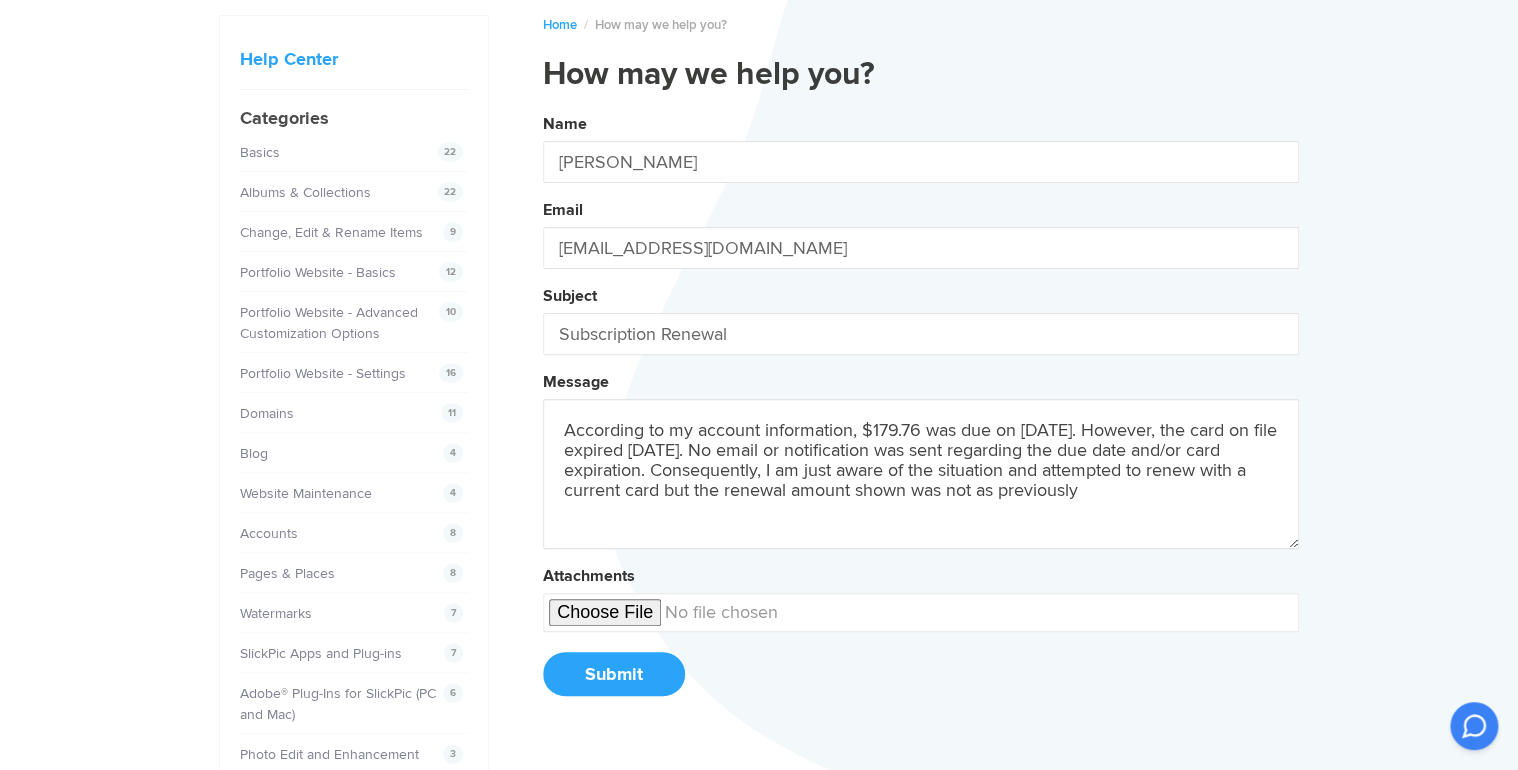 click on "According to my account information, $179.76 was due on [DATE]. However, the card on file expired [DATE]. No email or notification was sent regarding the due date and/or card expiration. Consequently, I am just aware of the situation and attempted to renew with a current card but the renewal amount shown was not as previously" at bounding box center [921, 474] 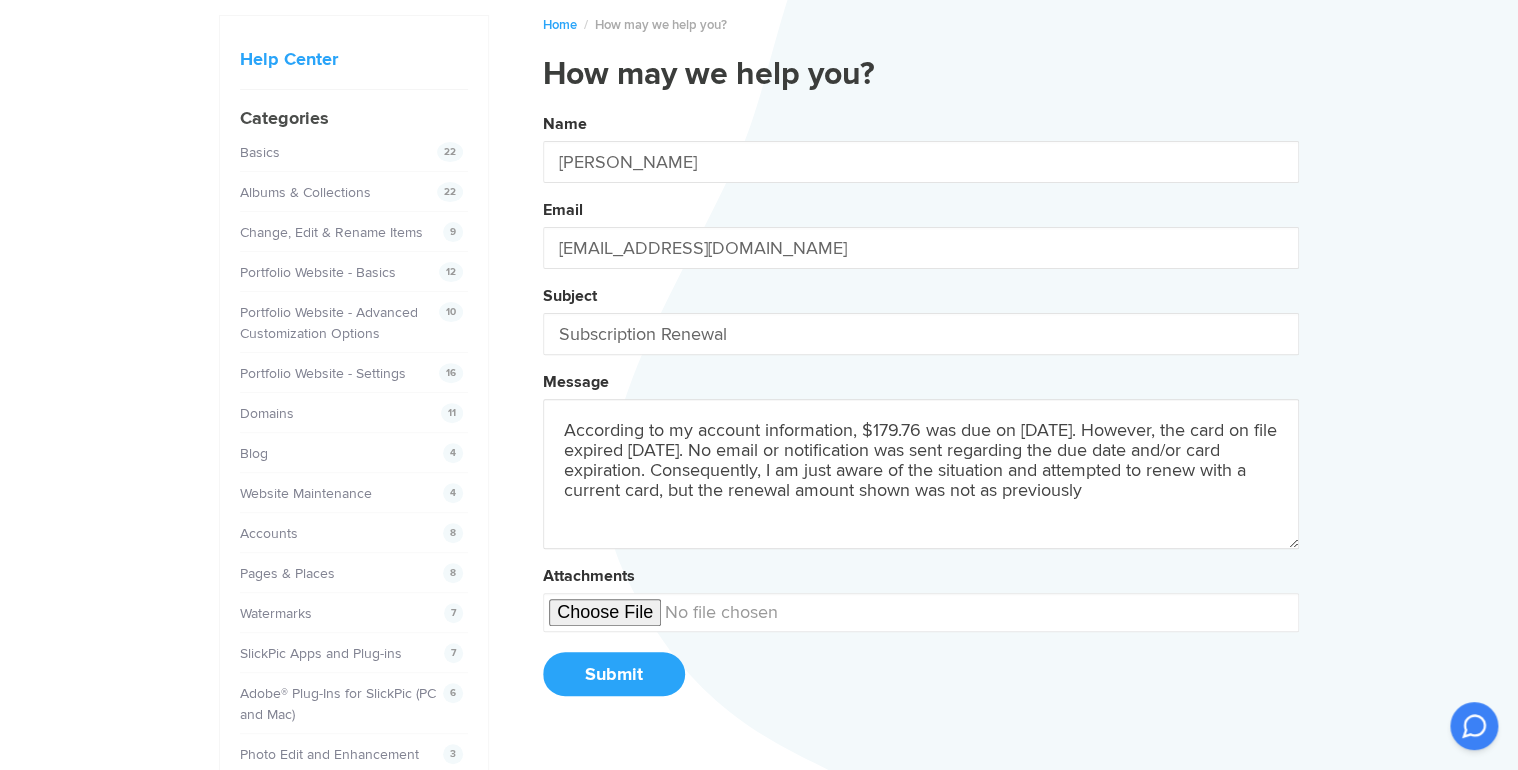 click on "According to my account information, $179.76 was due on [DATE]. However, the card on file expired [DATE]. No email or notification was sent regarding the due date and/or card expiration. Consequently, I am just aware of the situation and attempted to renew with a current card, but the renewal amount shown was not as previously" at bounding box center (921, 474) 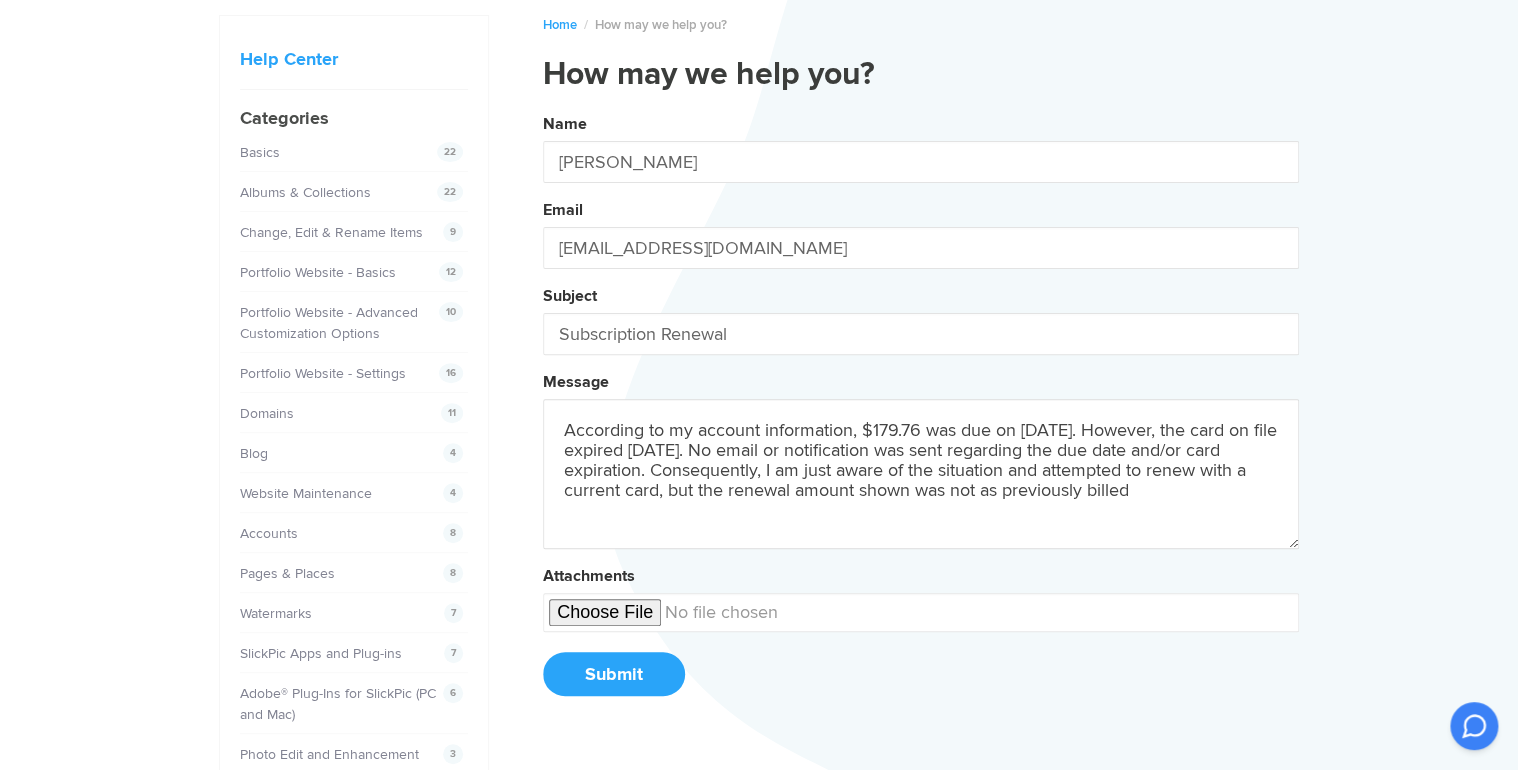 click on "Name [PERSON_NAME] Email [EMAIL_ADDRESS][DOMAIN_NAME] Subject Subscription Renewal Message According to my account information, $179.76 was due on [DATE]. However, the card on file expired [DATE]. No email or notification was sent regarding the due date and/or card expiration. Consequently, I am just aware of the situation and attempted to renew with a current card, but the renewal amount shown was not as previously billed Attachments Submit" at bounding box center (921, 412) 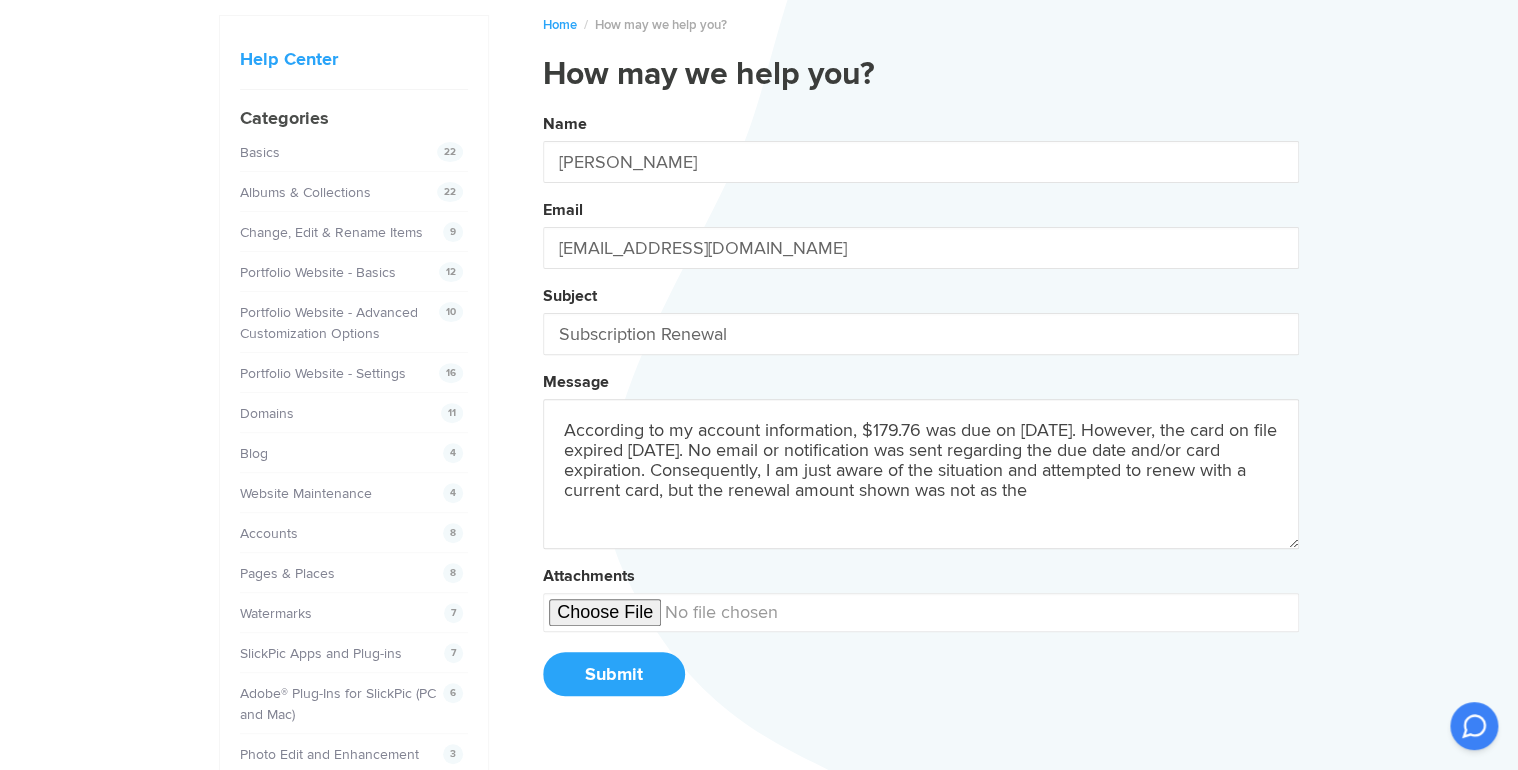 click on "Name [PERSON_NAME] Email [EMAIL_ADDRESS][DOMAIN_NAME] Subject Subscription Renewal Message According to my account information, $179.76 was due on [DATE]. However, the card on file expired [DATE]. No email or notification was sent regarding the due date and/or card expiration. Consequently, I am just aware of the situation and attempted to renew with a current card, but the renewal amount shown was not as the Attachments Submit" at bounding box center [921, 412] 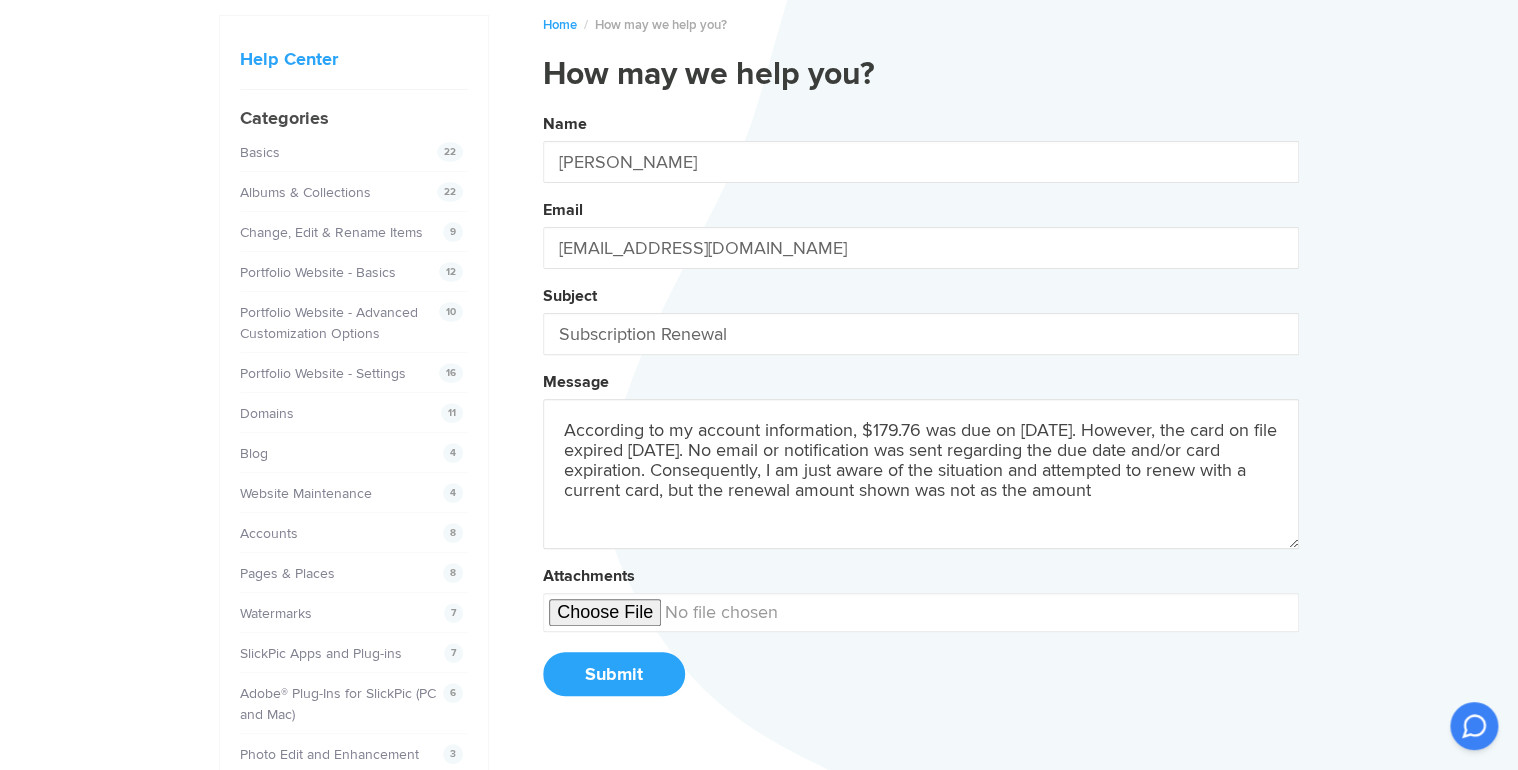 click on "Name [PERSON_NAME] Email [EMAIL_ADDRESS][DOMAIN_NAME] Subject Subscription Renewal Message According to my account information, $179.76 was due on [DATE]. However, the card on file expired [DATE]. No email or notification was sent regarding the due date and/or card expiration. Consequently, I am just aware of the situation and attempted to renew with a current card, but the renewal amount shown was not as the amount Attachments Submit" at bounding box center (921, 412) 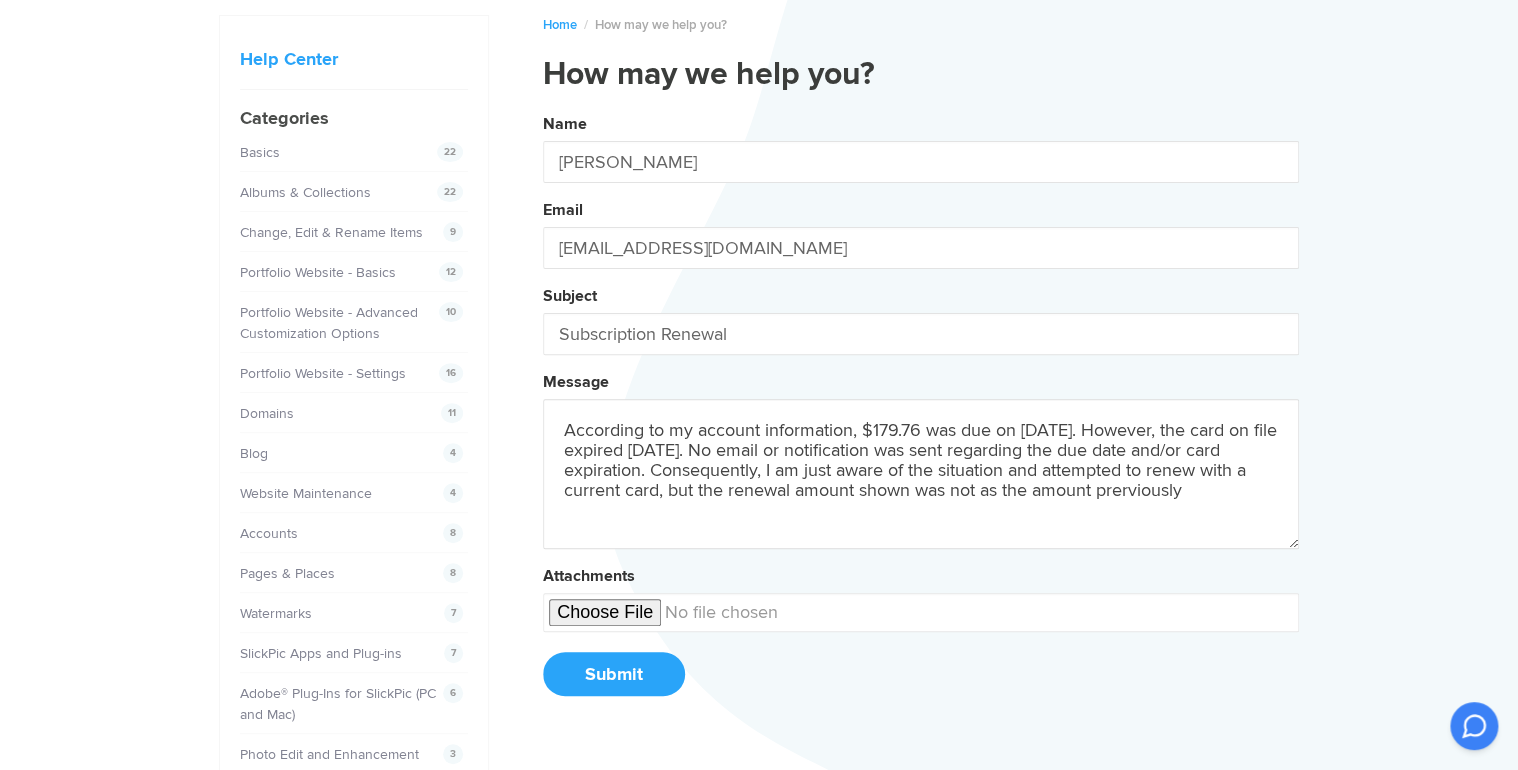 click on "Name [PERSON_NAME] Email [EMAIL_ADDRESS][DOMAIN_NAME] Subject Subscription Renewal Message According to my account information, $179.76 was due on [DATE]. However, the card on file expired [DATE]. No email or notification was sent regarding the due date and/or card expiration. Consequently, I am just aware of the situation and attempted to renew with a current card, but the renewal amount shown was not as the amount prerviously Attachments Submit" at bounding box center [921, 412] 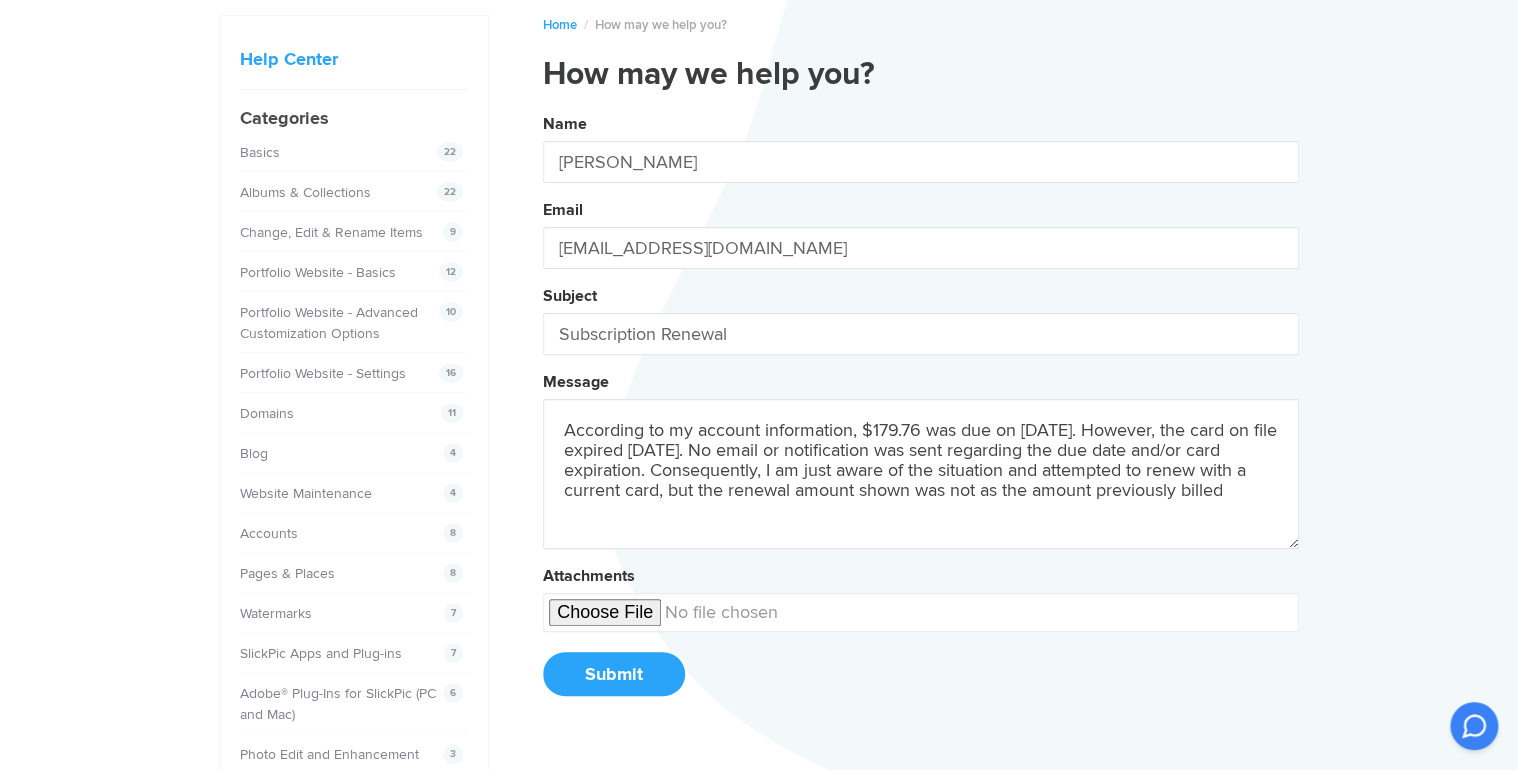 click on "According to my account information, $179.76 was due on [DATE]. However, the card on file expired [DATE]. No email or notification was sent regarding the due date and/or card expiration. Consequently, I am just aware of the situation and attempted to renew with a current card, but the renewal amount shown was not as the amount previously billed" at bounding box center [921, 474] 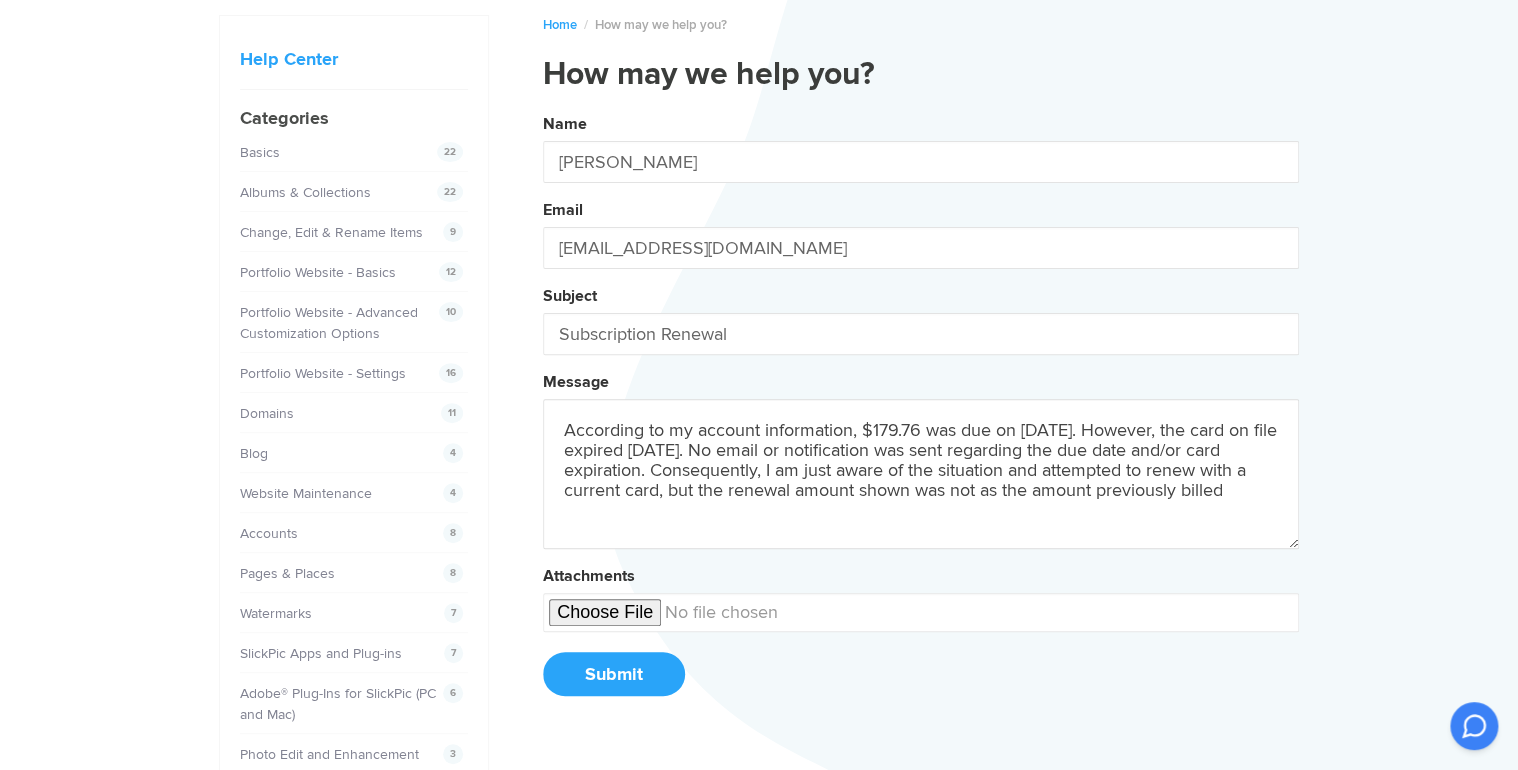 click on "Name [PERSON_NAME] Email [EMAIL_ADDRESS][DOMAIN_NAME] Subject Subscription Renewal Message According to my account information, $179.76 was due on [DATE]. However, the card on file expired [DATE]. No email or notification was sent regarding the due date and/or card expiration. Consequently, I am just aware of the situation and attempted to renew with a current card, but the renewal amount shown was not as the amount previously billed Attachments Submit" at bounding box center (921, 412) 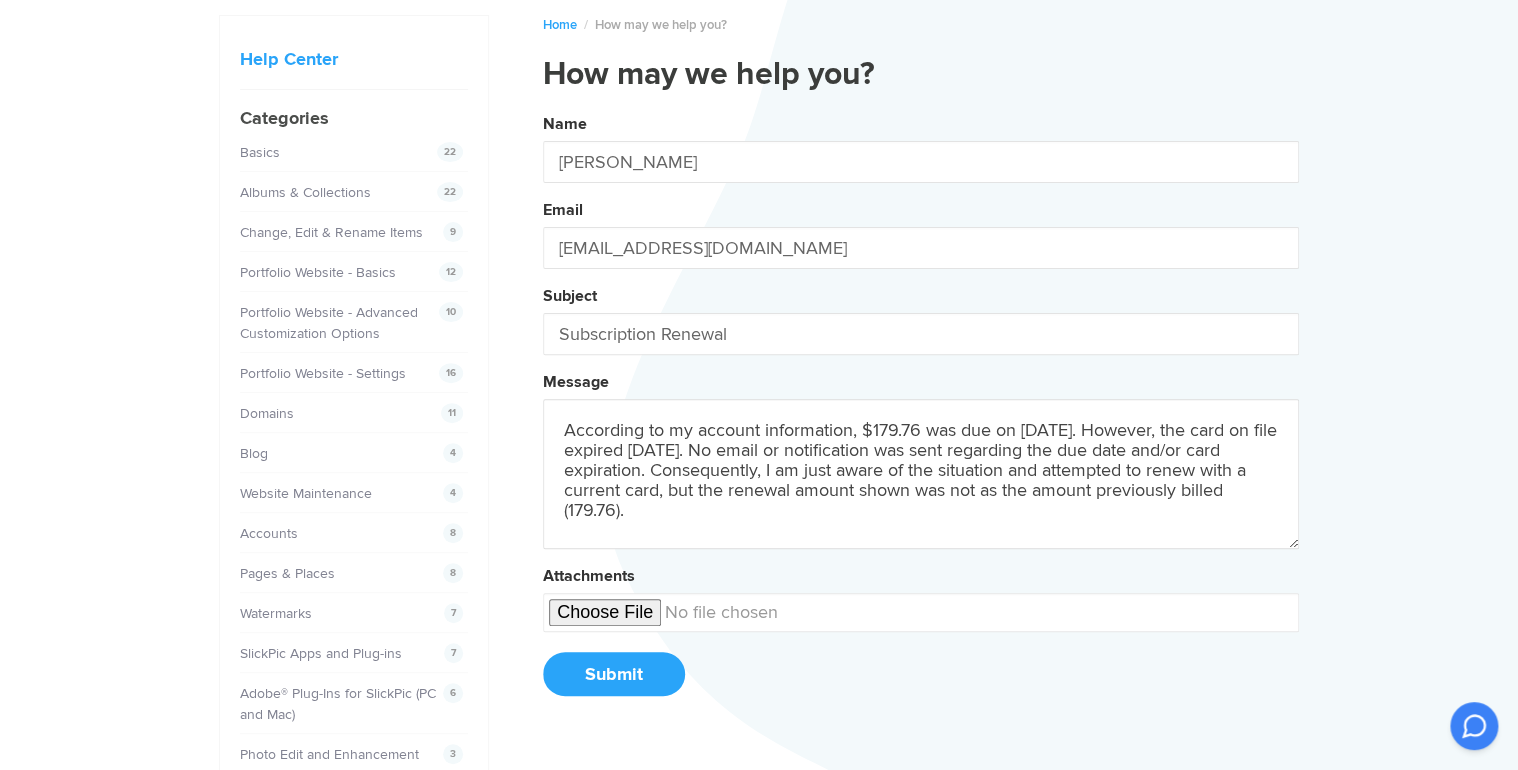 click on "Name [PERSON_NAME] Email [EMAIL_ADDRESS][DOMAIN_NAME] Subject Subscription Renewal Message According to my account information, $179.76 was due on [DATE]. However, the card on file expired [DATE]. No email or notification was sent regarding the due date and/or card expiration. Consequently, I am just aware of the situation and attempted to renew with a current card, but the renewal amount shown was not as the amount previously billed (179.76). Attachments Submit" at bounding box center (921, 412) 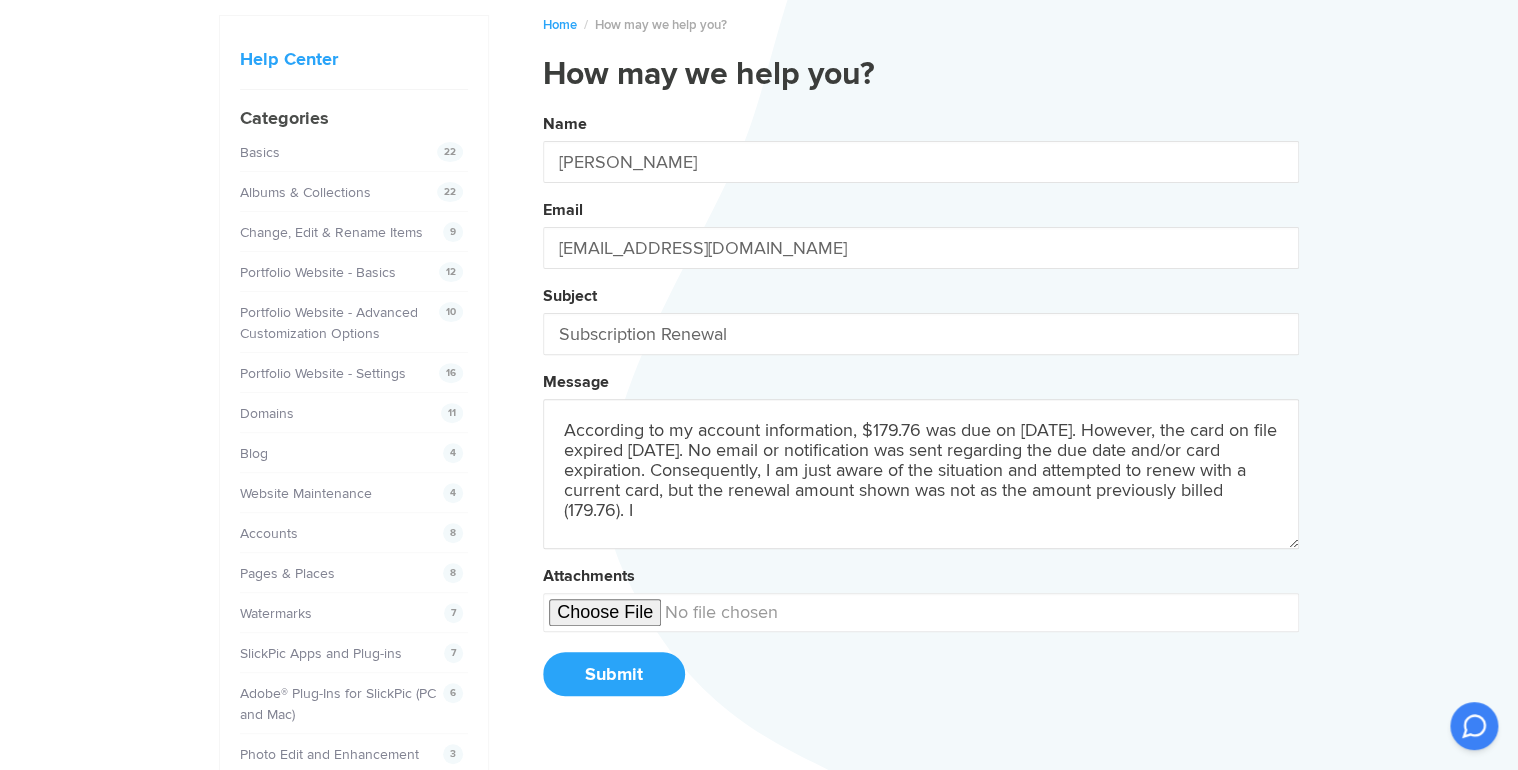 click on "Name [PERSON_NAME] Email [EMAIL_ADDRESS][DOMAIN_NAME] Subject Subscription Renewal Message According to my account information, $179.76 was due on [DATE]. However, the card on file expired [DATE]. No email or notification was sent regarding the due date and/or card expiration. Consequently, I am just aware of the situation and attempted to renew with a current card, but the renewal amount shown was not as the amount previously billed (179.76). I Attachments Submit" at bounding box center (921, 412) 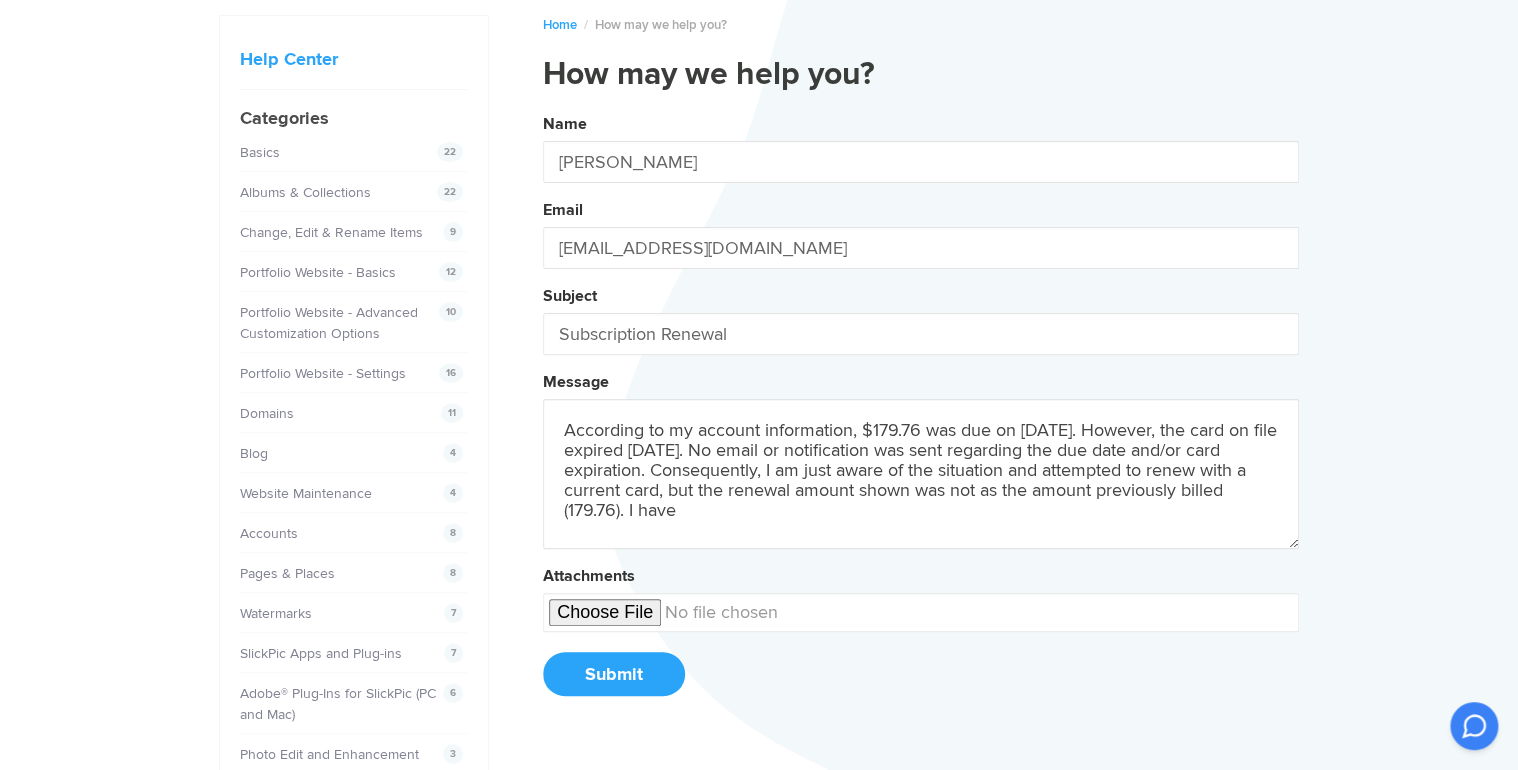 click on "Name [PERSON_NAME] Email [EMAIL_ADDRESS][DOMAIN_NAME] Subject Subscription Renewal Message According to my account information, $179.76 was due on [DATE]. However, the card on file expired [DATE]. No email or notification was sent regarding the due date and/or card expiration. Consequently, I am just aware of the situation and attempted to renew with a current card, but the renewal amount shown was not as the amount previously billed (179.76). I have Attachments Submit" at bounding box center (921, 412) 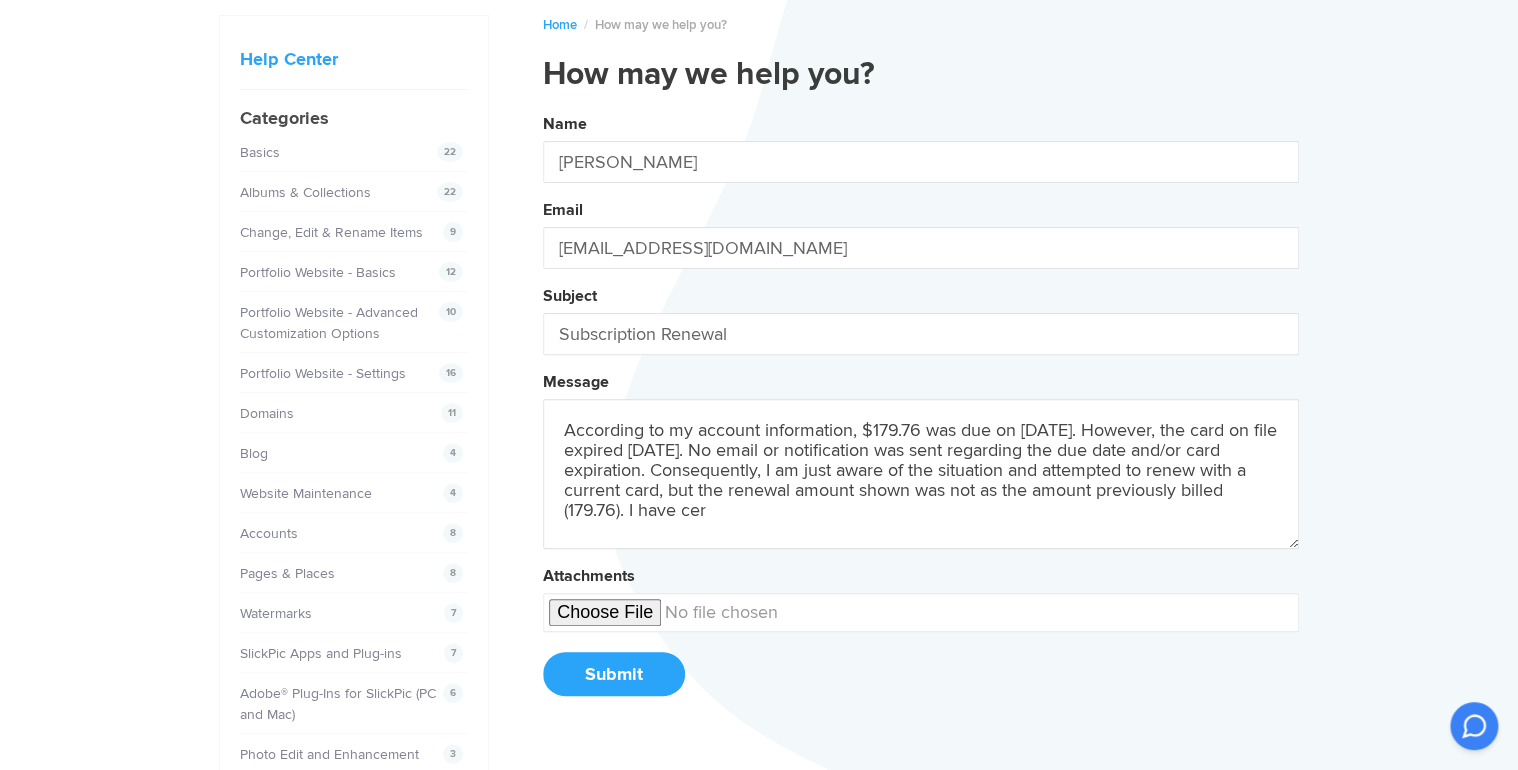 click on "According to my account information, $179.76 was due on [DATE]. However, the card on file expired [DATE]. No email or notification was sent regarding the due date and/or card expiration. Consequently, I am just aware of the situation and attempted to renew with a current card, but the renewal amount shown was not as the amount previously billed (179.76). I have cer" at bounding box center (921, 474) 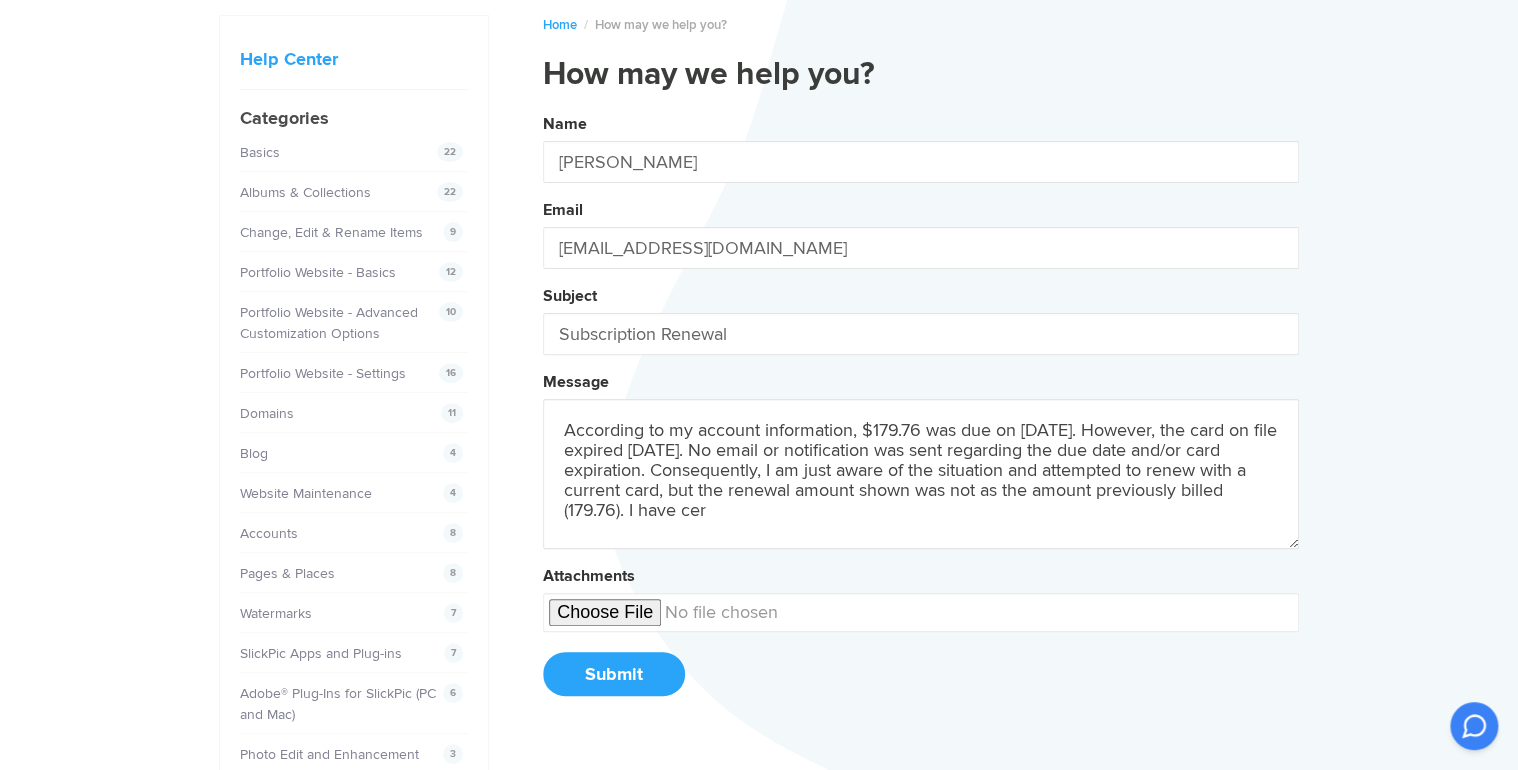 click on "Name [PERSON_NAME] Email [EMAIL_ADDRESS][DOMAIN_NAME] Subject Subscription Renewal Message According to my account information, $179.76 was due on [DATE]. However, the card on file expired [DATE]. No email or notification was sent regarding the due date and/or card expiration. Consequently, I am just aware of the situation and attempted to renew with a current card, but the renewal amount shown was not as the amount previously billed (179.76). I have cer Attachments Submit" at bounding box center [921, 412] 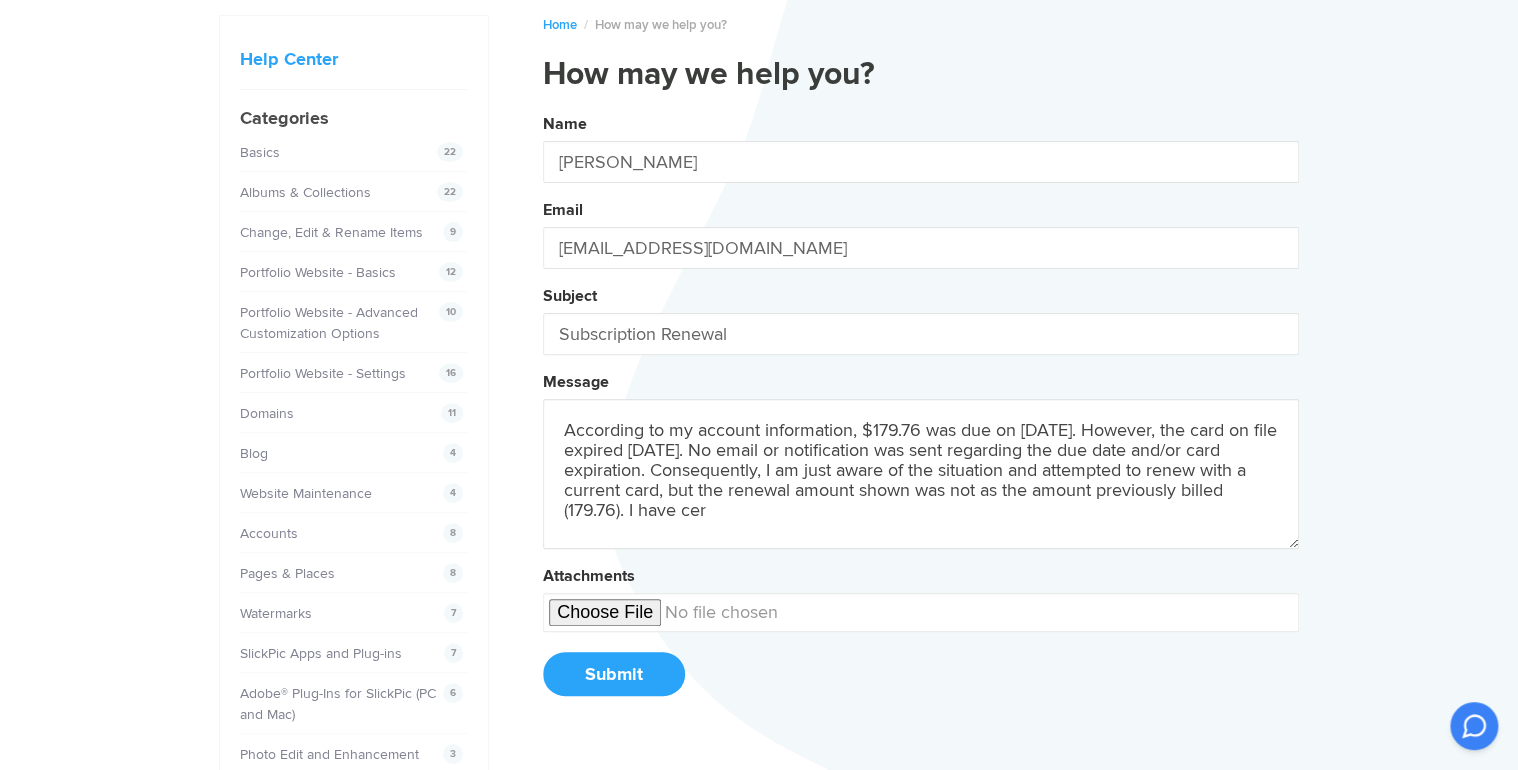 click on "Name [PERSON_NAME] Email [EMAIL_ADDRESS][DOMAIN_NAME] Subject Subscription Renewal Message According to my account information, $179.76 was due on [DATE]. However, the card on file expired [DATE]. No email or notification was sent regarding the due date and/or card expiration. Consequently, I am just aware of the situation and attempted to renew with a current card, but the renewal amount shown was not as the amount previously billed (179.76). I have cer Attachments Submit" at bounding box center (921, 412) 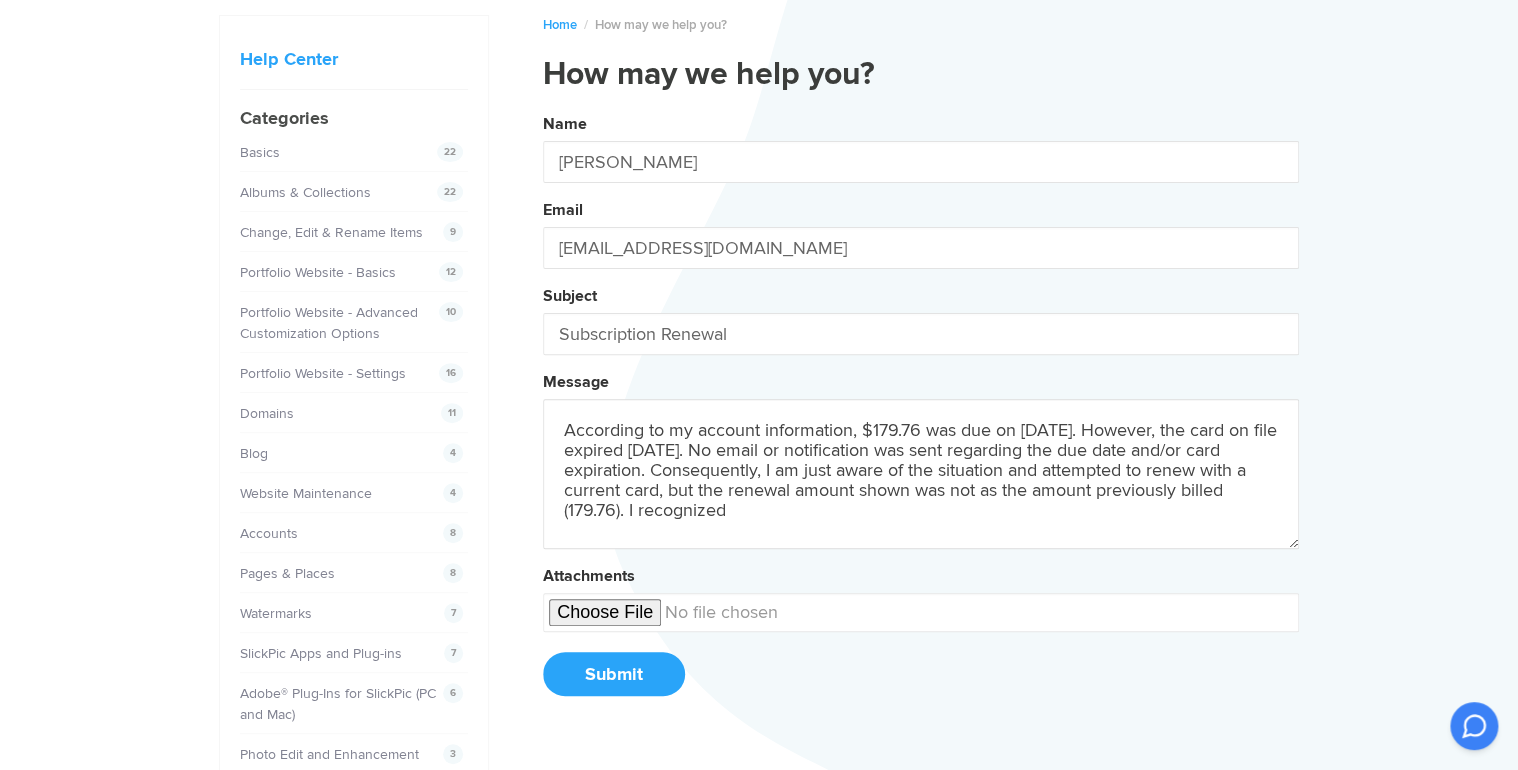 click on "Name [PERSON_NAME] Email [EMAIL_ADDRESS][DOMAIN_NAME] Subject Subscription Renewal Message According to my account information, $179.76 was due on [DATE]. However, the card on file expired [DATE]. No email or notification was sent regarding the due date and/or card expiration. Consequently, I am just aware of the situation and attempted to renew with a current card, but the renewal amount shown was not as the amount previously billed (179.76). I recognized Attachments Submit" at bounding box center [921, 412] 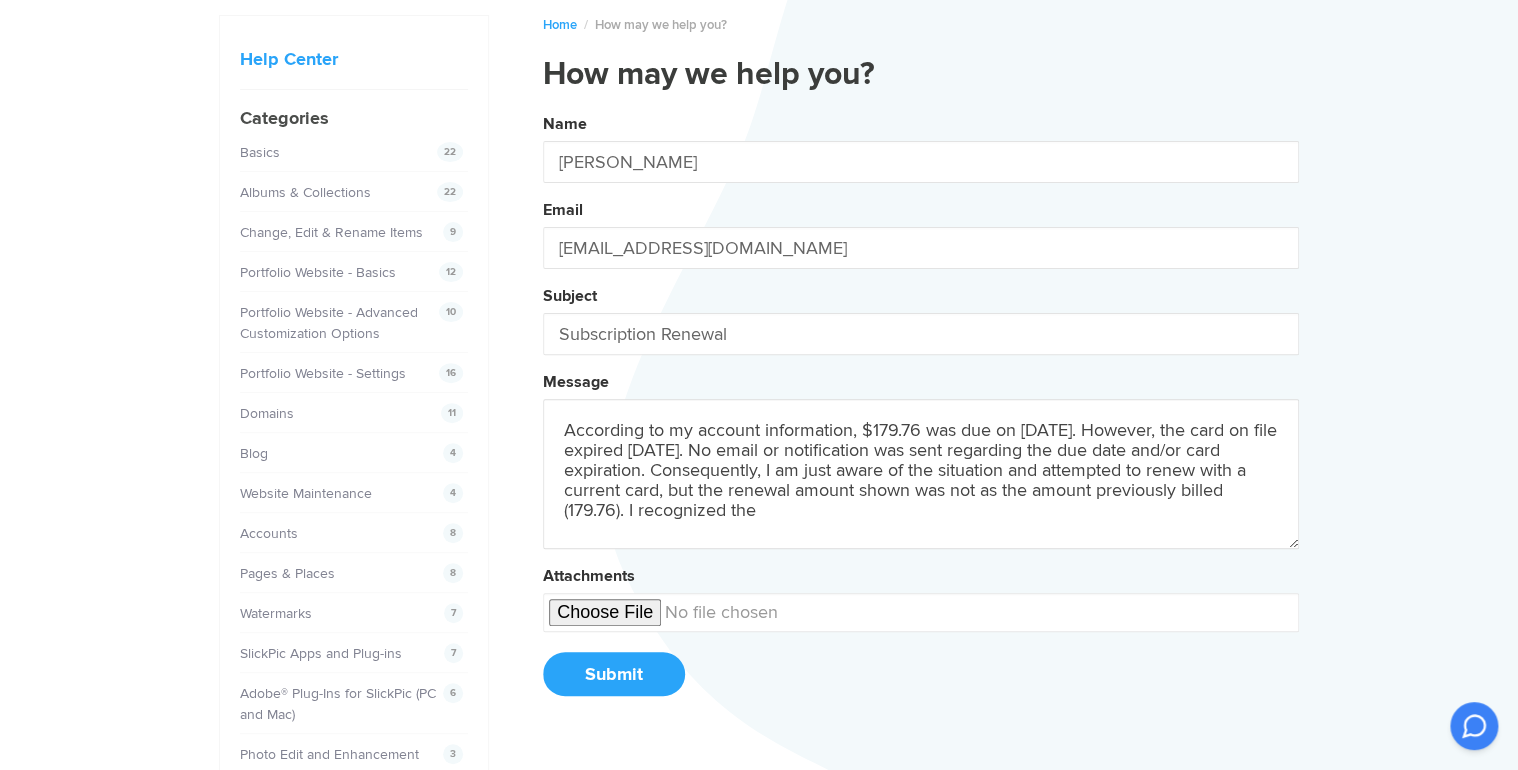 click on "Name [PERSON_NAME] Email [EMAIL_ADDRESS][DOMAIN_NAME] Subject Subscription Renewal Message According to my account information, $179.76 was due on [DATE]. However, the card on file expired [DATE]. No email or notification was sent regarding the due date and/or card expiration. Consequently, I am just aware of the situation and attempted to renew with a current card, but the renewal amount shown was not as the amount previously billed (179.76). I recognized the Attachments Submit" at bounding box center [921, 412] 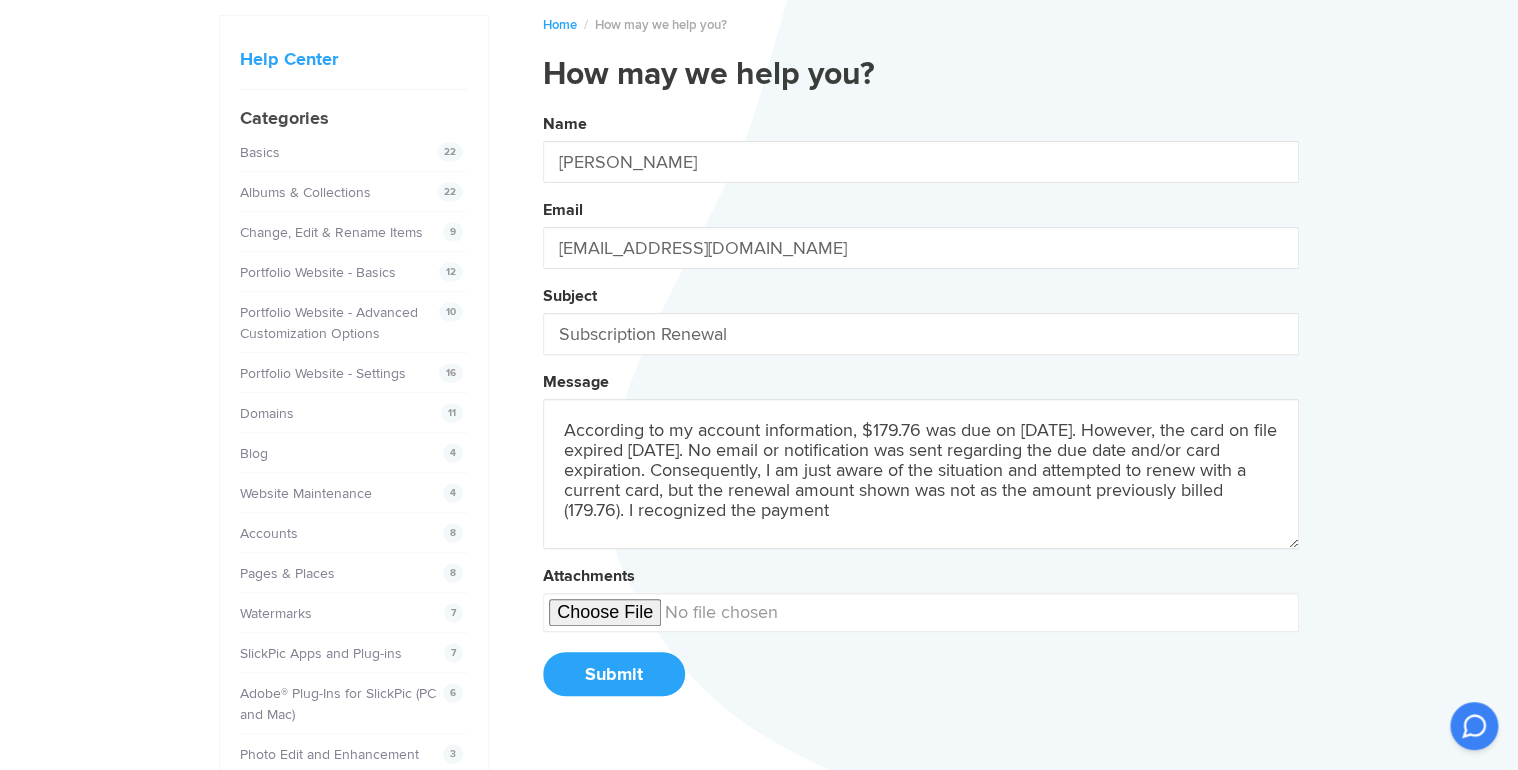 click on "Name [PERSON_NAME] Email [EMAIL_ADDRESS][DOMAIN_NAME] Subject Subscription Renewal Message According to my account information, $179.76 was due on [DATE]. However, the card on file expired [DATE]. No email or notification was sent regarding the due date and/or card expiration. Consequently, I am just aware of the situation and attempted to renew with a current card, but the renewal amount shown was not as the amount previously billed (179.76). I recognized the payment Attachments Submit" at bounding box center [921, 412] 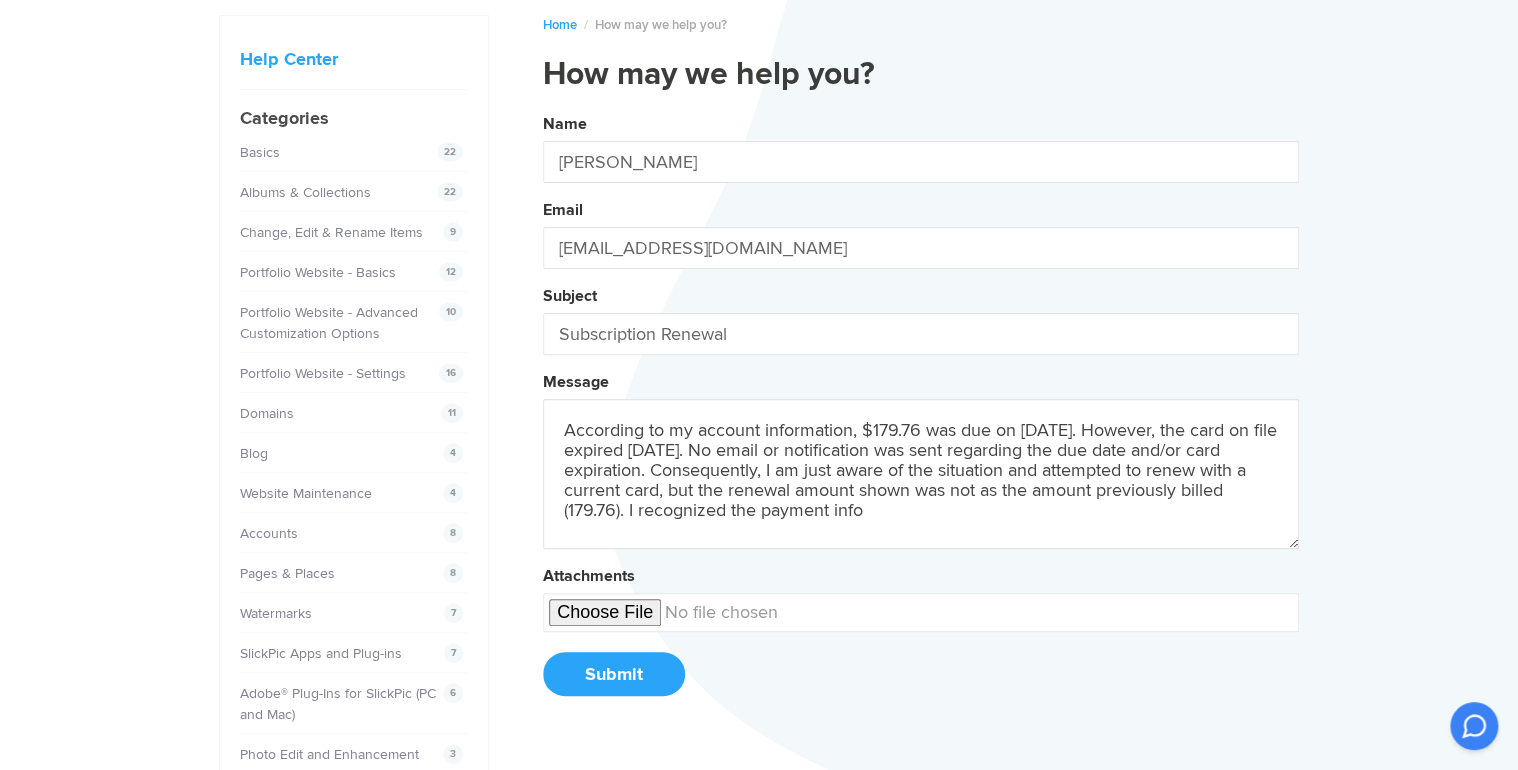 click on "Name [PERSON_NAME] Email [EMAIL_ADDRESS][DOMAIN_NAME] Subject Subscription Renewal Message According to my account information, $179.76 was due on [DATE]. However, the card on file expired [DATE]. No email or notification was sent regarding the due date and/or card expiration. Consequently, I am just aware of the situation and attempted to renew with a current card, but the renewal amount shown was not as the amount previously billed (179.76). I recognized the payment info Attachments Submit" at bounding box center (921, 412) 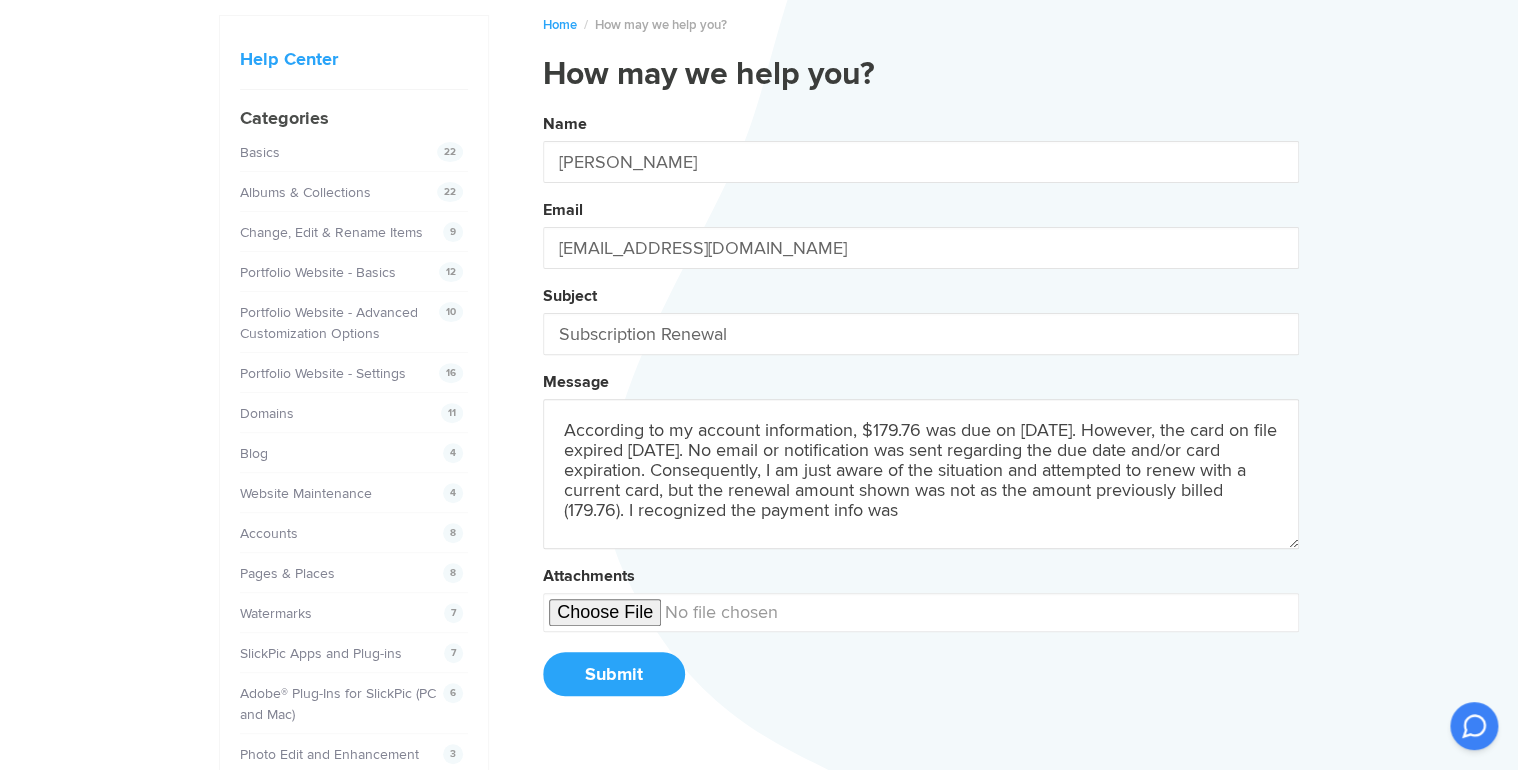click on "Name [PERSON_NAME] Email [EMAIL_ADDRESS][DOMAIN_NAME] Subject Subscription Renewal Message According to my account information, $179.76 was due on [DATE]. However, the card on file expired [DATE]. No email or notification was sent regarding the due date and/or card expiration. Consequently, I am just aware of the situation and attempted to renew with a current card, but the renewal amount shown was not as the amount previously billed (179.76). I recognized the payment info was Attachments Submit" at bounding box center [921, 412] 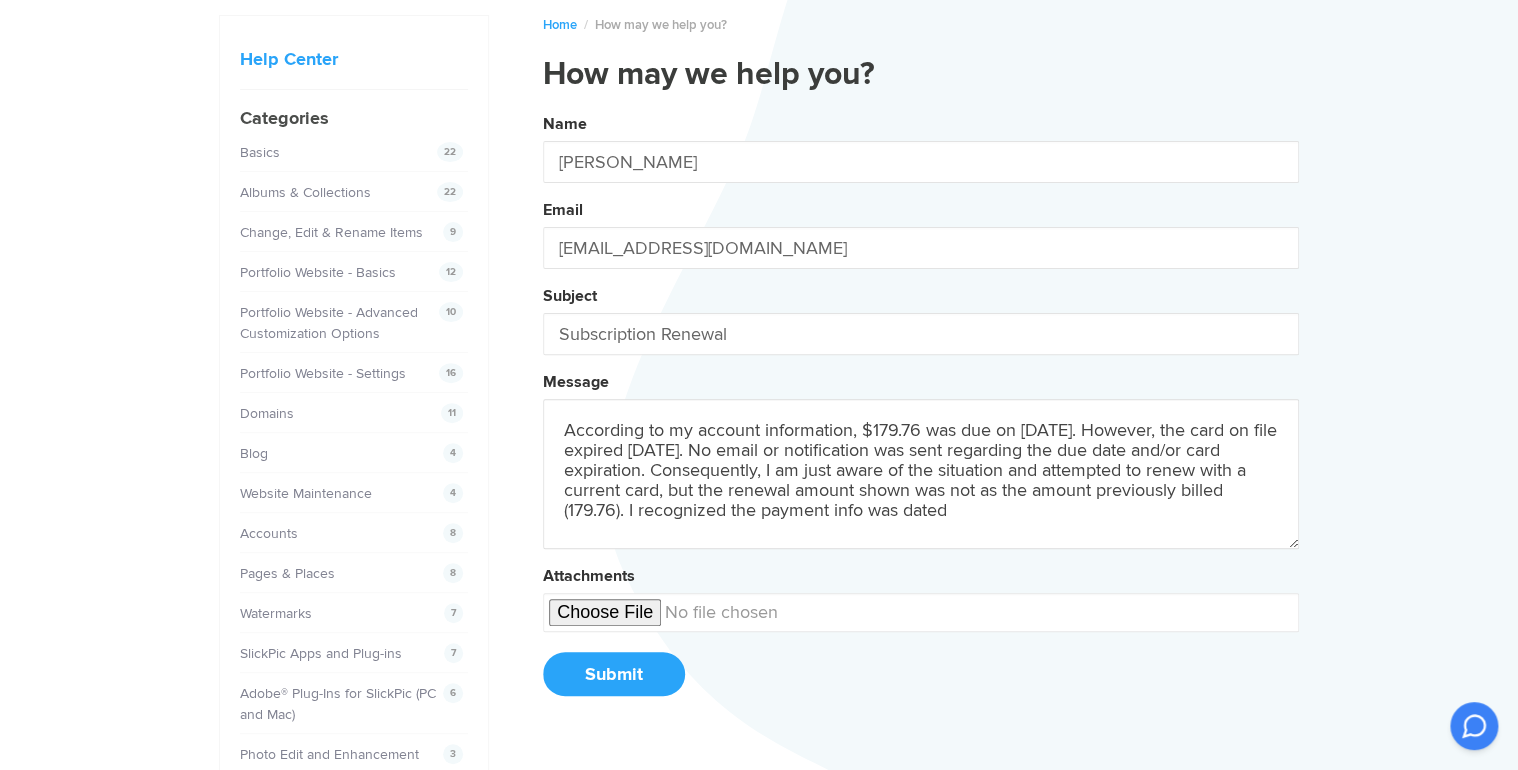 click on "Name [PERSON_NAME] Email [EMAIL_ADDRESS][DOMAIN_NAME] Subject Subscription Renewal Message According to my account information, $179.76 was due on [DATE]. However, the card on file expired [DATE]. No email or notification was sent regarding the due date and/or card expiration. Consequently, I am just aware of the situation and attempted to renew with a current card, but the renewal amount shown was not as the amount previously billed (179.76). I recognized the payment info was dated Attachments Submit" at bounding box center [921, 412] 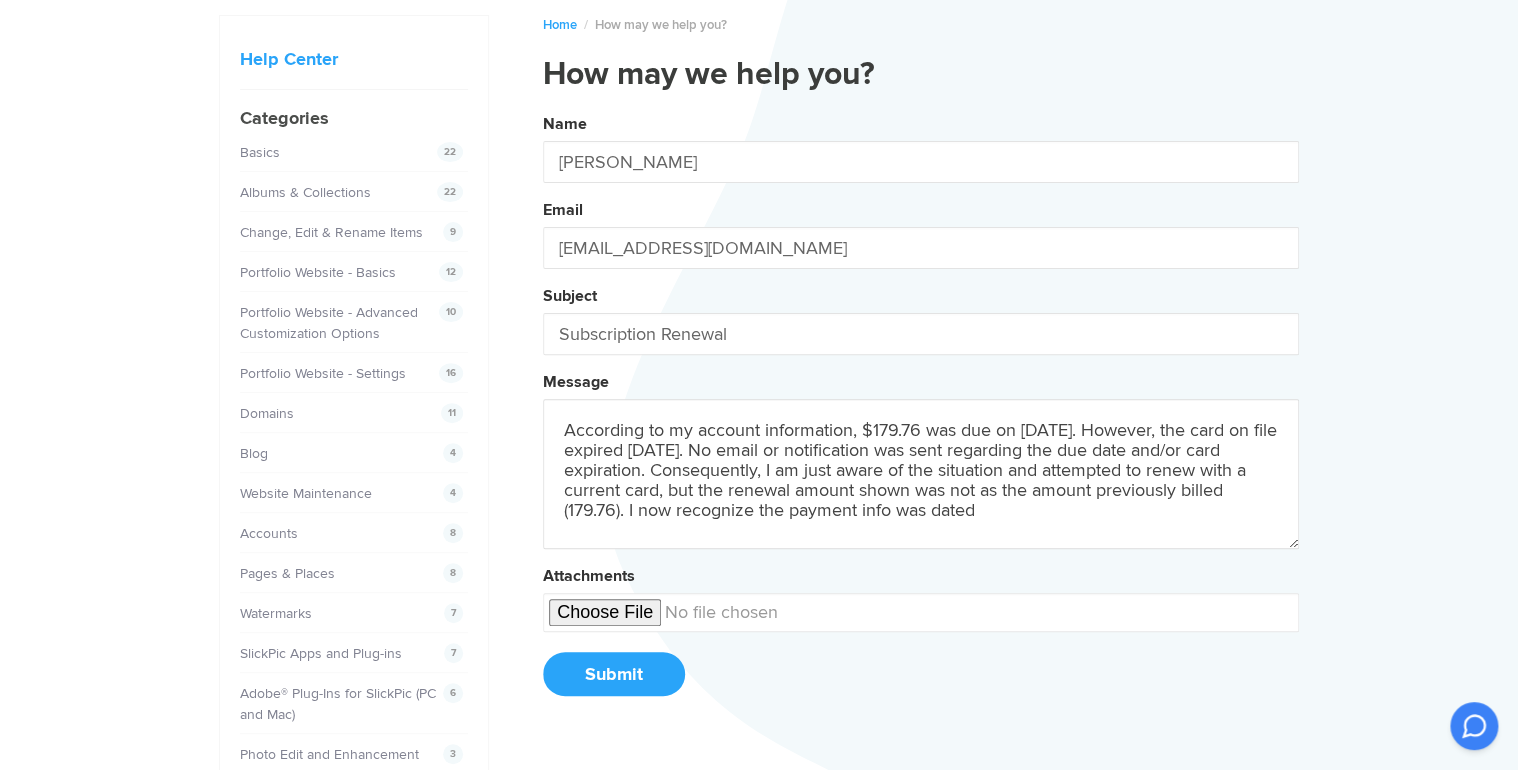 click on "Name [PERSON_NAME] Email [EMAIL_ADDRESS][DOMAIN_NAME] Subject Subscription Renewal Message According to my account information, $179.76 was due on [DATE]. However, the card on file expired [DATE]. No email or notification was sent regarding the due date and/or card expiration. Consequently, I am just aware of the situation and attempted to renew with a current card, but the renewal amount shown was not as the amount previously billed (179.76). I now recognize the payment info was dated Attachments Submit" at bounding box center (921, 412) 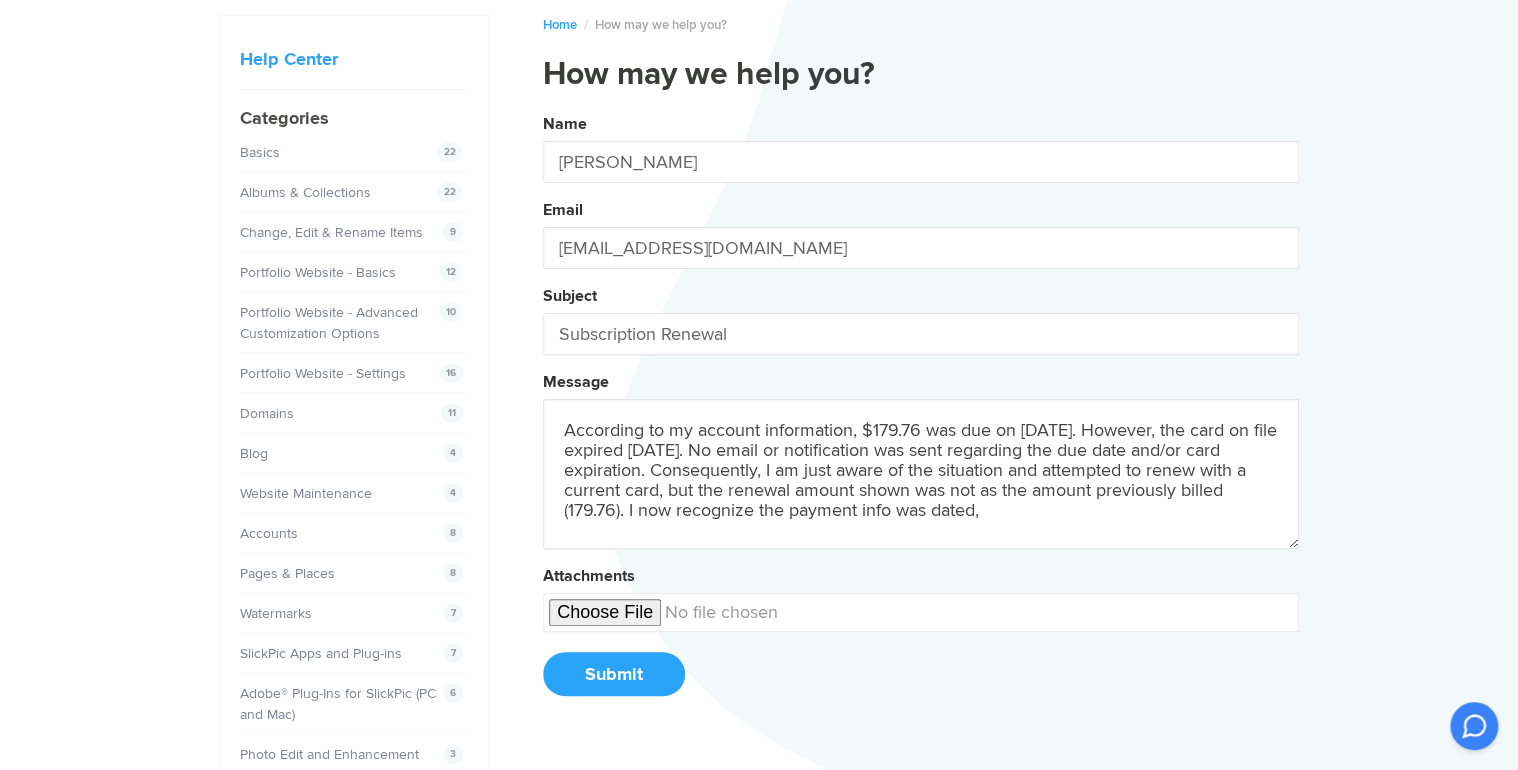 click on "Name [PERSON_NAME] Email [EMAIL_ADDRESS][DOMAIN_NAME] Subject Subscription Renewal Message According to my account information, $179.76 was due on [DATE]. However, the card on file expired [DATE]. No email or notification was sent regarding the due date and/or card expiration. Consequently, I am just aware of the situation and attempted to renew with a current card, but the renewal amount shown was not as the amount previously billed (179.76). I now recognize the payment info was dated, Attachments Submit" at bounding box center [921, 412] 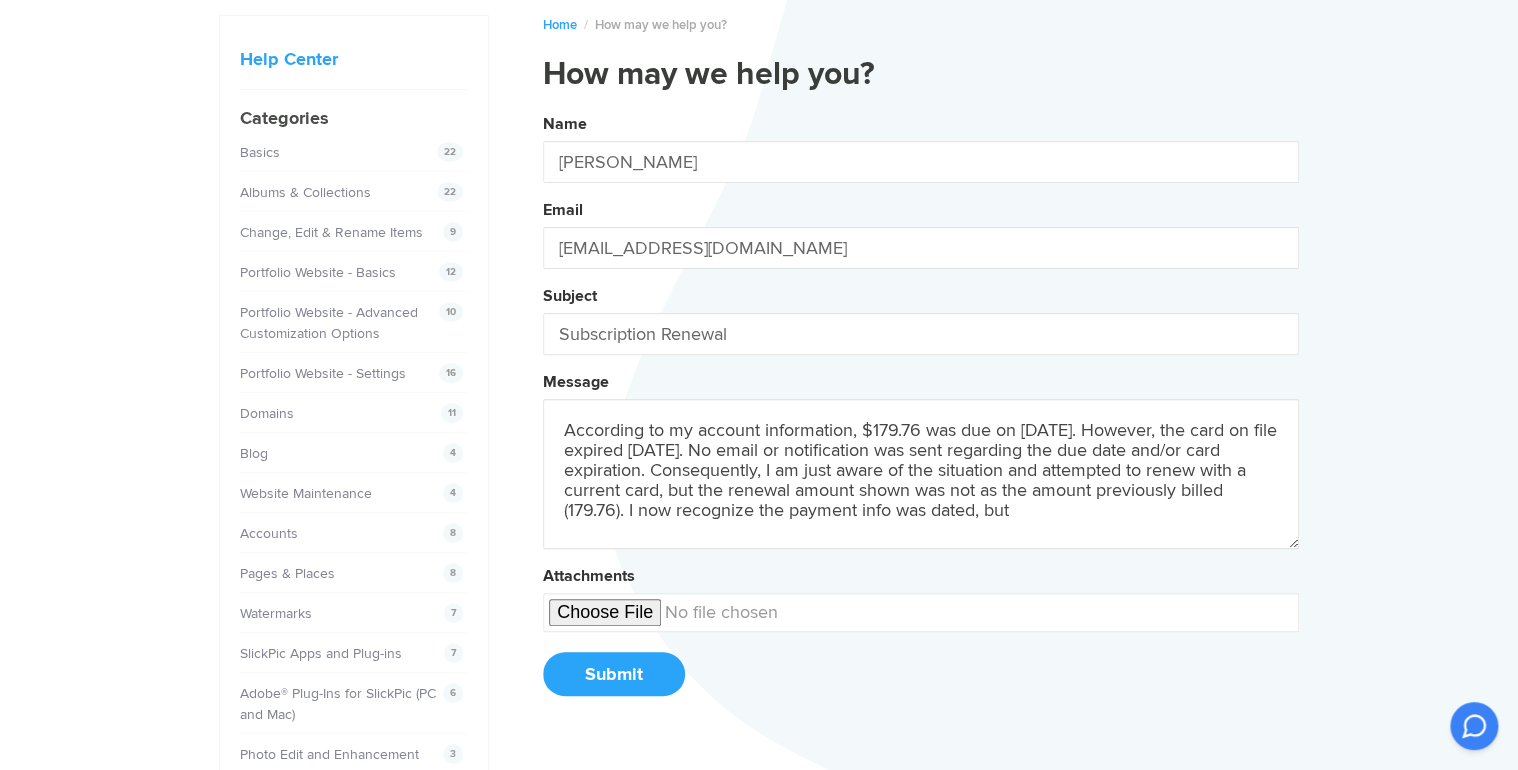 click on "Name [PERSON_NAME] Email [EMAIL_ADDRESS][DOMAIN_NAME] Subject Subscription Renewal Message According to my account information, $179.76 was due on [DATE]. However, the card on file expired [DATE]. No email or notification was sent regarding the due date and/or card expiration. Consequently, I am just aware of the situation and attempted to renew with a current card, but the renewal amount shown was not as the amount previously billed (179.76). I now recognize the payment info was dated, but Attachments Submit" at bounding box center [921, 412] 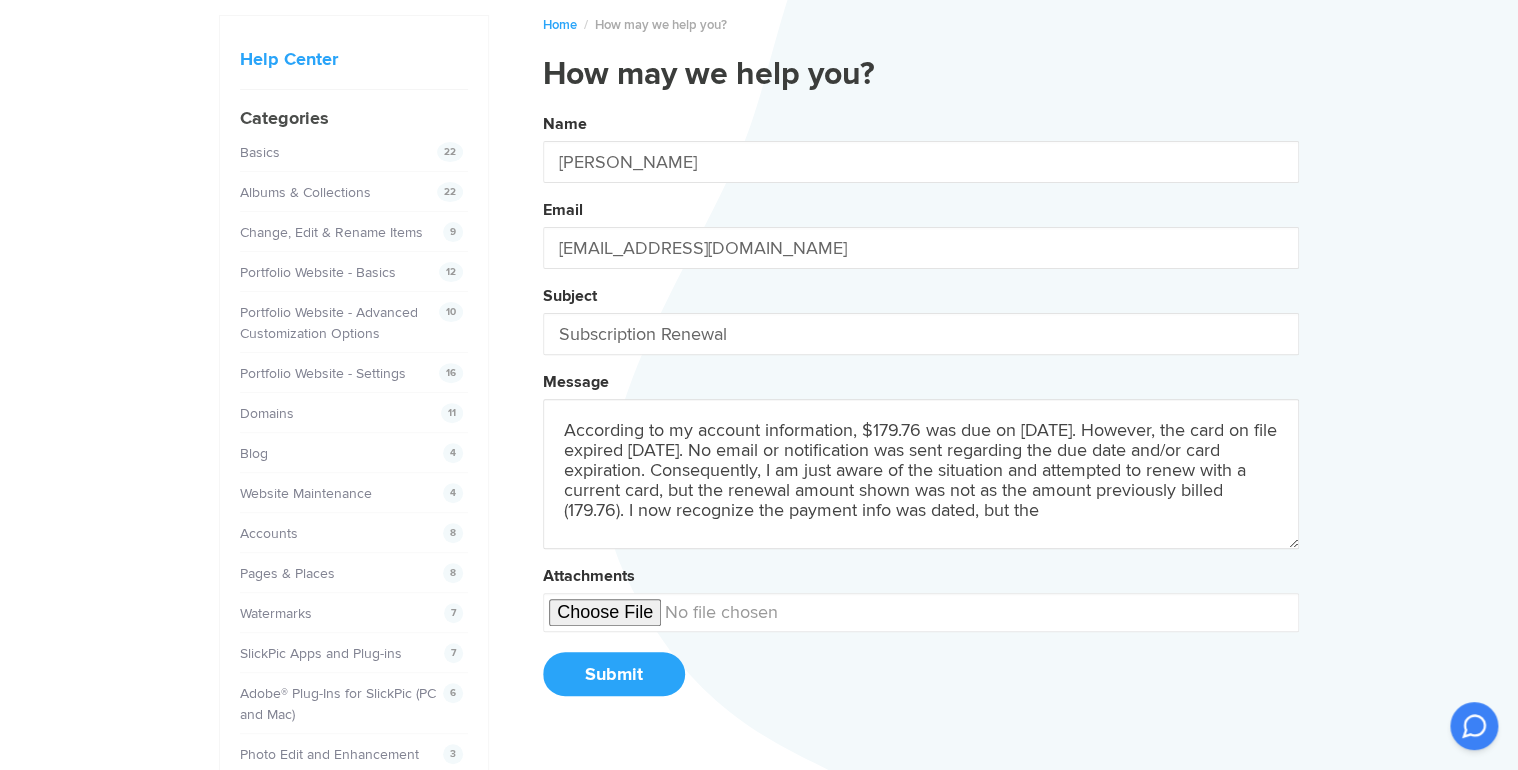 click on "Name [PERSON_NAME] Email [EMAIL_ADDRESS][DOMAIN_NAME] Subject Subscription Renewal Message According to my account information, $179.76 was due on [DATE]. However, the card on file expired [DATE]. No email or notification was sent regarding the due date and/or card expiration. Consequently, I am just aware of the situation and attempted to renew with a current card, but the renewal amount shown was not as the amount previously billed (179.76). I now recognize the payment info was dated, but the Attachments Submit" at bounding box center (921, 412) 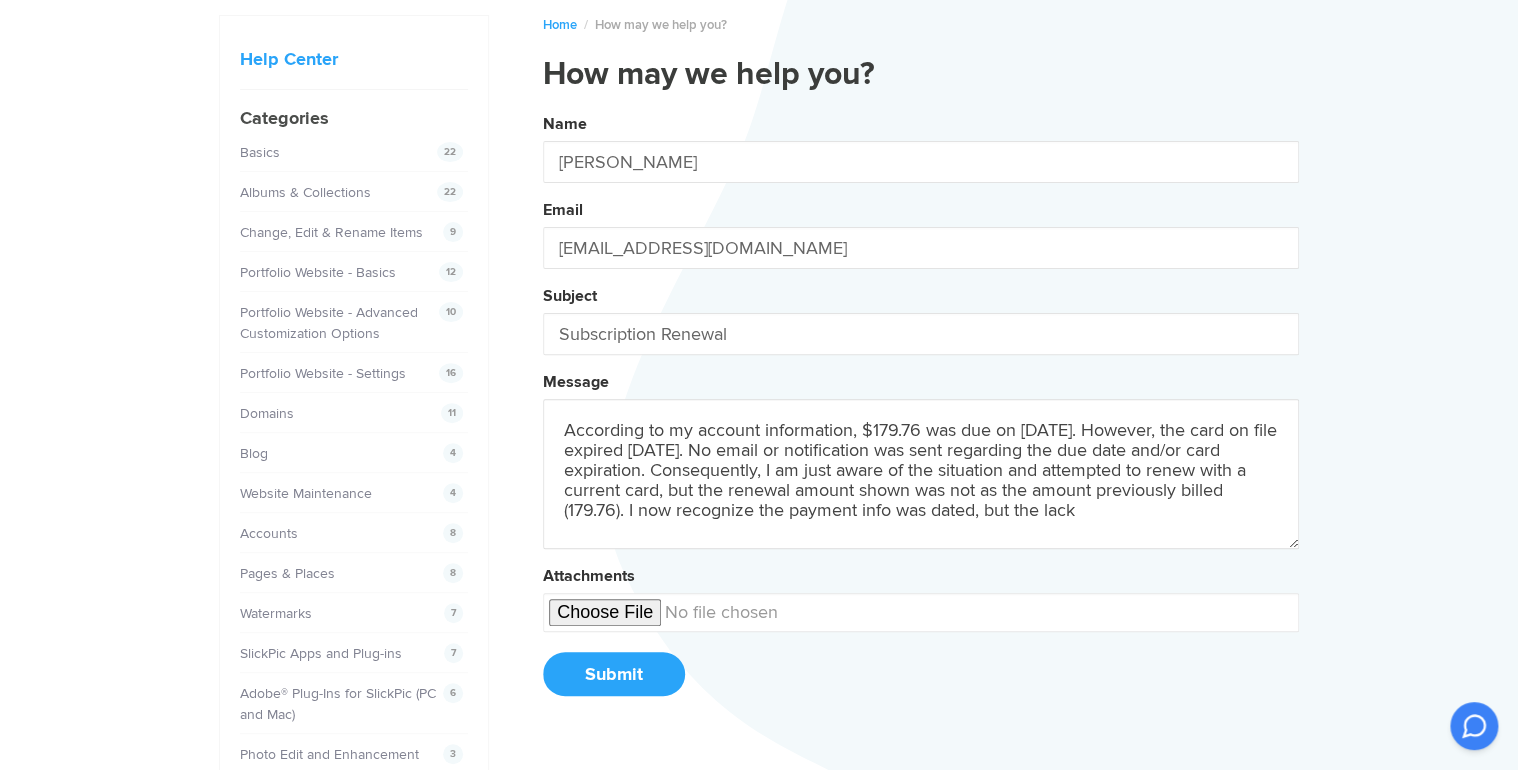click on "Name [PERSON_NAME] Email [EMAIL_ADDRESS][DOMAIN_NAME] Subject Subscription Renewal Message According to my account information, $179.76 was due on [DATE]. However, the card on file expired [DATE]. No email or notification was sent regarding the due date and/or card expiration. Consequently, I am just aware of the situation and attempted to renew with a current card, but the renewal amount shown was not as the amount previously billed (179.76). I now recognize the payment info was dated, but the lack Attachments Submit" at bounding box center [921, 412] 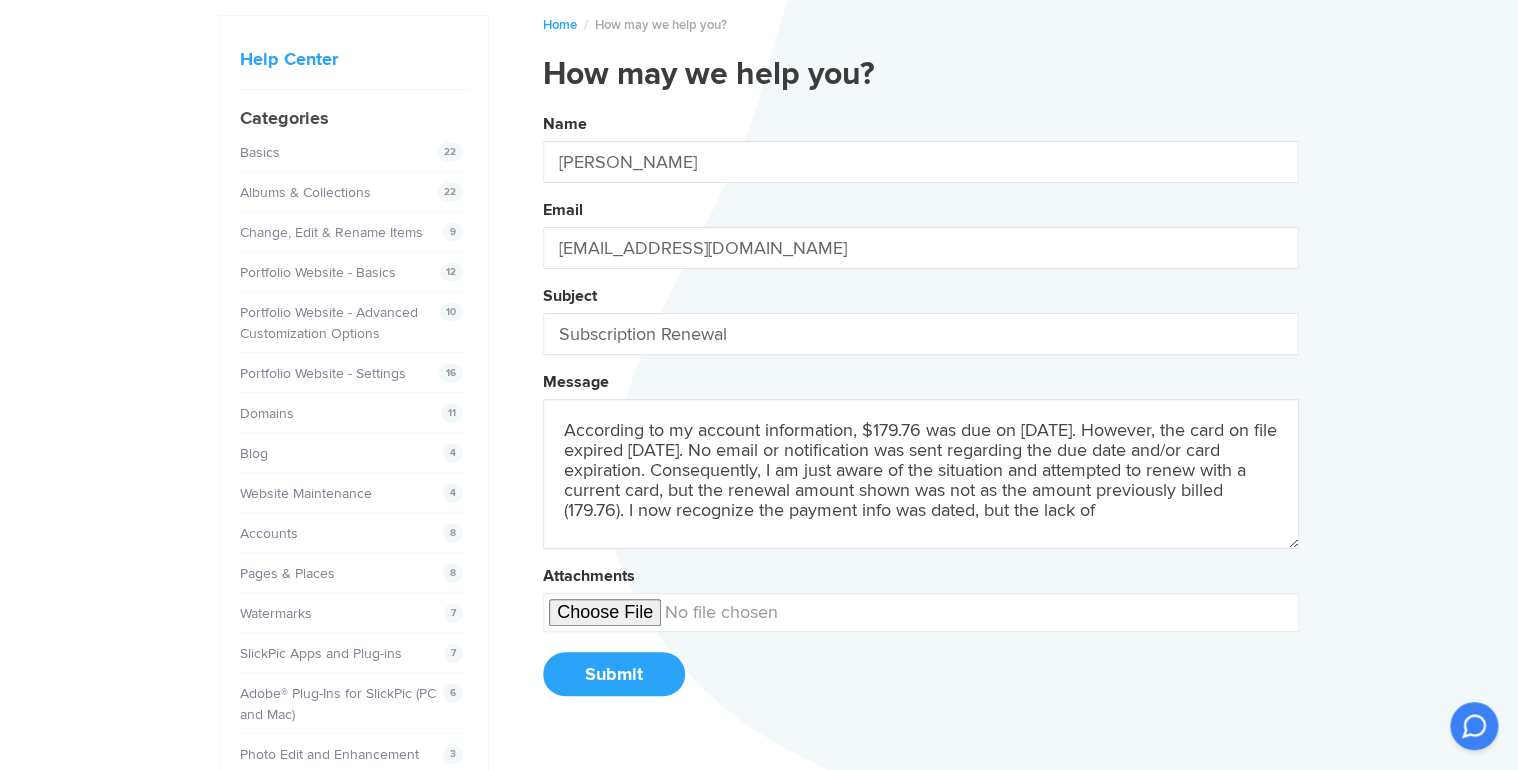 click on "Name [PERSON_NAME] Email [EMAIL_ADDRESS][DOMAIN_NAME] Subject Subscription Renewal Message According to my account information, $179.76 was due on [DATE]. However, the card on file expired [DATE]. No email or notification was sent regarding the due date and/or card expiration. Consequently, I am just aware of the situation and attempted to renew with a current card, but the renewal amount shown was not as the amount previously billed (179.76). I now recognize the payment info was dated, but the lack of Attachments Submit" at bounding box center (921, 412) 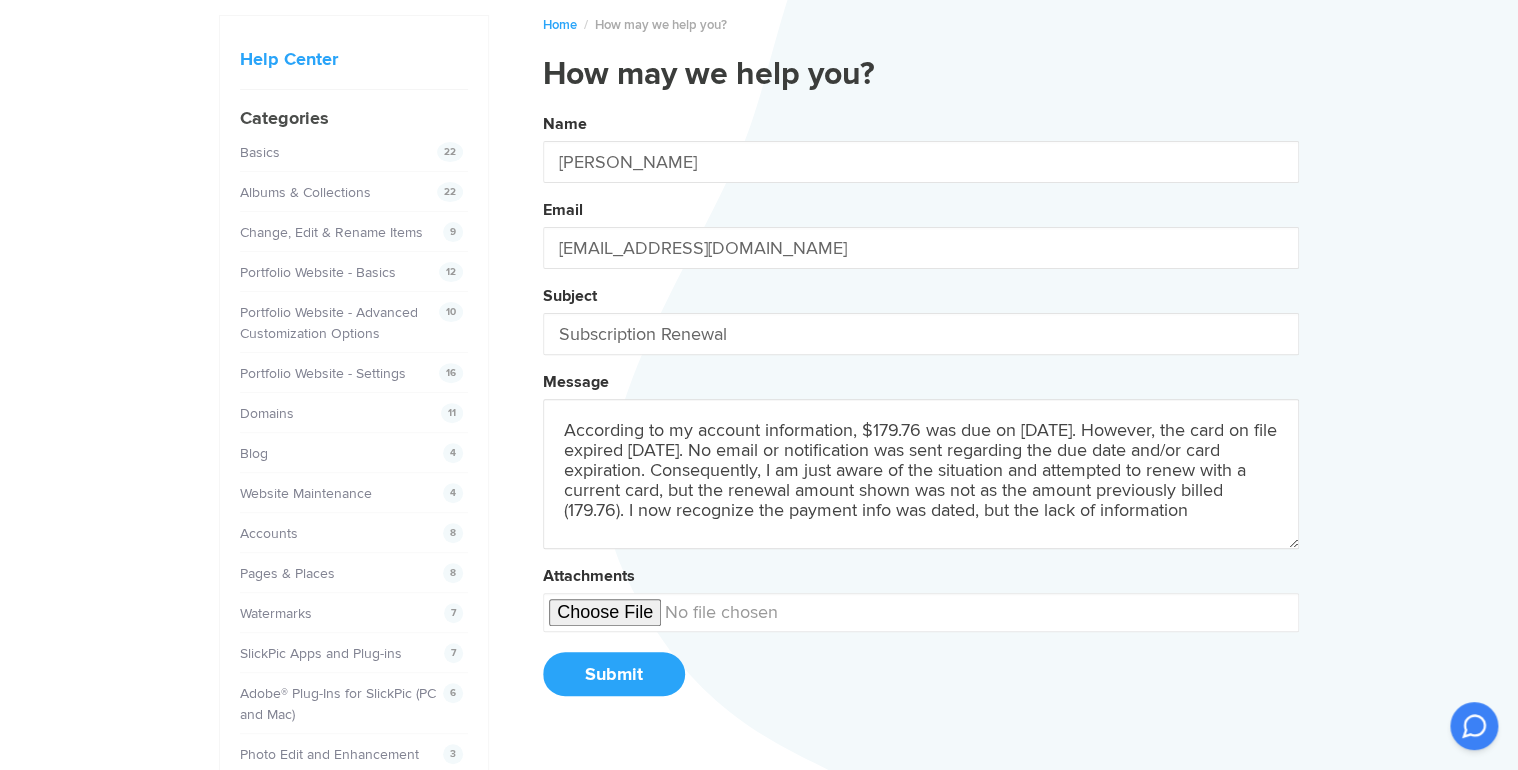 click on "Name [PERSON_NAME] Email [EMAIL_ADDRESS][DOMAIN_NAME] Subject Subscription Renewal Message According to my account information, $179.76 was due on [DATE]. However, the card on file expired [DATE]. No email or notification was sent regarding the due date and/or card expiration. Consequently, I am just aware of the situation and attempted to renew with a current card, but the renewal amount shown was not as the amount previously billed (179.76). I now recognize the payment info was dated, but the lack of information Attachments Submit" at bounding box center (921, 412) 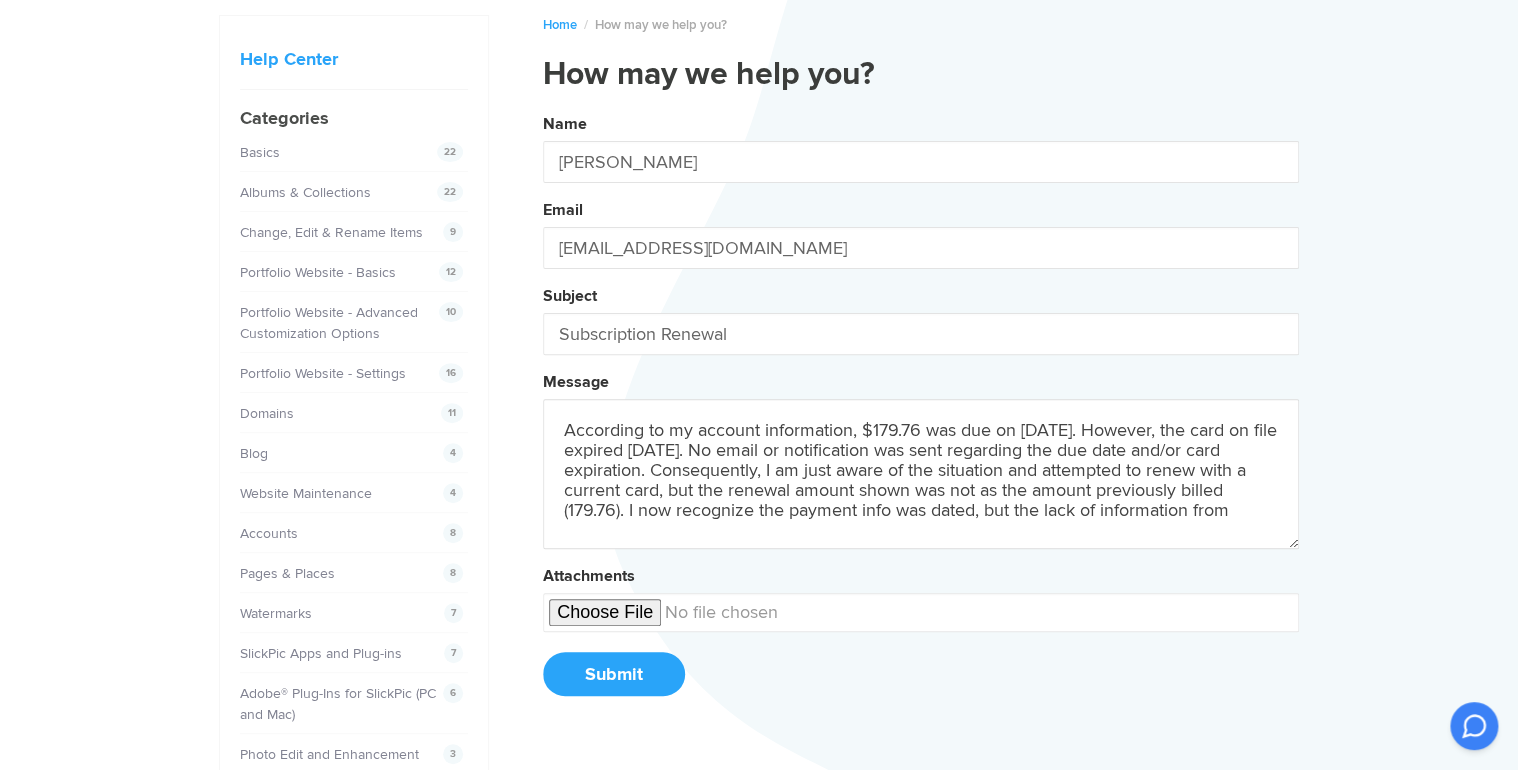 click on "Name [PERSON_NAME] Email [EMAIL_ADDRESS][DOMAIN_NAME] Subject Subscription Renewal Message According to my account information, $179.76 was due on [DATE]. However, the card on file expired [DATE]. No email or notification was sent regarding the due date and/or card expiration. Consequently, I am just aware of the situation and attempted to renew with a current card, but the renewal amount shown was not as the amount previously billed (179.76). I now recognize the payment info was dated, but the lack of information from Attachments Submit" at bounding box center (921, 412) 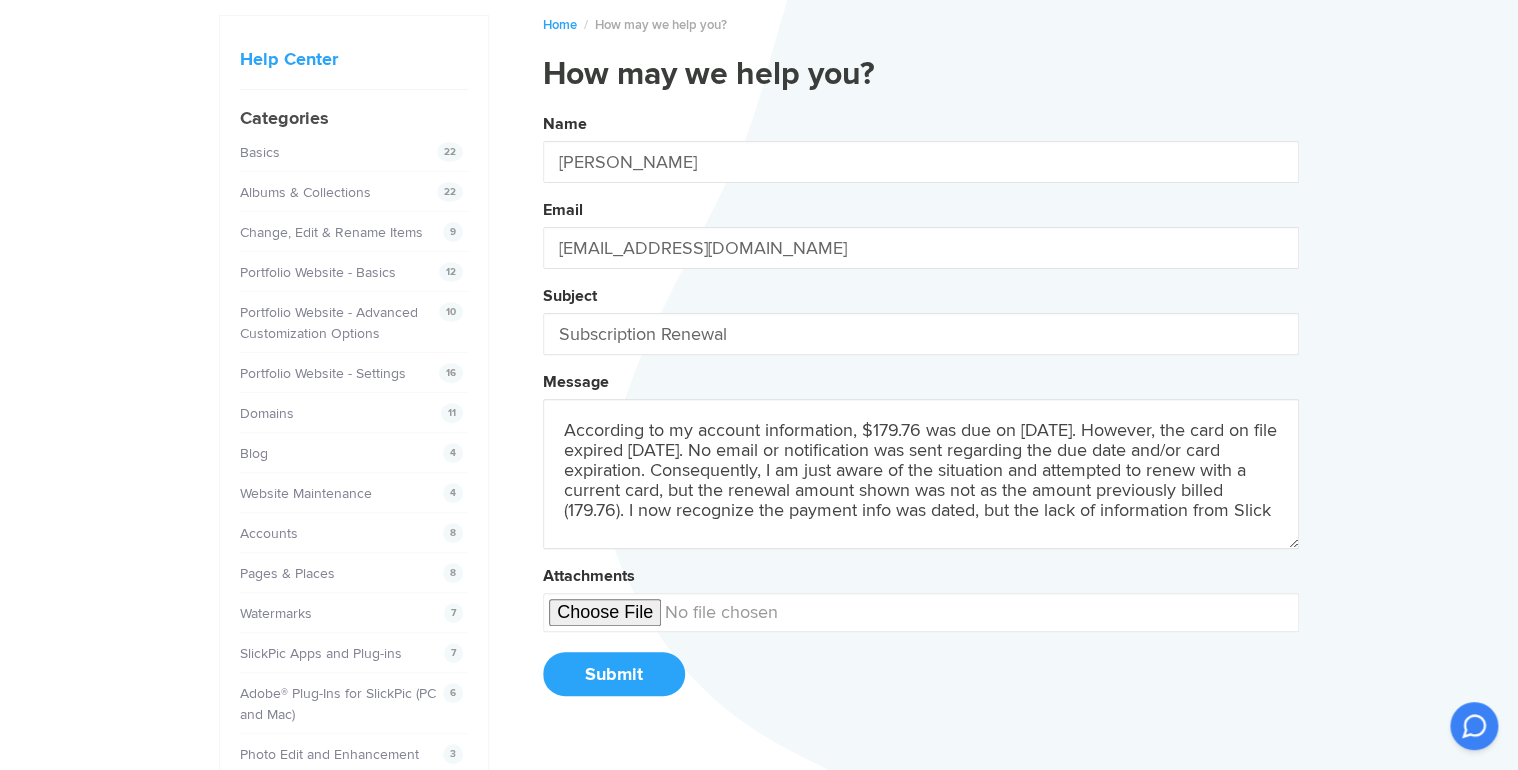 click on "Name [PERSON_NAME] Email [EMAIL_ADDRESS][DOMAIN_NAME] Subject Subscription Renewal Message According to my account information, $179.76 was due on [DATE]. However, the card on file expired [DATE]. No email or notification was sent regarding the due date and/or card expiration. Consequently, I am just aware of the situation and attempted to renew with a current card, but the renewal amount shown was not as the amount previously billed (179.76). I now recognize the payment info was dated, but the lack of information from Slick Attachments Submit" at bounding box center (921, 412) 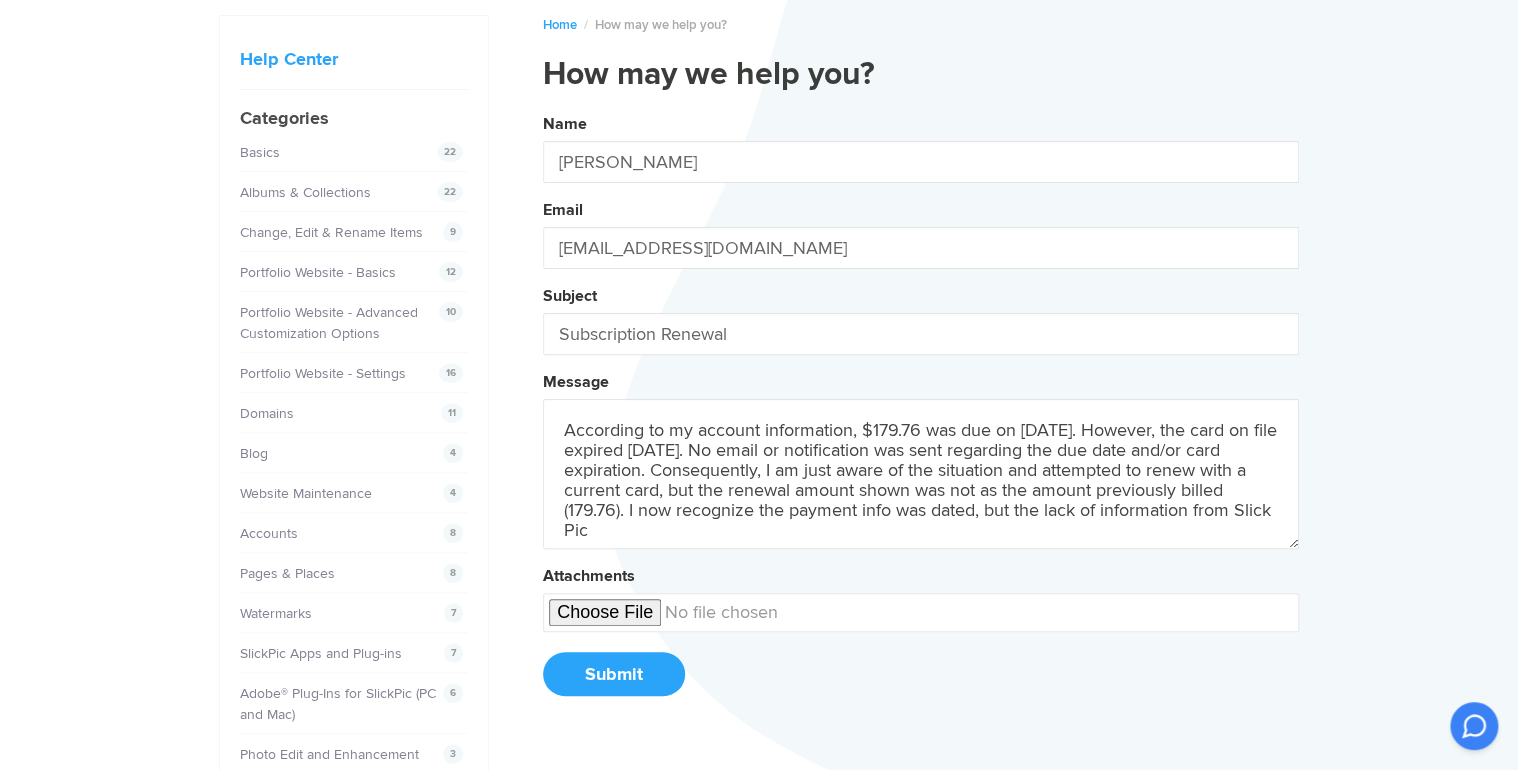 click on "Name [PERSON_NAME] Email [EMAIL_ADDRESS][DOMAIN_NAME] Subject Subscription Renewal Message According to my account information, $179.76 was due on [DATE]. However, the card on file expired [DATE]. No email or notification was sent regarding the due date and/or card expiration. Consequently, I am just aware of the situation and attempted to renew with a current card, but the renewal amount shown was not as the amount previously billed (179.76). I now recognize the payment info was dated, but the lack of information from Slick Pic Attachments Submit" at bounding box center [921, 412] 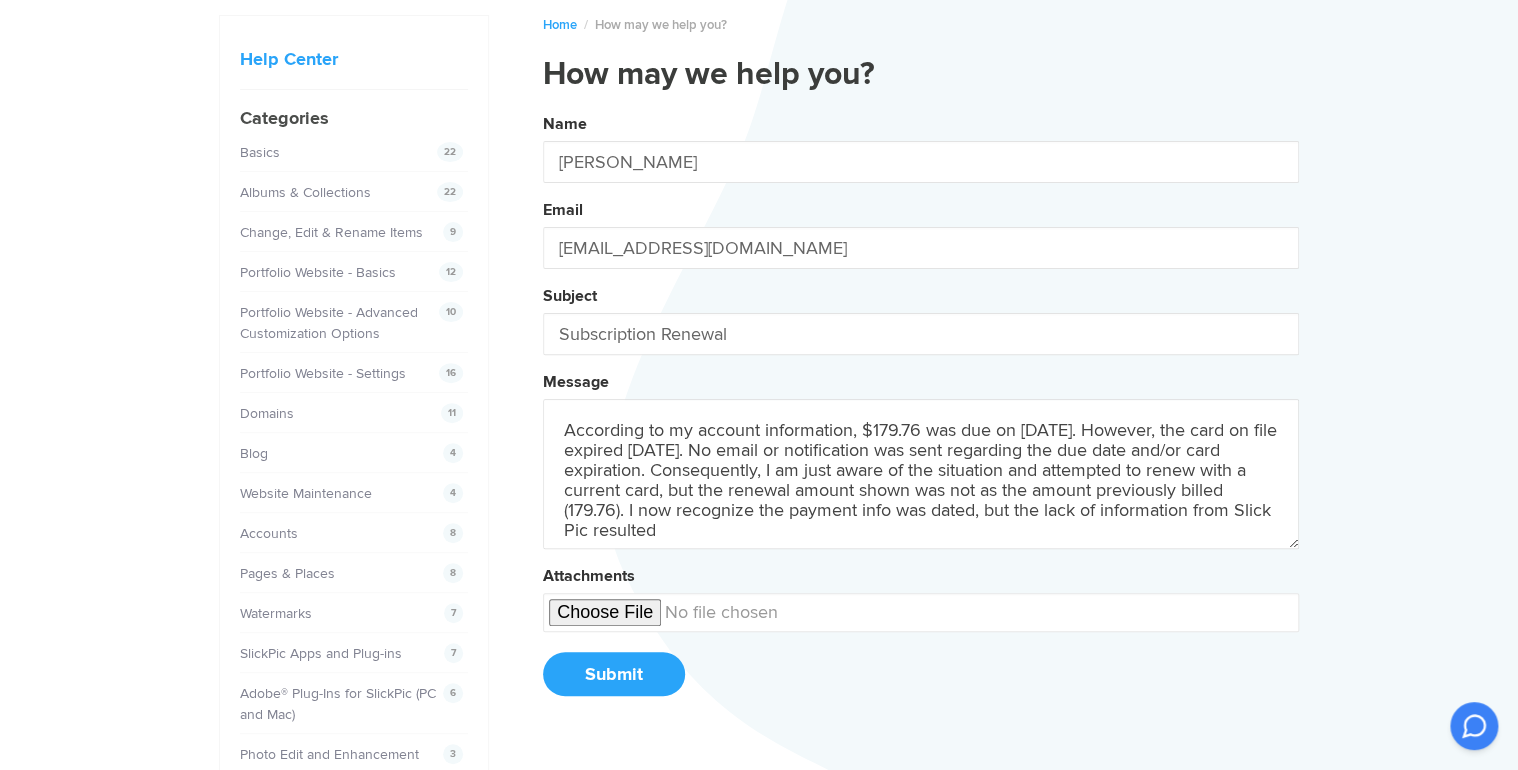 click on "Name [PERSON_NAME] Email [EMAIL_ADDRESS][DOMAIN_NAME] Subject Subscription Renewal Message According to my account information, $179.76 was due on [DATE]. However, the card on file expired [DATE]. No email or notification was sent regarding the due date and/or card expiration. Consequently, I am just aware of the situation and attempted to renew with a current card, but the renewal amount shown was not as the amount previously billed (179.76). I now recognize the payment info was dated, but the lack of information from Slick Pic resulted Attachments Submit" at bounding box center (921, 412) 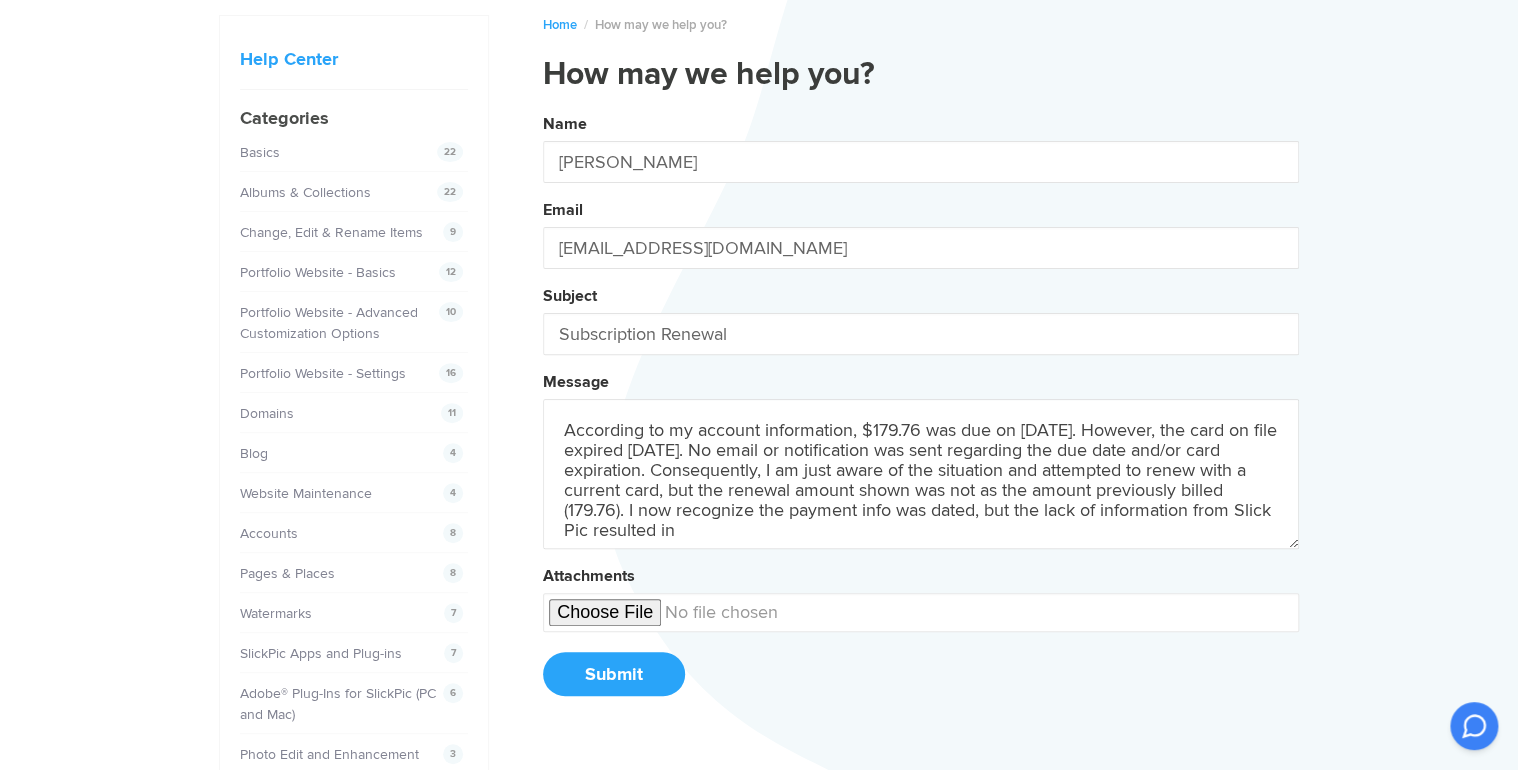 click on "Name [PERSON_NAME] Email [EMAIL_ADDRESS][DOMAIN_NAME] Subject Subscription Renewal Message According to my account information, $179.76 was due on [DATE]. However, the card on file expired [DATE]. No email or notification was sent regarding the due date and/or card expiration. Consequently, I am just aware of the situation and attempted to renew with a current card, but the renewal amount shown was not as the amount previously billed (179.76). I now recognize the payment info was dated, but the lack of information from Slick Pic resulted in Attachments Submit" at bounding box center [921, 412] 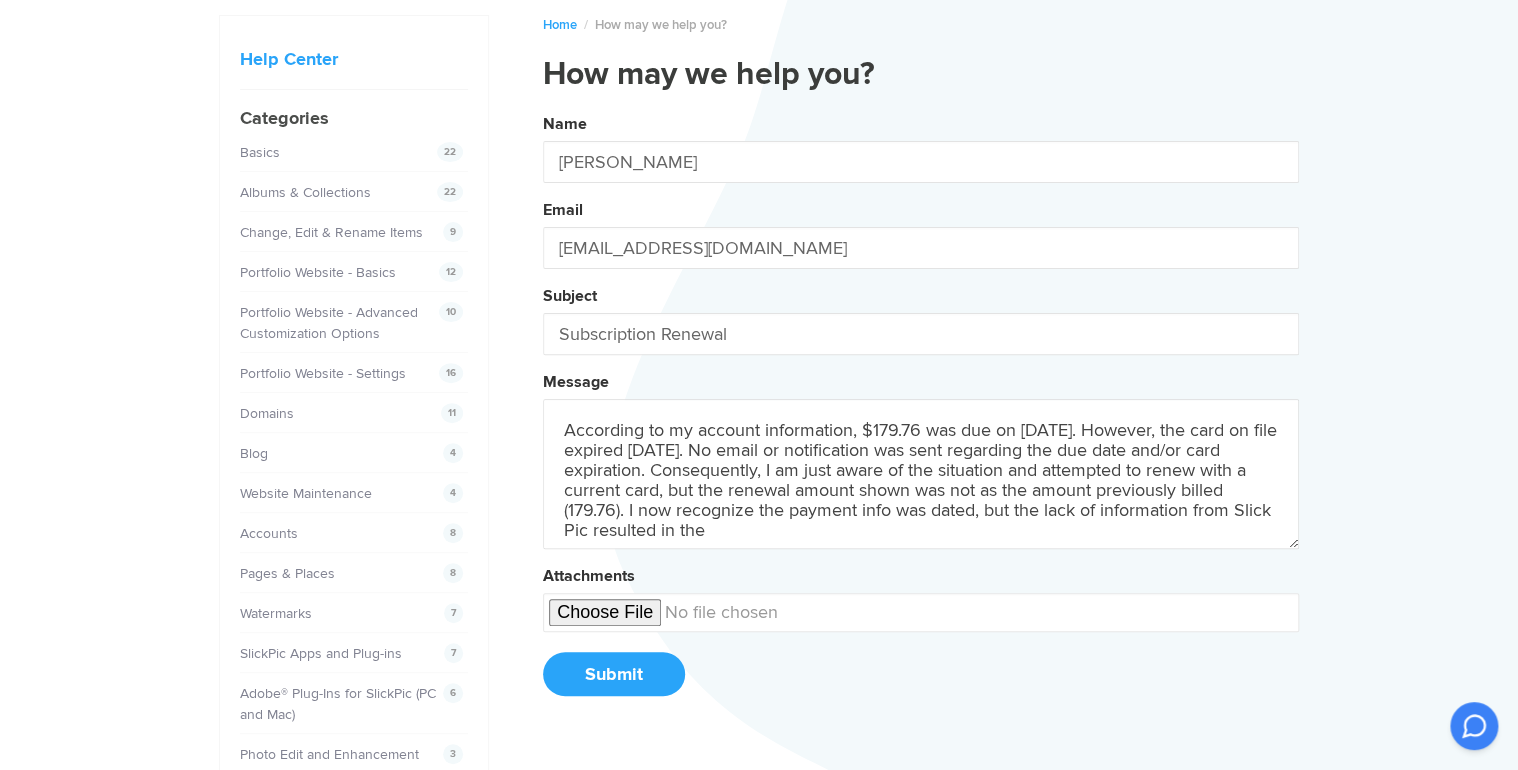 click on "Name [PERSON_NAME] Email [EMAIL_ADDRESS][DOMAIN_NAME] Subject Subscription Renewal Message According to my account information, $179.76 was due on [DATE]. However, the card on file expired [DATE]. No email or notification was sent regarding the due date and/or card expiration. Consequently, I am just aware of the situation and attempted to renew with a current card, but the renewal amount shown was not as the amount previously billed (179.76). I now recognize the payment info was dated, but the lack of information from Slick Pic resulted in the Attachments Submit" at bounding box center (921, 412) 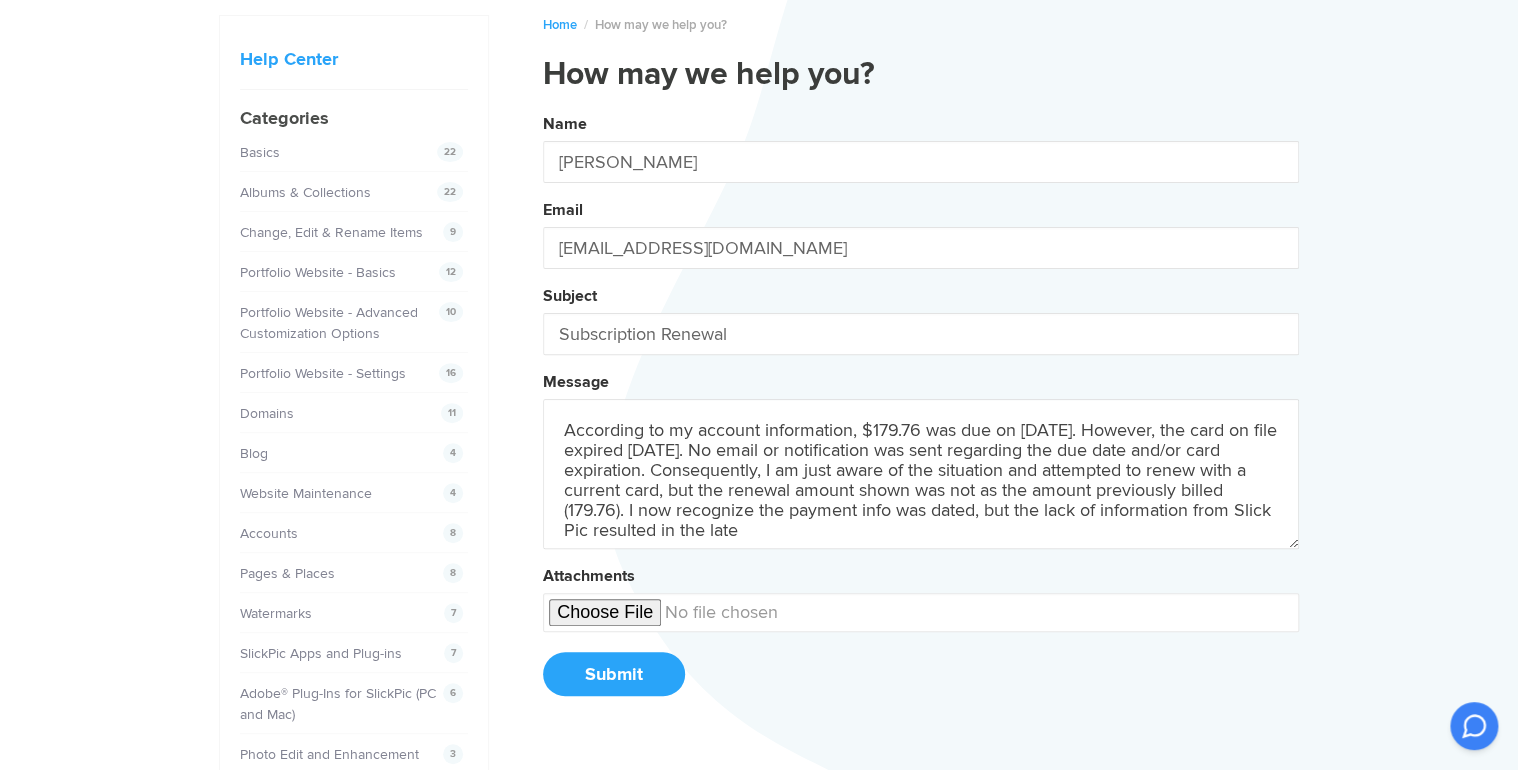 click on "Name [PERSON_NAME] Email [EMAIL_ADDRESS][DOMAIN_NAME] Subject Subscription Renewal Message According to my account information, $179.76 was due on [DATE]. However, the card on file expired [DATE]. No email or notification was sent regarding the due date and/or card expiration. Consequently, I am just aware of the situation and attempted to renew with a current card, but the renewal amount shown was not as the amount previously billed (179.76). I now recognize the payment info was dated, but the lack of information from Slick Pic resulted in the late Attachments Submit" at bounding box center (921, 412) 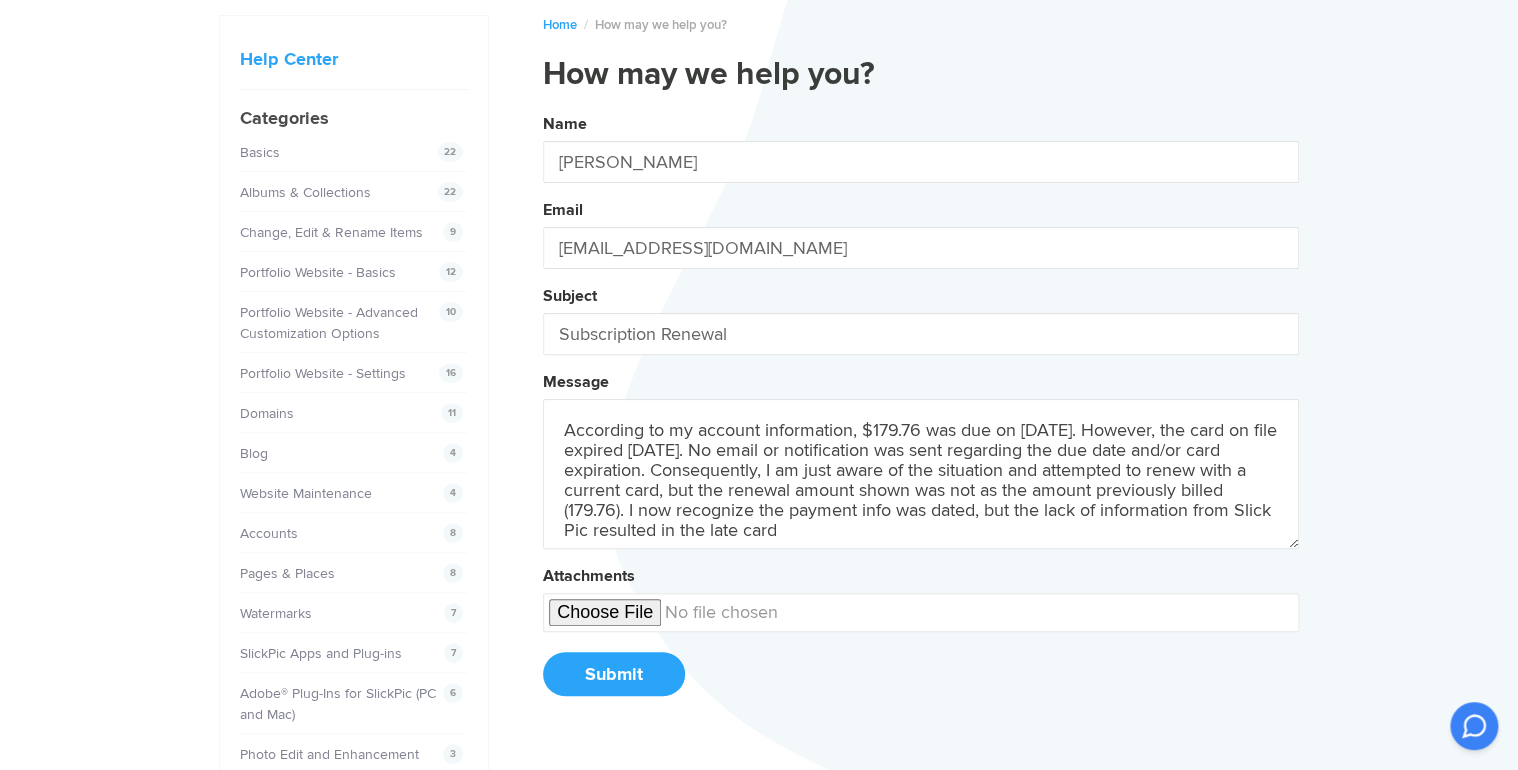 click on "Name [PERSON_NAME] Email [EMAIL_ADDRESS][DOMAIN_NAME] Subject Subscription Renewal Message According to my account information, $179.76 was due on [DATE]. However, the card on file expired [DATE]. No email or notification was sent regarding the due date and/or card expiration. Consequently, I am just aware of the situation and attempted to renew with a current card, but the renewal amount shown was not as the amount previously billed (179.76). I now recognize the payment info was dated, but the lack of information from Slick Pic resulted in the late card Attachments Submit" at bounding box center (921, 412) 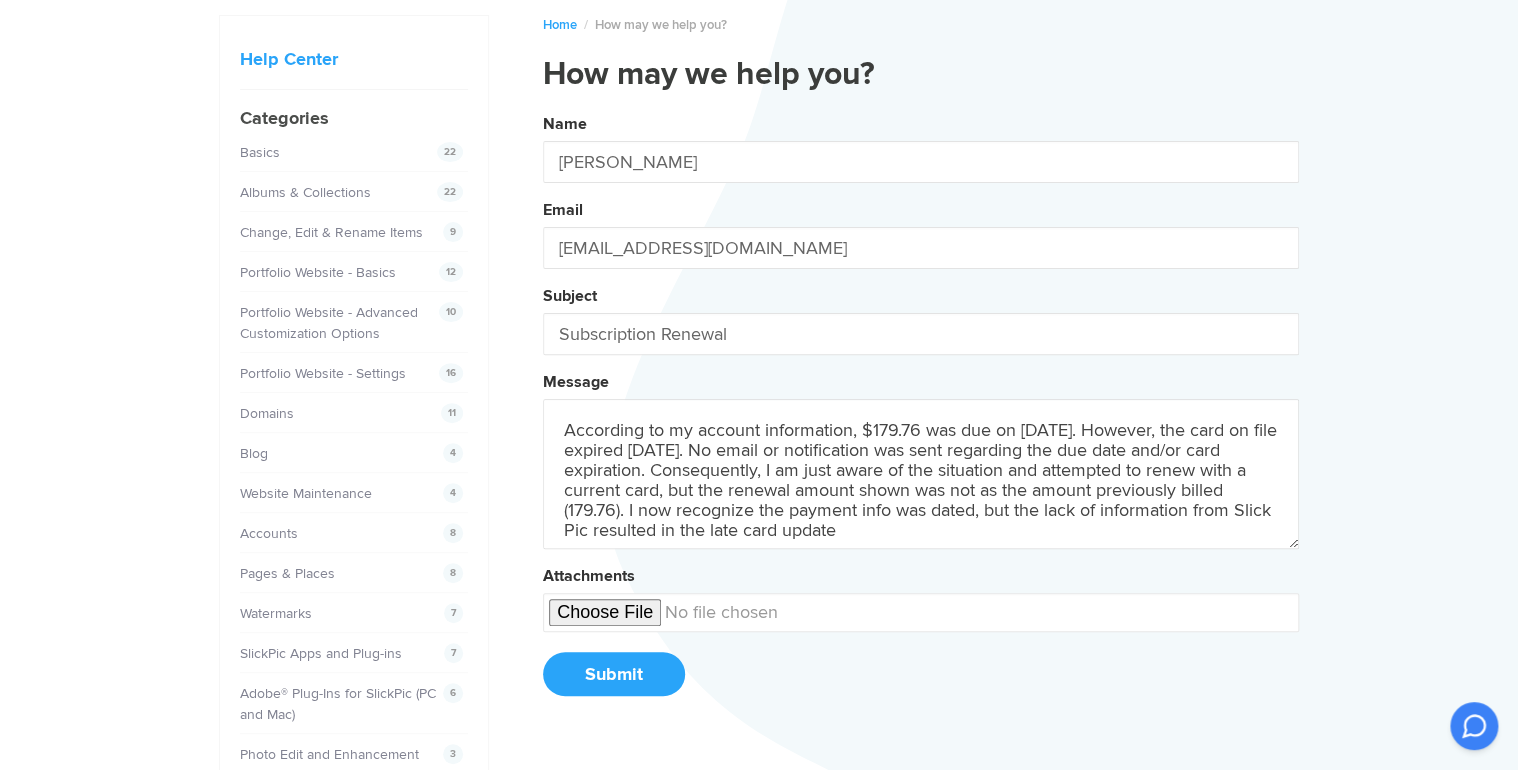 click on "Name [PERSON_NAME] Email [EMAIL_ADDRESS][DOMAIN_NAME] Subject Subscription Renewal Message According to my account information, $179.76 was due on [DATE]. However, the card on file expired [DATE]. No email or notification was sent regarding the due date and/or card expiration. Consequently, I am just aware of the situation and attempted to renew with a current card, but the renewal amount shown was not as the amount previously billed (179.76). I now recognize the payment info was dated, but the lack of information from Slick Pic resulted in the late card update Attachments Submit" at bounding box center (921, 412) 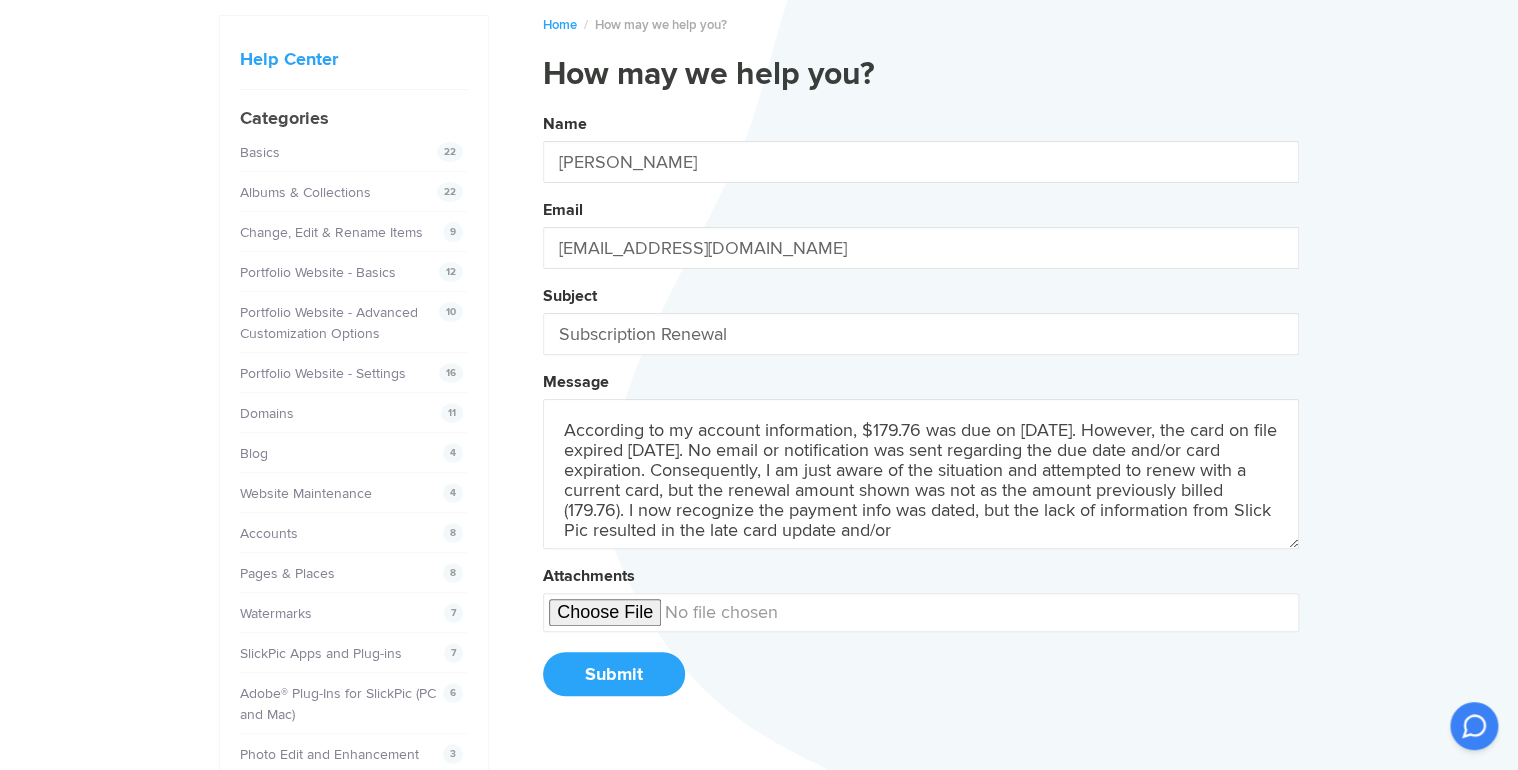click on "Name [PERSON_NAME] Email [EMAIL_ADDRESS][DOMAIN_NAME] Subject Subscription Renewal Message According to my account information, $179.76 was due on [DATE]. However, the card on file expired [DATE]. No email or notification was sent regarding the due date and/or card expiration. Consequently, I am just aware of the situation and attempted to renew with a current card, but the renewal amount shown was not as the amount previously billed (179.76). I now recognize the payment info was dated, but the lack of information from Slick Pic resulted in the late card update and/or Attachments Submit" at bounding box center (921, 412) 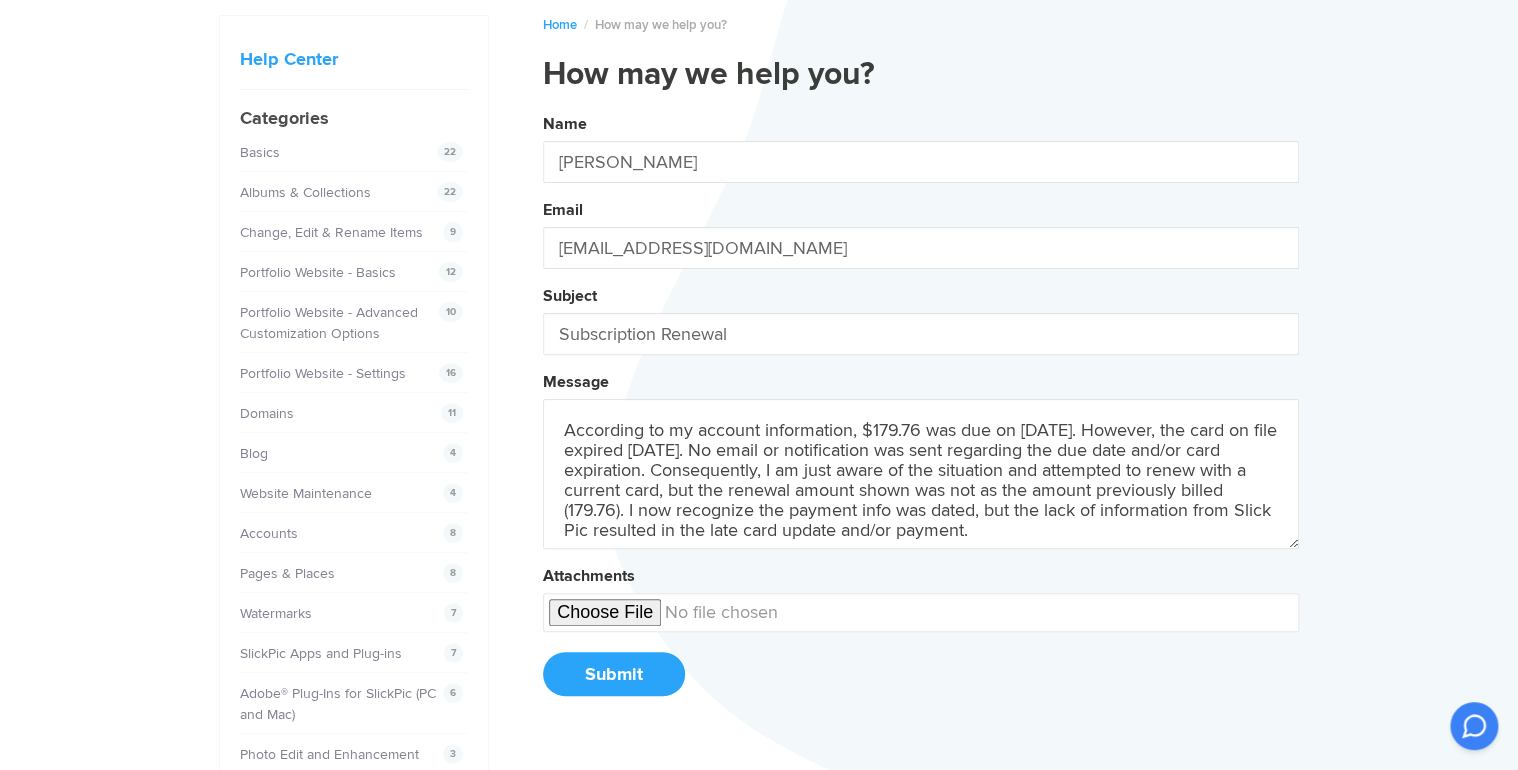 click on "Name [PERSON_NAME] Email [EMAIL_ADDRESS][DOMAIN_NAME] Subject Subscription Renewal Message According to my account information, $179.76 was due on [DATE]. However, the card on file expired [DATE]. No email or notification was sent regarding the due date and/or card expiration. Consequently, I am just aware of the situation and attempted to renew with a current card, but the renewal amount shown was not as the amount previously billed (179.76). I now recognize the payment info was dated, but the lack of information from Slick Pic resulted in the late card update and/or payment. Attachments Submit" at bounding box center [921, 412] 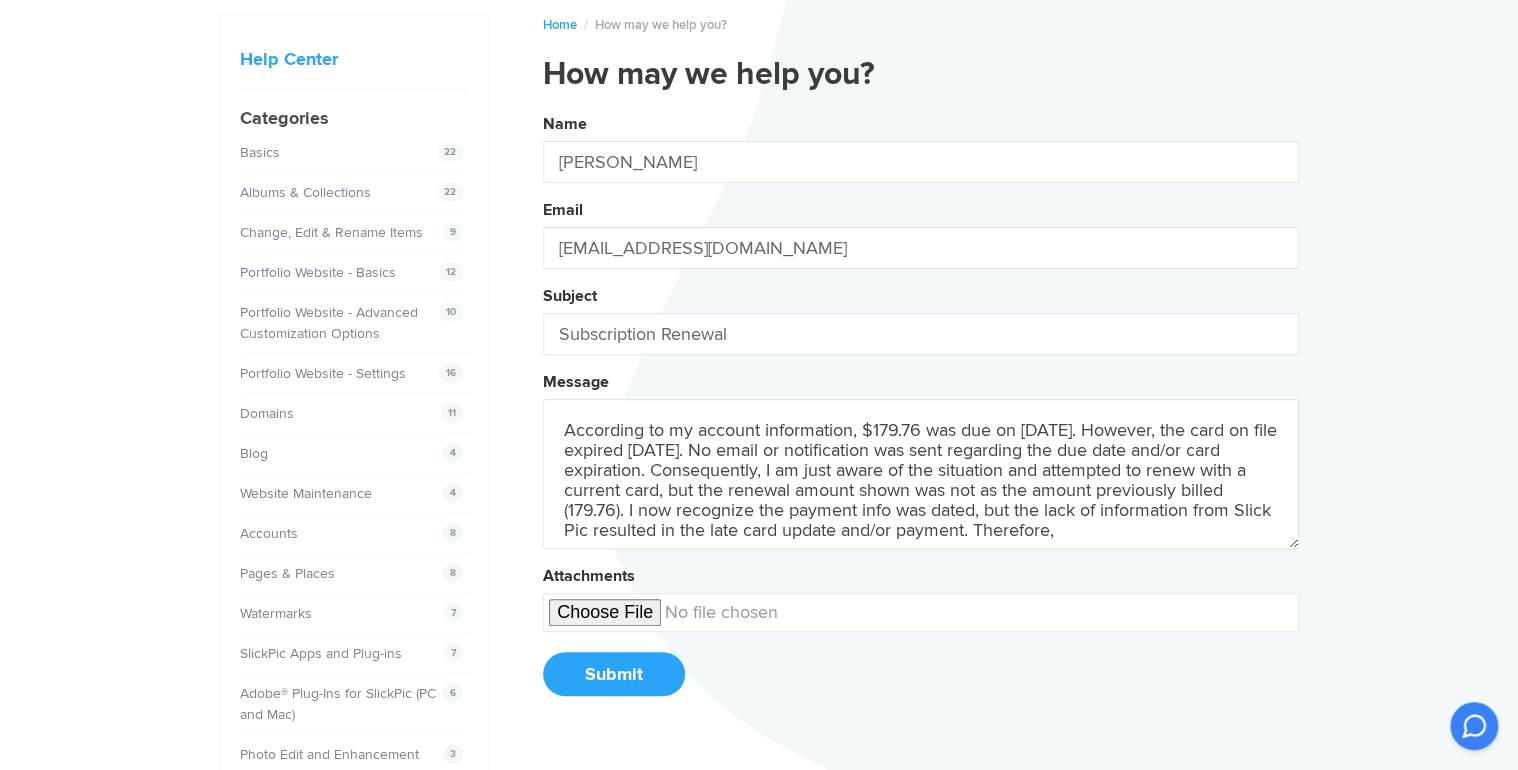 click on "Name [PERSON_NAME] Email [EMAIL_ADDRESS][DOMAIN_NAME] Subject Subscription Renewal Message According to my account information, $179.76 was due on [DATE]. However, the card on file expired [DATE]. No email or notification was sent regarding the due date and/or card expiration. Consequently, I am just aware of the situation and attempted to renew with a current card, but the renewal amount shown was not as the amount previously billed (179.76). I now recognize the payment info was dated, but the lack of information from Slick Pic resulted in the late card update and/or payment. Therefore, Attachments Submit" at bounding box center (921, 412) 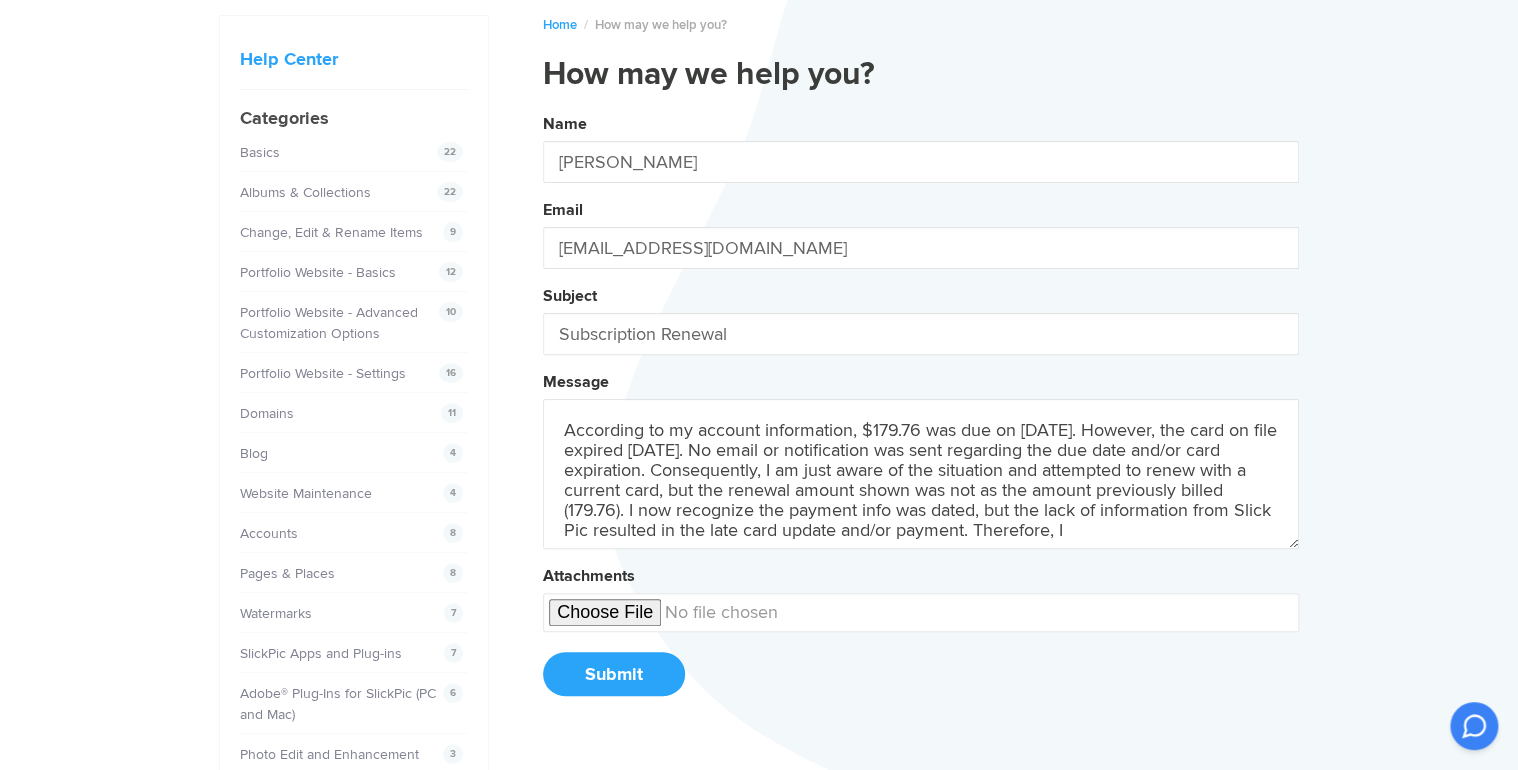 click on "Name [PERSON_NAME] Email [EMAIL_ADDRESS][DOMAIN_NAME] Subject Subscription Renewal Message According to my account information, $179.76 was due on [DATE]. However, the card on file expired [DATE]. No email or notification was sent regarding the due date and/or card expiration. Consequently, I am just aware of the situation and attempted to renew with a current card, but the renewal amount shown was not as the amount previously billed (179.76). I now recognize the payment info was dated, but the lack of information from Slick Pic resulted in the late card update and/or payment. Therefore, I Attachments Submit" at bounding box center [921, 412] 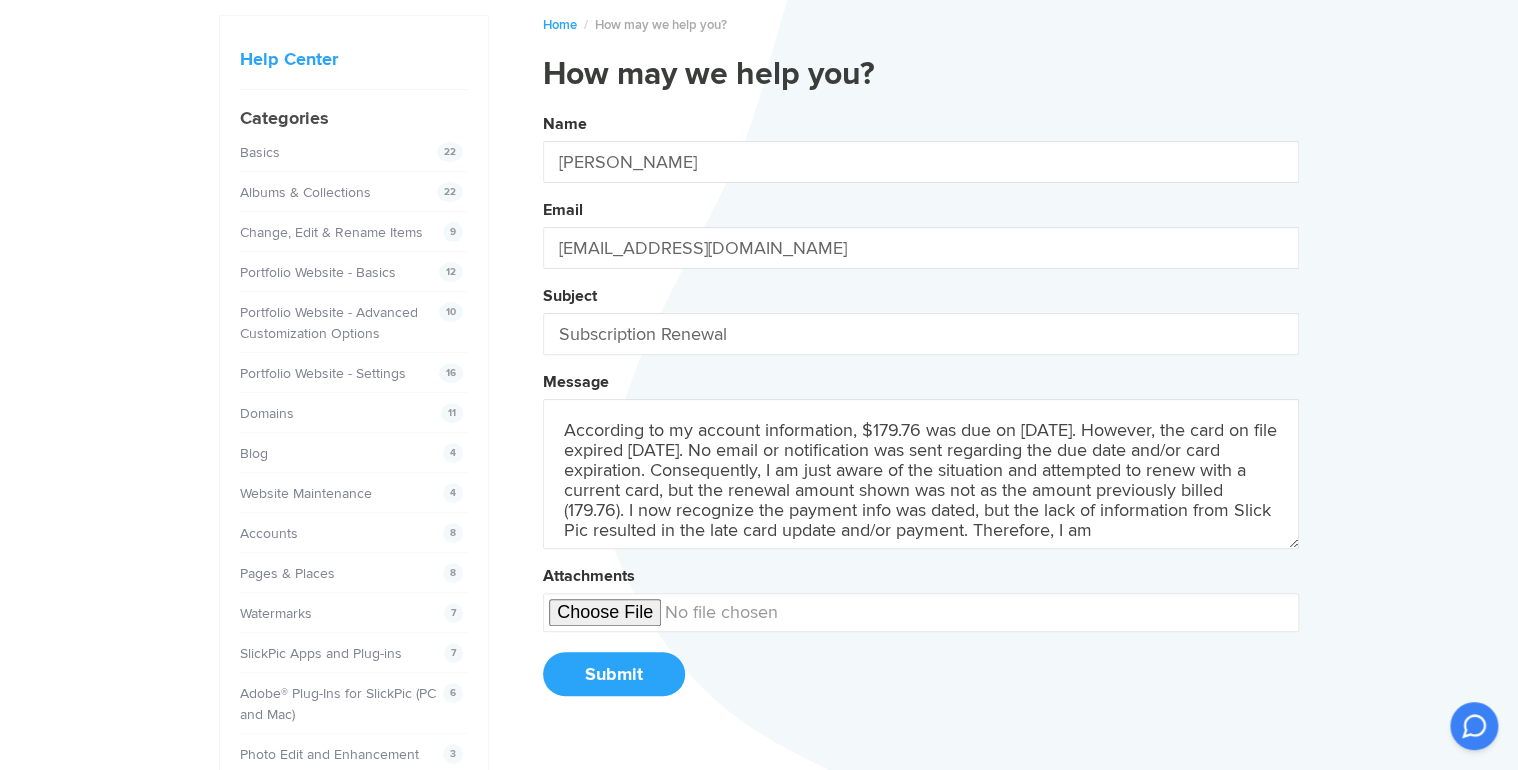 click on "Name [PERSON_NAME] Email [EMAIL_ADDRESS][DOMAIN_NAME] Subject Subscription Renewal Message According to my account information, $179.76 was due on [DATE]. However, the card on file expired [DATE]. No email or notification was sent regarding the due date and/or card expiration. Consequently, I am just aware of the situation and attempted to renew with a current card, but the renewal amount shown was not as the amount previously billed (179.76). I now recognize the payment info was dated, but the lack of information from Slick Pic resulted in the late card update and/or payment. Therefore, I am Attachments Submit" at bounding box center [921, 412] 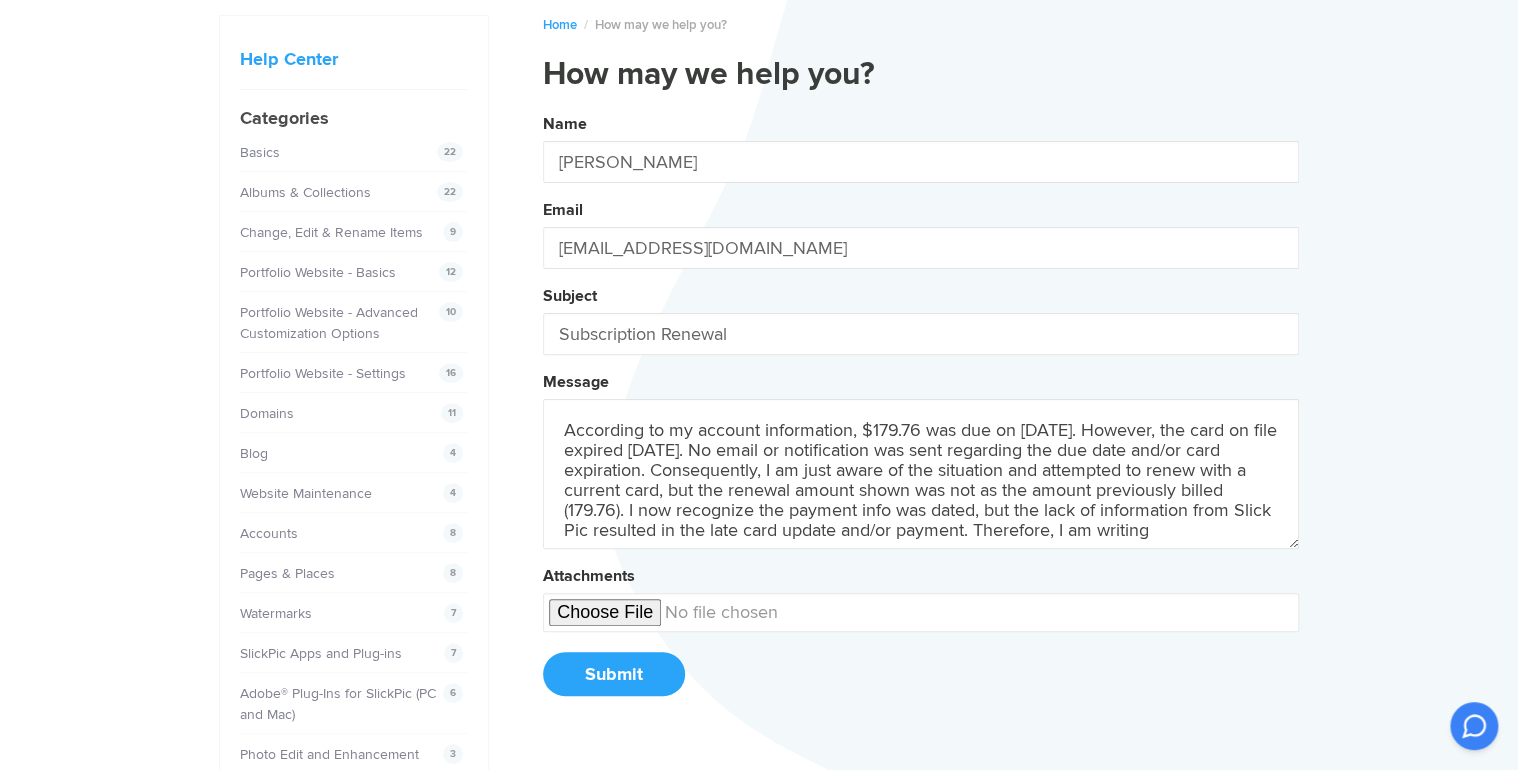 click on "Name [PERSON_NAME] Email [EMAIL_ADDRESS][DOMAIN_NAME] Subject Subscription Renewal Message According to my account information, $179.76 was due on [DATE]. However, the card on file expired [DATE]. No email or notification was sent regarding the due date and/or card expiration. Consequently, I am just aware of the situation and attempted to renew with a current card, but the renewal amount shown was not as the amount previously billed (179.76). I now recognize the payment info was dated, but the lack of information from Slick Pic resulted in the late card update and/or payment. Therefore, I am writing Attachments Submit" at bounding box center (921, 412) 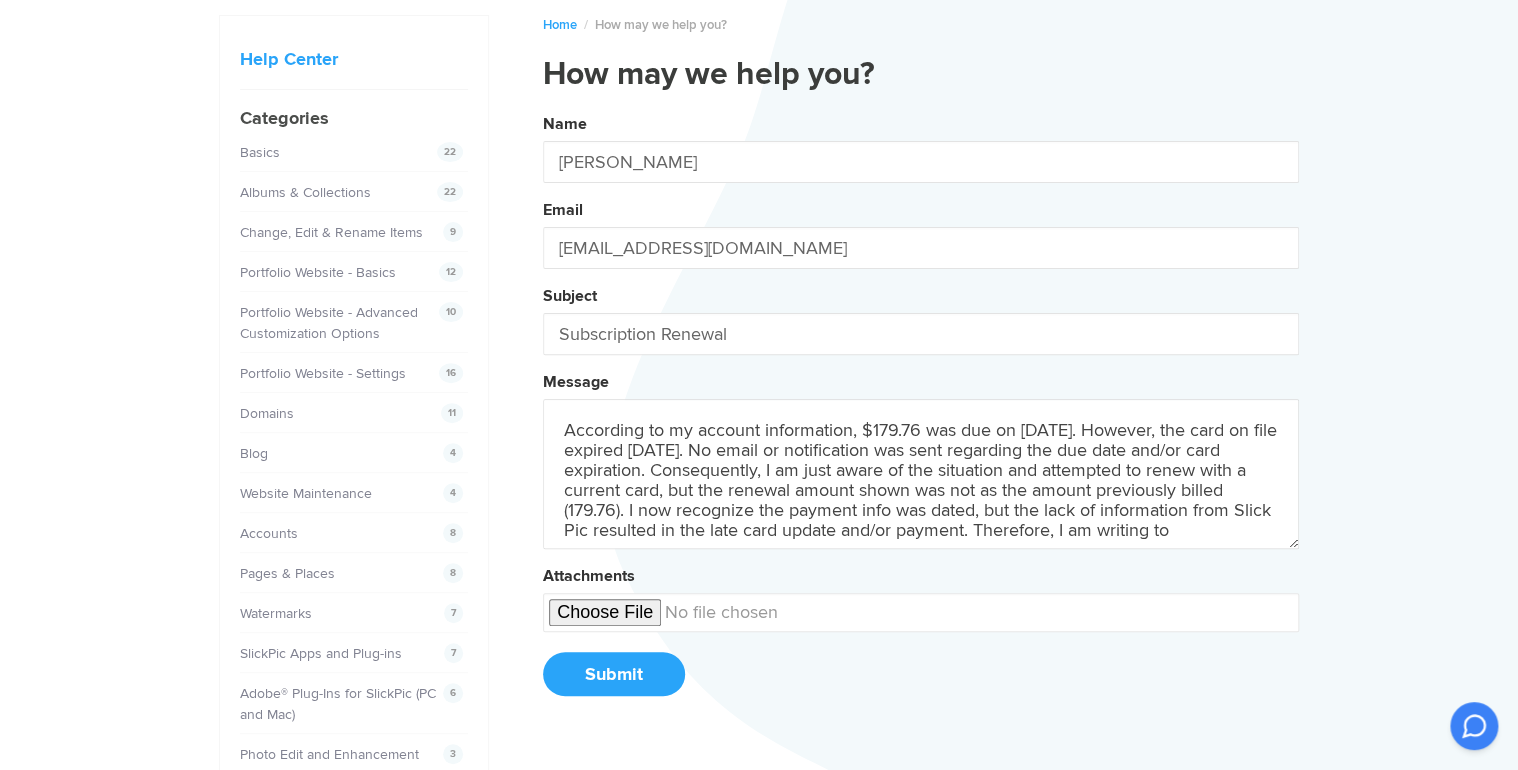 click on "Name [PERSON_NAME] Email [EMAIL_ADDRESS][DOMAIN_NAME] Subject Subscription Renewal Message According to my account information, $179.76 was due on [DATE]. However, the card on file expired [DATE]. No email or notification was sent regarding the due date and/or card expiration. Consequently, I am just aware of the situation and attempted to renew with a current card, but the renewal amount shown was not as the amount previously billed (179.76). I now recognize the payment info was dated, but the lack of information from Slick Pic resulted in the late card update and/or payment. Therefore, I am writing to Attachments Submit" at bounding box center [921, 412] 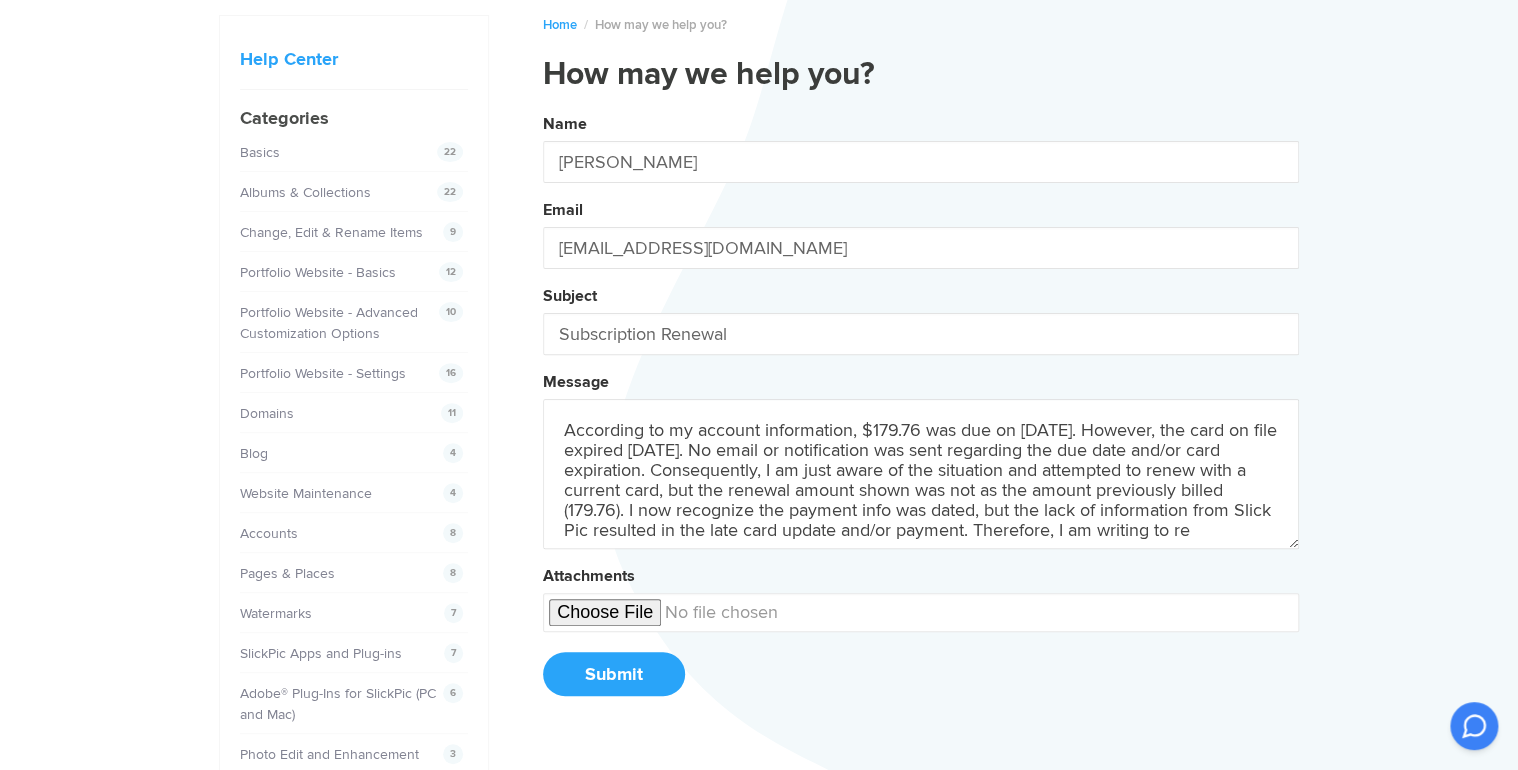 scroll, scrollTop: 12, scrollLeft: 0, axis: vertical 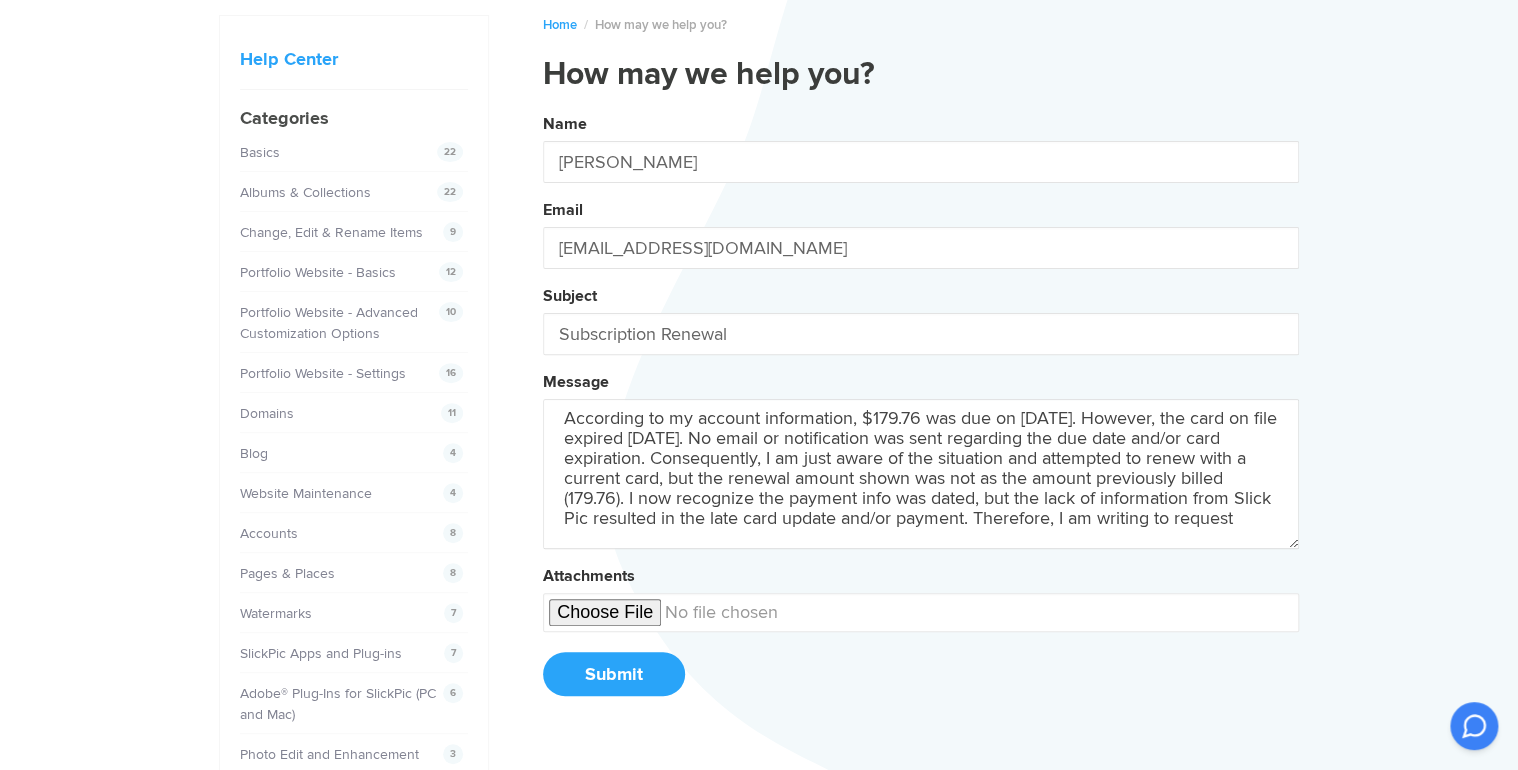 click on "Name [PERSON_NAME] Email [EMAIL_ADDRESS][DOMAIN_NAME] Subject Subscription Renewal Message According to my account information, $179.76 was due on [DATE]. However, the card on file expired [DATE]. No email or notification was sent regarding the due date and/or card expiration. Consequently, I am just aware of the situation and attempted to renew with a current card, but the renewal amount shown was not as the amount previously billed (179.76). I now recognize the payment info was dated, but the lack of information from Slick Pic resulted in the late card update and/or payment. Therefore, I am writing to request Attachments Submit" at bounding box center (921, 412) 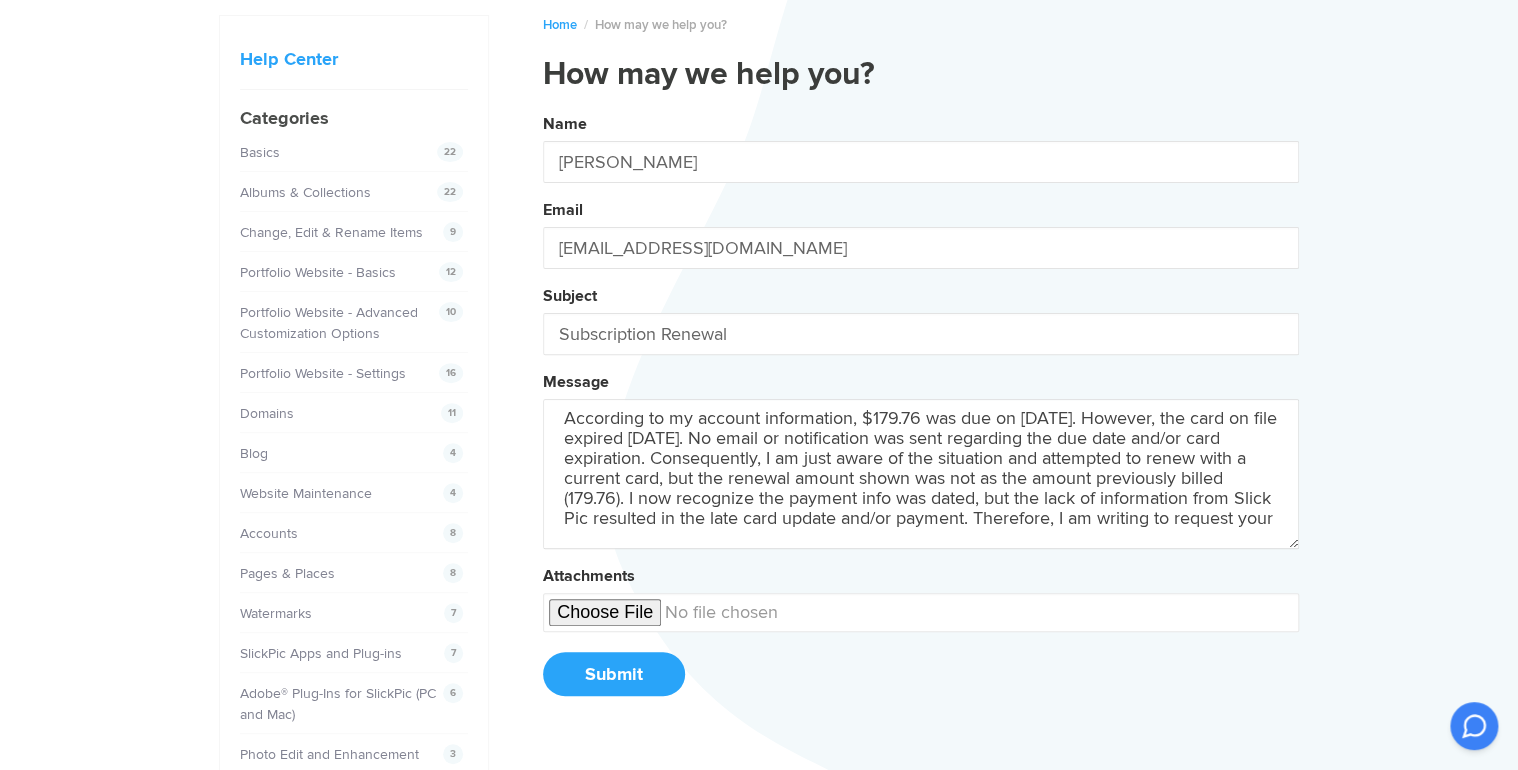 click on "Name [PERSON_NAME] Email [EMAIL_ADDRESS][DOMAIN_NAME] Subject Subscription Renewal Message According to my account information, $179.76 was due on [DATE]. However, the card on file expired [DATE]. No email or notification was sent regarding the due date and/or card expiration. Consequently, I am just aware of the situation and attempted to renew with a current card, but the renewal amount shown was not as the amount previously billed (179.76). I now recognize the payment info was dated, but the lack of information from Slick Pic resulted in the late card update and/or payment. Therefore, I am writing to request your Attachments Submit" at bounding box center (921, 412) 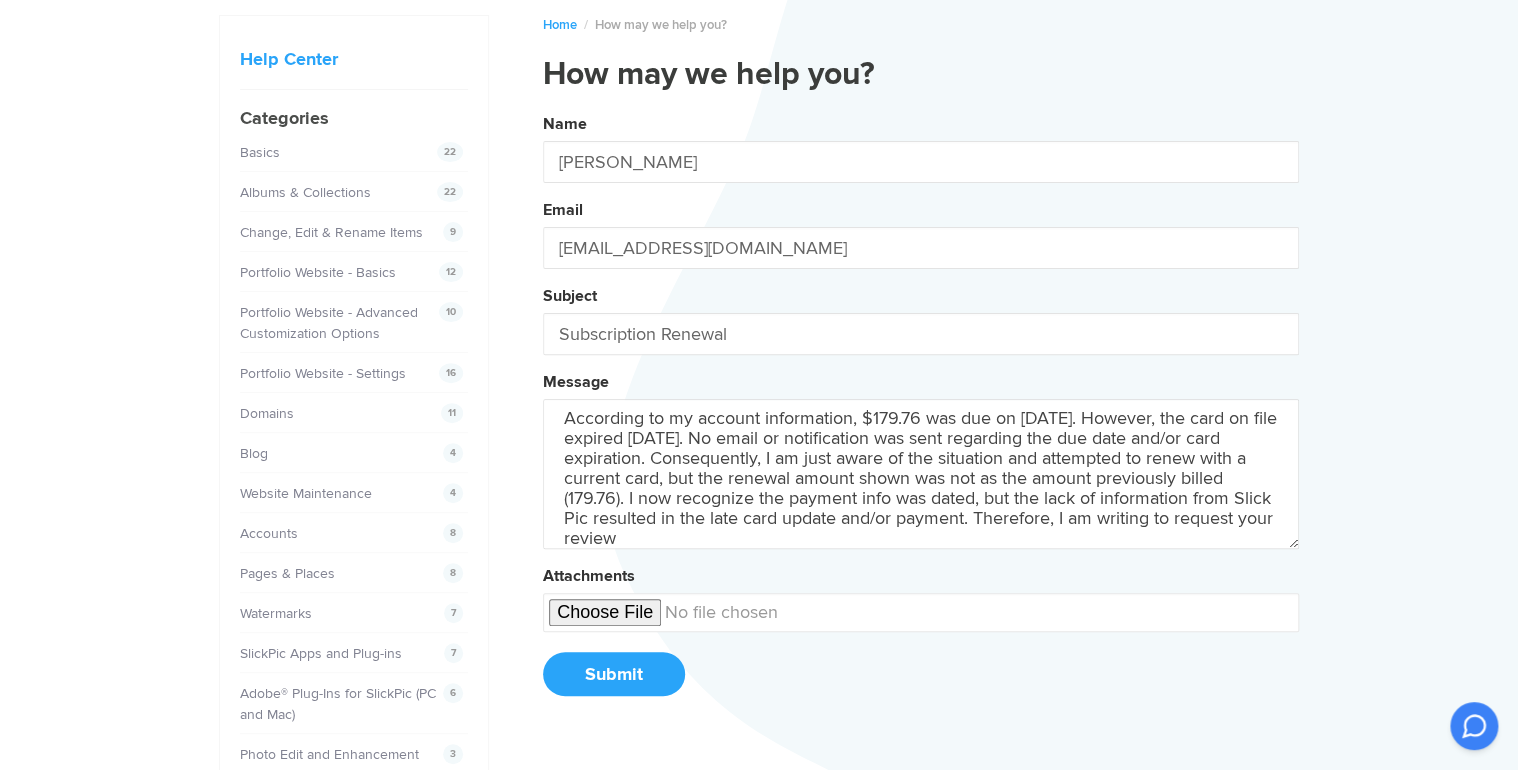 click on "Name [PERSON_NAME] Email [EMAIL_ADDRESS][DOMAIN_NAME] Subject Subscription Renewal Message According to my account information, $179.76 was due on [DATE]. However, the card on file expired [DATE]. No email or notification was sent regarding the due date and/or card expiration. Consequently, I am just aware of the situation and attempted to renew with a current card, but the renewal amount shown was not as the amount previously billed (179.76). I now recognize the payment info was dated, but the lack of information from Slick Pic resulted in the late card update and/or payment. Therefore, I am writing to request your review Attachments Submit" at bounding box center [921, 412] 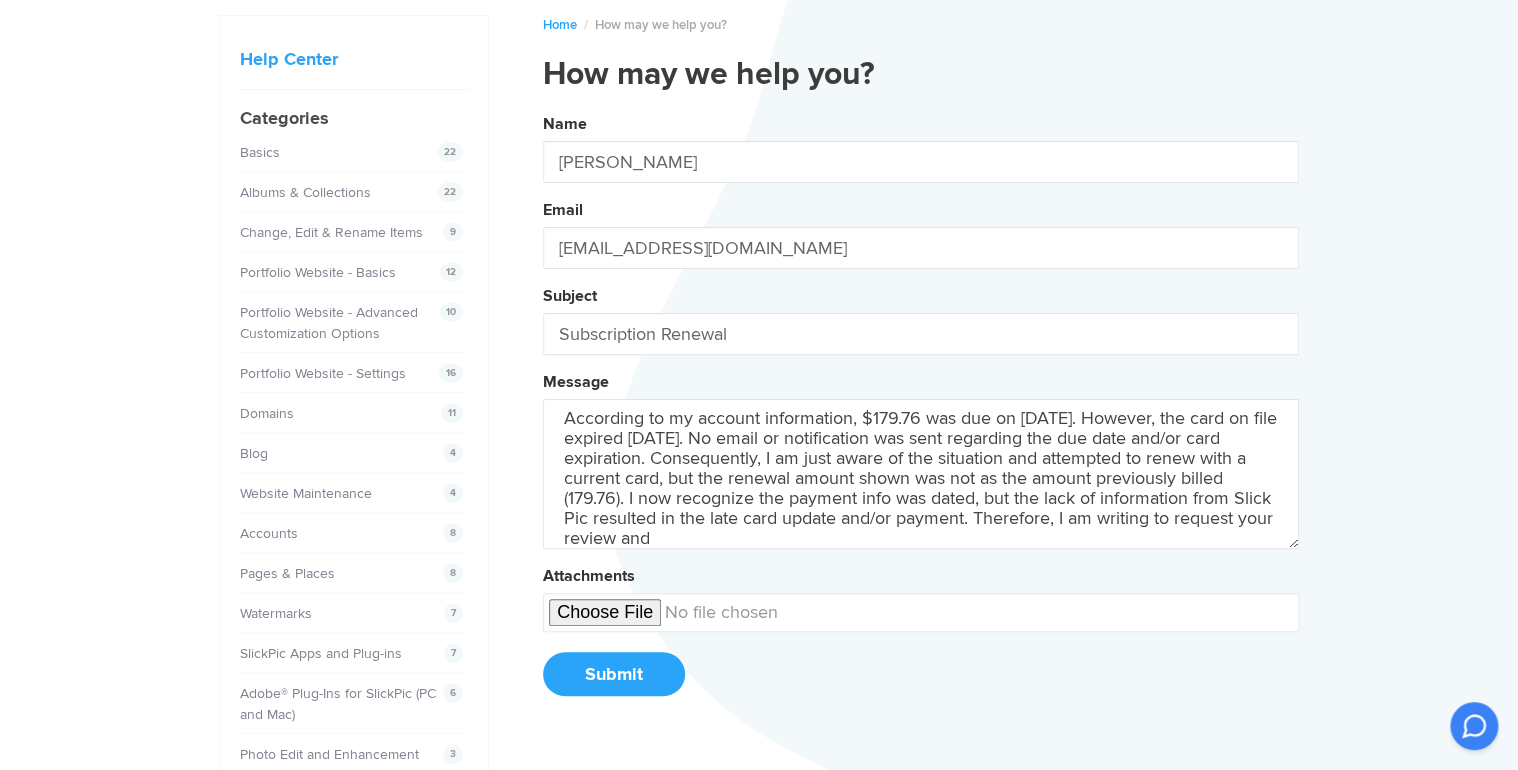 click on "Name [PERSON_NAME] Email [EMAIL_ADDRESS][DOMAIN_NAME] Subject Subscription Renewal Message According to my account information, $179.76 was due on [DATE]. However, the card on file expired [DATE]. No email or notification was sent regarding the due date and/or card expiration. Consequently, I am just aware of the situation and attempted to renew with a current card, but the renewal amount shown was not as the amount previously billed (179.76). I now recognize the payment info was dated, but the lack of information from Slick Pic resulted in the late card update and/or payment. Therefore, I am writing to request your review and Attachments Submit" at bounding box center [921, 412] 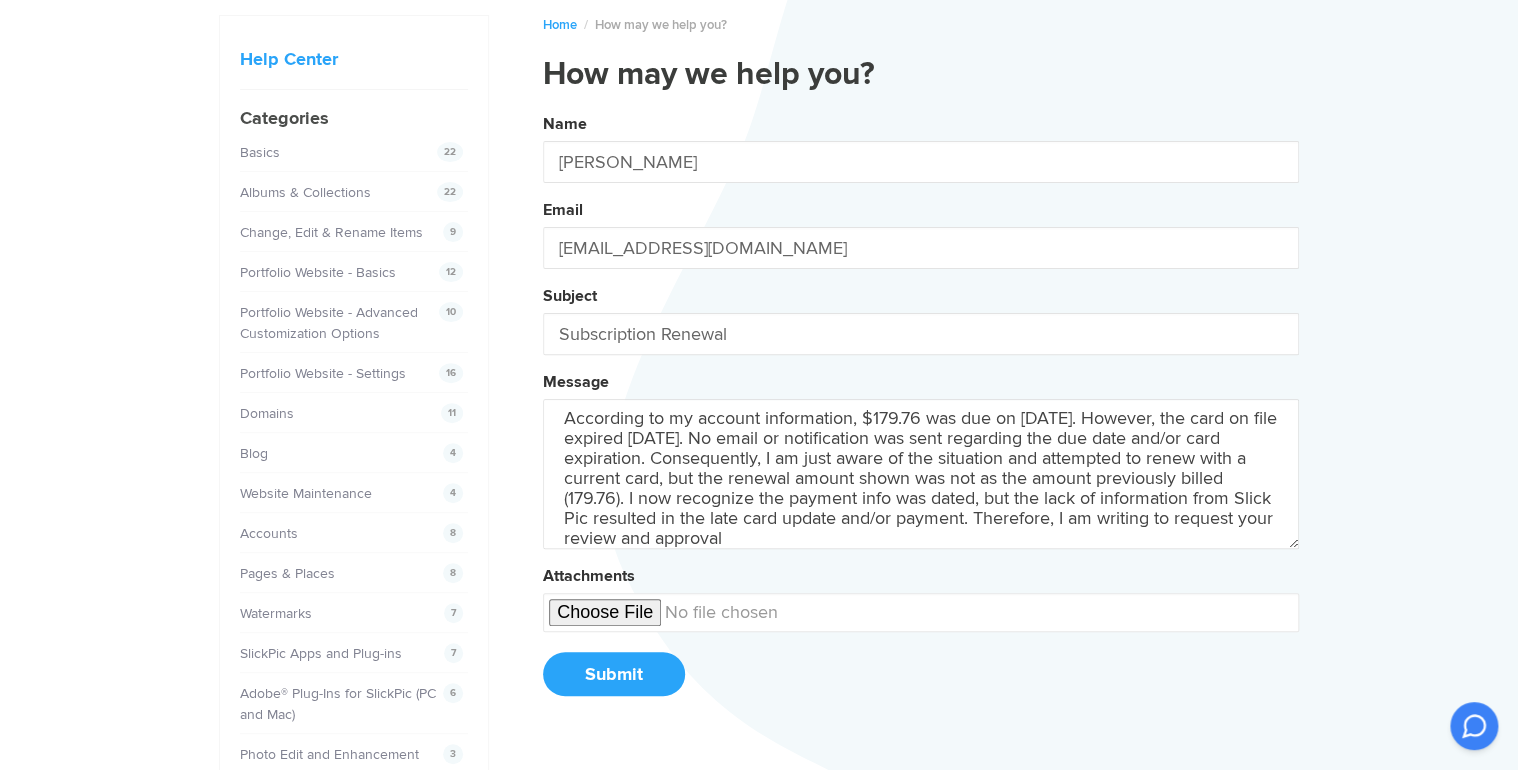 click on "Name [PERSON_NAME] Email [EMAIL_ADDRESS][DOMAIN_NAME] Subject Subscription Renewal Message According to my account information, $179.76 was due on [DATE]. However, the card on file expired [DATE]. No email or notification was sent regarding the due date and/or card expiration. Consequently, I am just aware of the situation and attempted to renew with a current card, but the renewal amount shown was not as the amount previously billed (179.76). I now recognize the payment info was dated, but the lack of information from Slick Pic resulted in the late card update and/or payment. Therefore, I am writing to request your review and approval Attachments Submit" at bounding box center (921, 412) 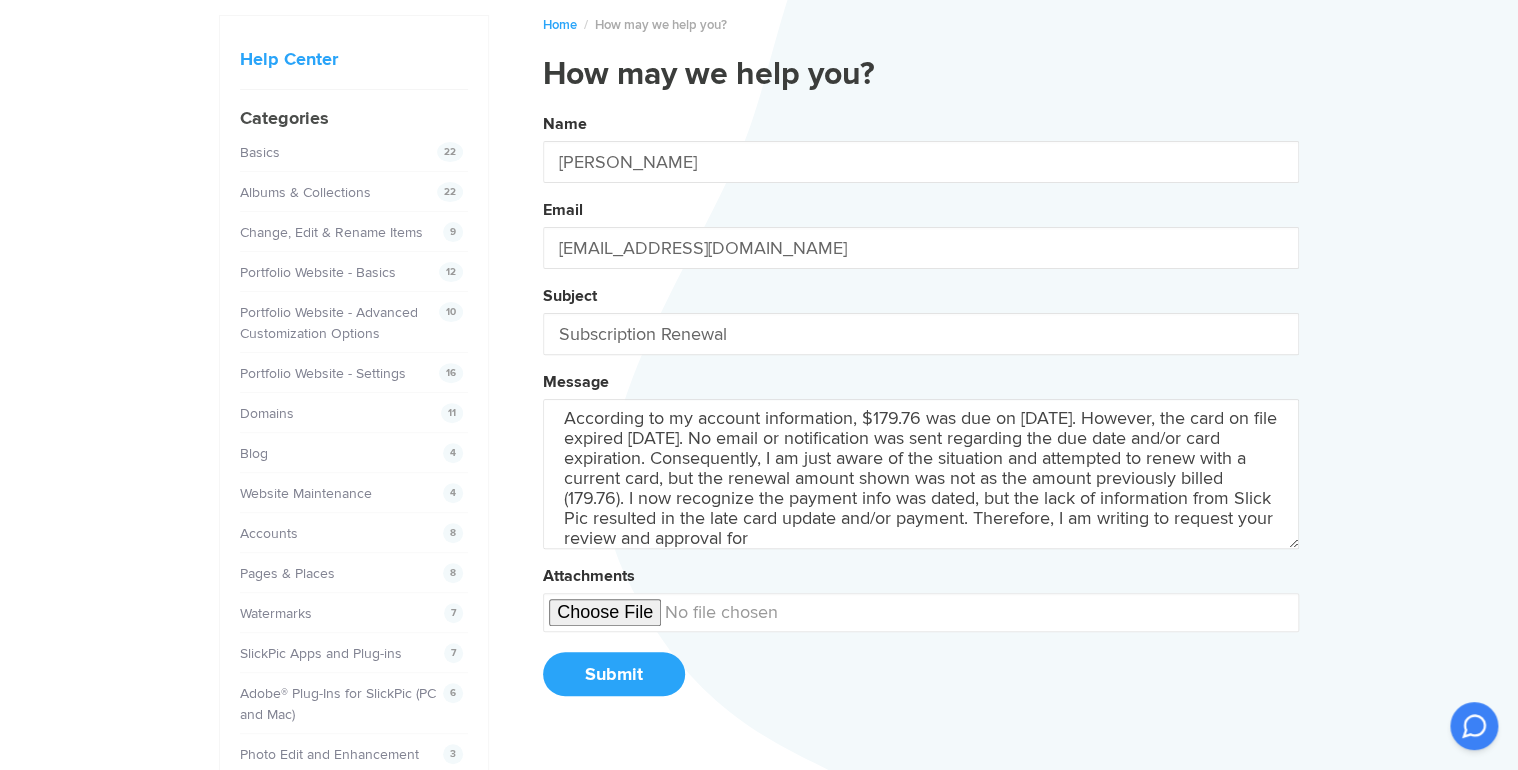 click on "Name [PERSON_NAME] Email [EMAIL_ADDRESS][DOMAIN_NAME] Subject Subscription Renewal Message According to my account information, $179.76 was due on [DATE]. However, the card on file expired [DATE]. No email or notification was sent regarding the due date and/or card expiration. Consequently, I am just aware of the situation and attempted to renew with a current card, but the renewal amount shown was not as the amount previously billed (179.76). I now recognize the payment info was dated, but the lack of information from Slick Pic resulted in the late card update and/or payment. Therefore, I am writing to request your review and approval for Attachments Submit" at bounding box center [921, 412] 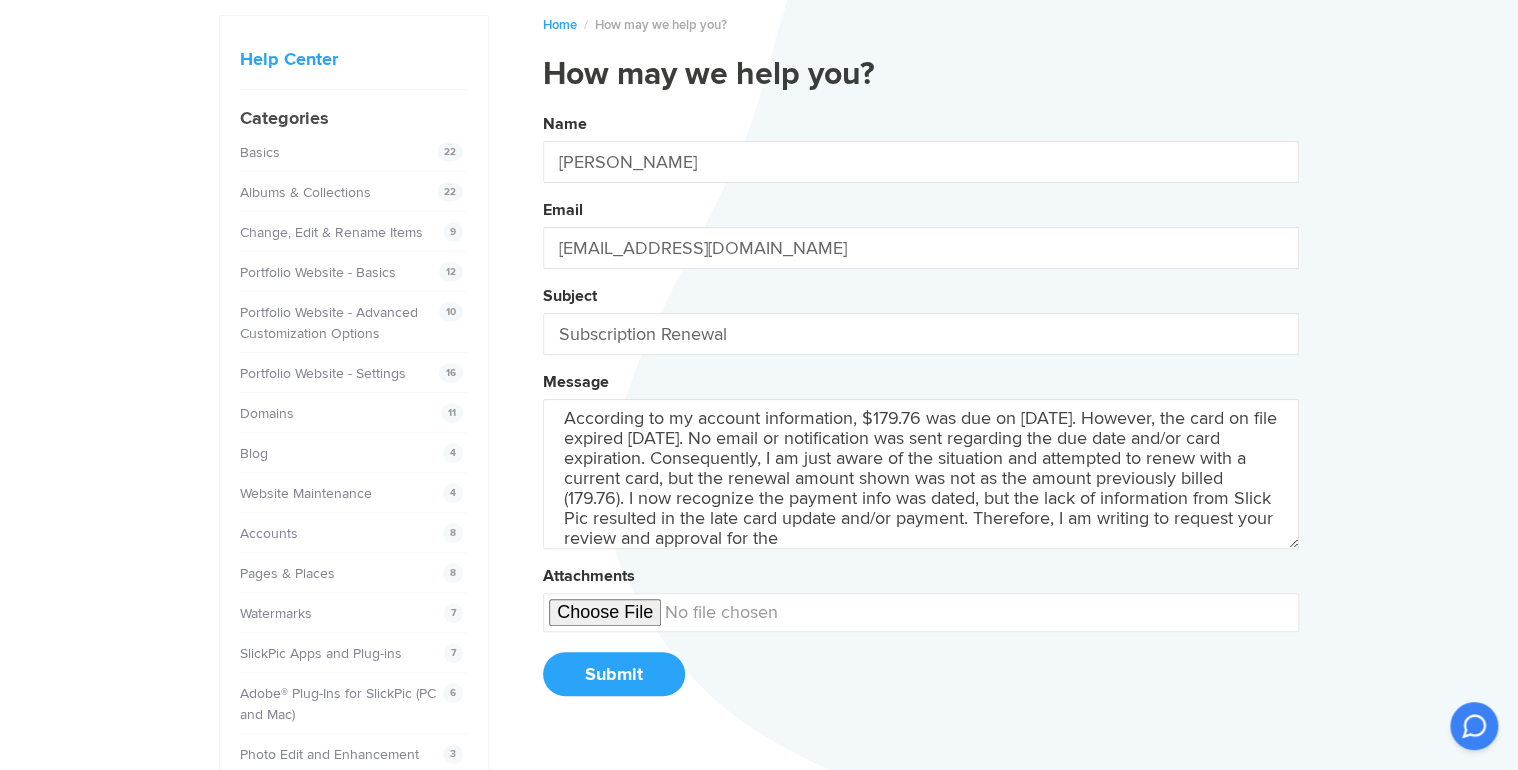 click on "Name [PERSON_NAME] Email [EMAIL_ADDRESS][DOMAIN_NAME] Subject Subscription Renewal Message According to my account information, $179.76 was due on [DATE]. However, the card on file expired [DATE]. No email or notification was sent regarding the due date and/or card expiration. Consequently, I am just aware of the situation and attempted to renew with a current card, but the renewal amount shown was not as the amount previously billed (179.76). I now recognize the payment info was dated, but the lack of information from Slick Pic resulted in the late card update and/or payment. Therefore, I am writing to request your review and approval for the Attachments Submit" at bounding box center [921, 412] 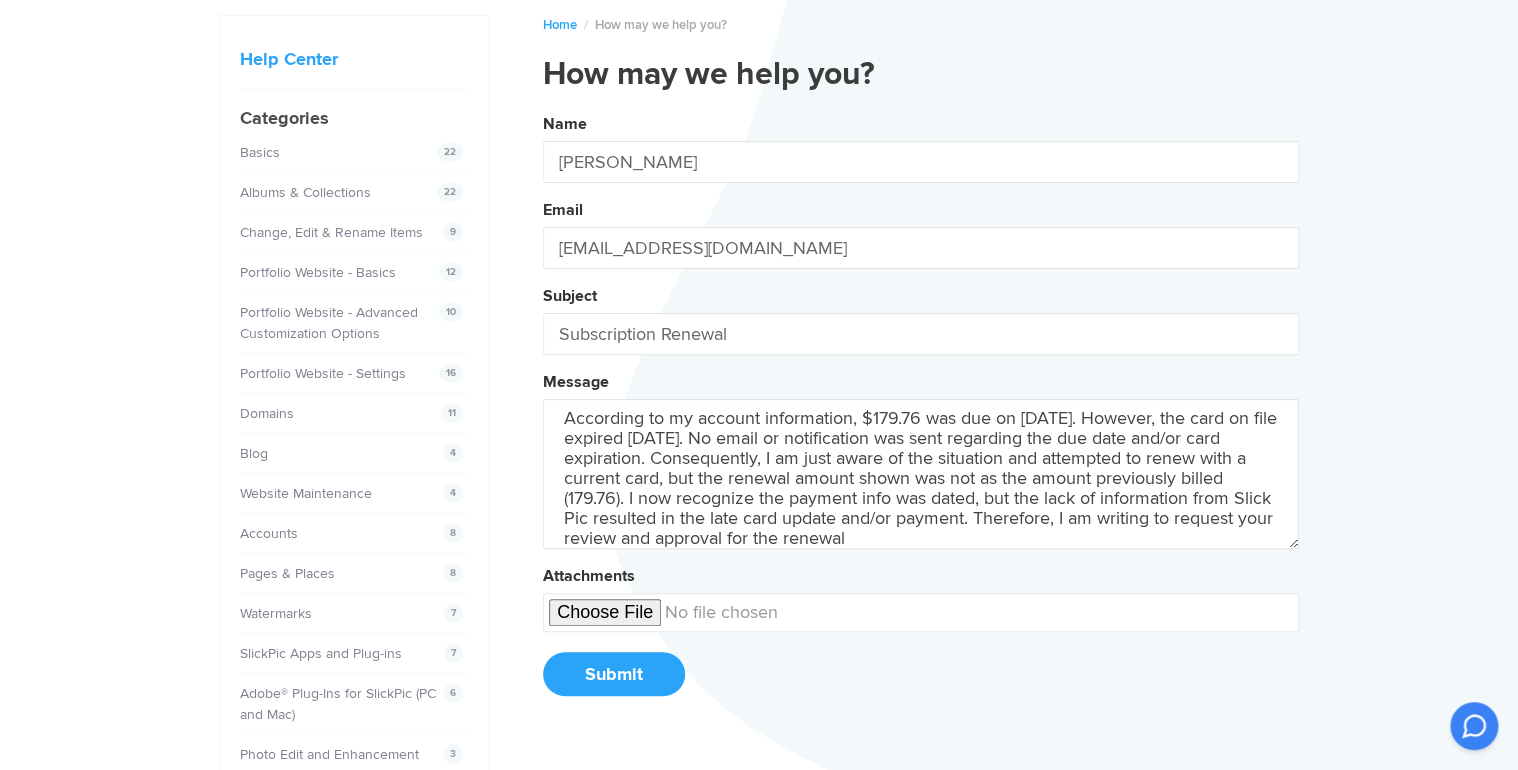 click on "Name [PERSON_NAME] Email [EMAIL_ADDRESS][DOMAIN_NAME] Subject Subscription Renewal Message According to my account information, $179.76 was due on [DATE]. However, the card on file expired [DATE]. No email or notification was sent regarding the due date and/or card expiration. Consequently, I am just aware of the situation and attempted to renew with a current card, but the renewal amount shown was not as the amount previously billed (179.76). I now recognize the payment info was dated, but the lack of information from Slick Pic resulted in the late card update and/or payment. Therefore, I am writing to request your review and approval for the renewal Attachments Submit" at bounding box center (921, 412) 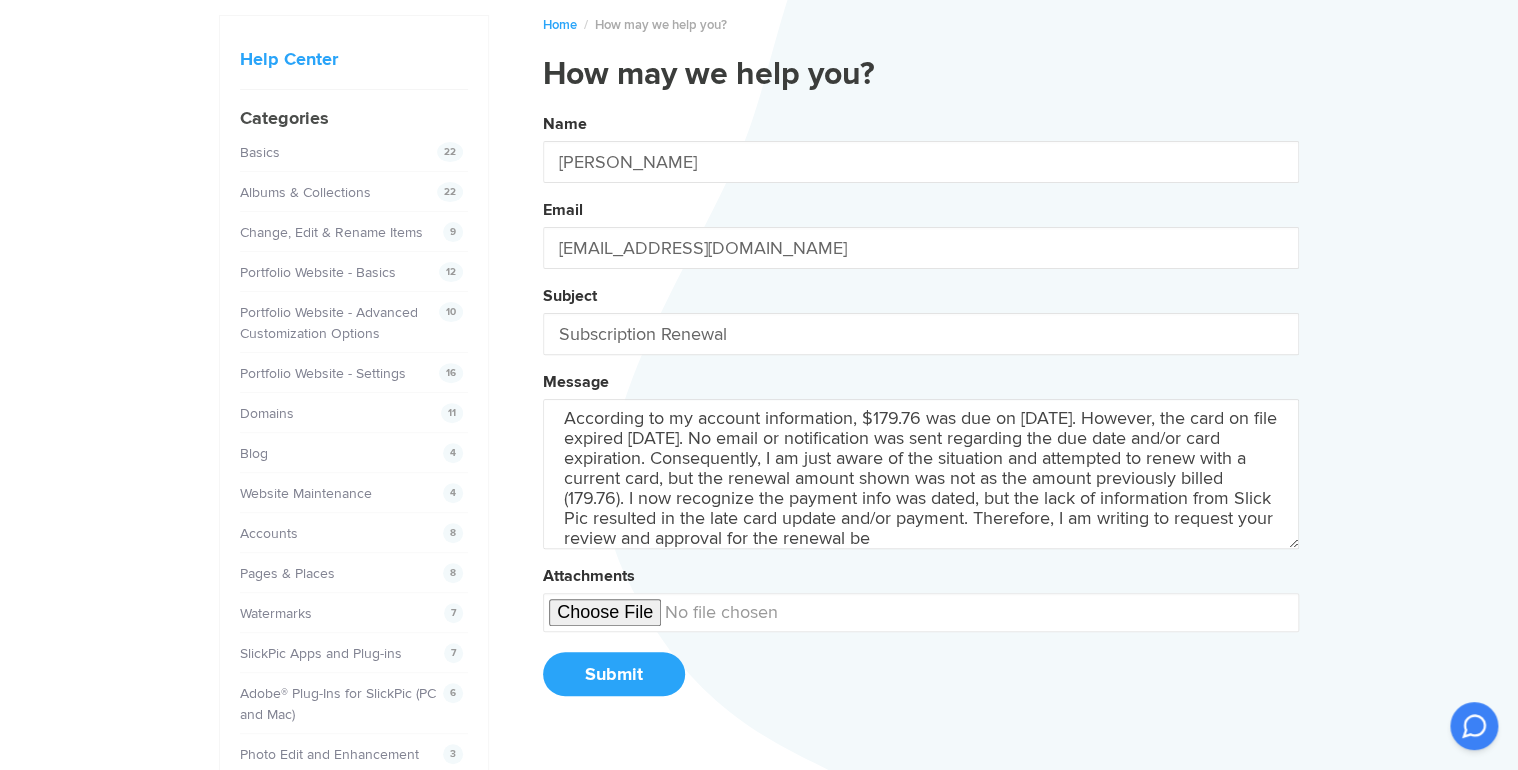 click on "Name [PERSON_NAME] Email [EMAIL_ADDRESS][DOMAIN_NAME] Subject Subscription Renewal Message According to my account information, $179.76 was due on [DATE]. However, the card on file expired [DATE]. No email or notification was sent regarding the due date and/or card expiration. Consequently, I am just aware of the situation and attempted to renew with a current card, but the renewal amount shown was not as the amount previously billed (179.76). I now recognize the payment info was dated, but the lack of information from Slick Pic resulted in the late card update and/or payment. Therefore, I am writing to request your review and approval for the renewal be Attachments Submit" at bounding box center [921, 412] 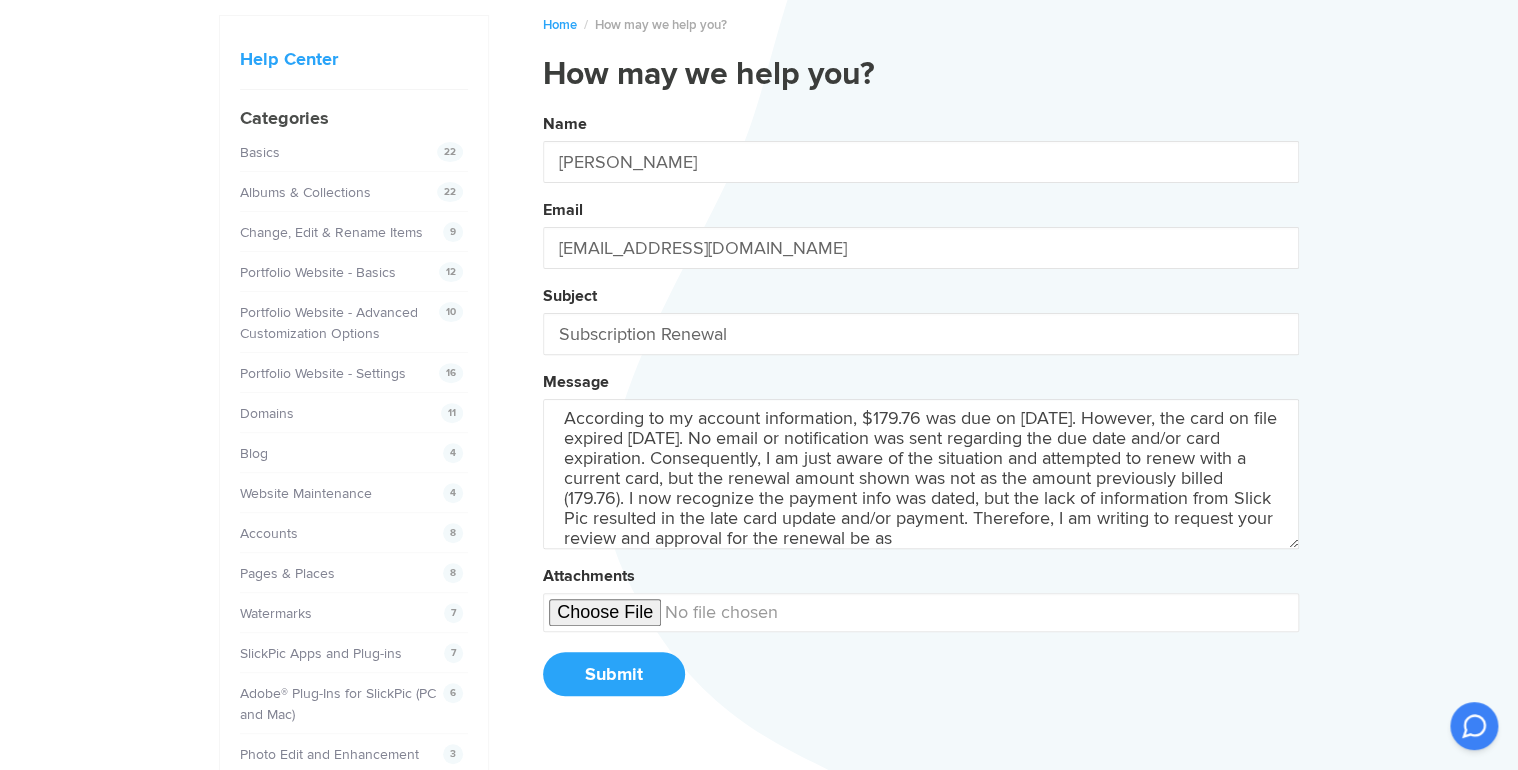 click on "Name [PERSON_NAME] Email [EMAIL_ADDRESS][DOMAIN_NAME] Subject Subscription Renewal Message According to my account information, $179.76 was due on [DATE]. However, the card on file expired [DATE]. No email or notification was sent regarding the due date and/or card expiration. Consequently, I am just aware of the situation and attempted to renew with a current card, but the renewal amount shown was not as the amount previously billed (179.76). I now recognize the payment info was dated, but the lack of information from Slick Pic resulted in the late card update and/or payment. Therefore, I am writing to request your review and approval for the renewal be as Attachments Submit" at bounding box center [921, 412] 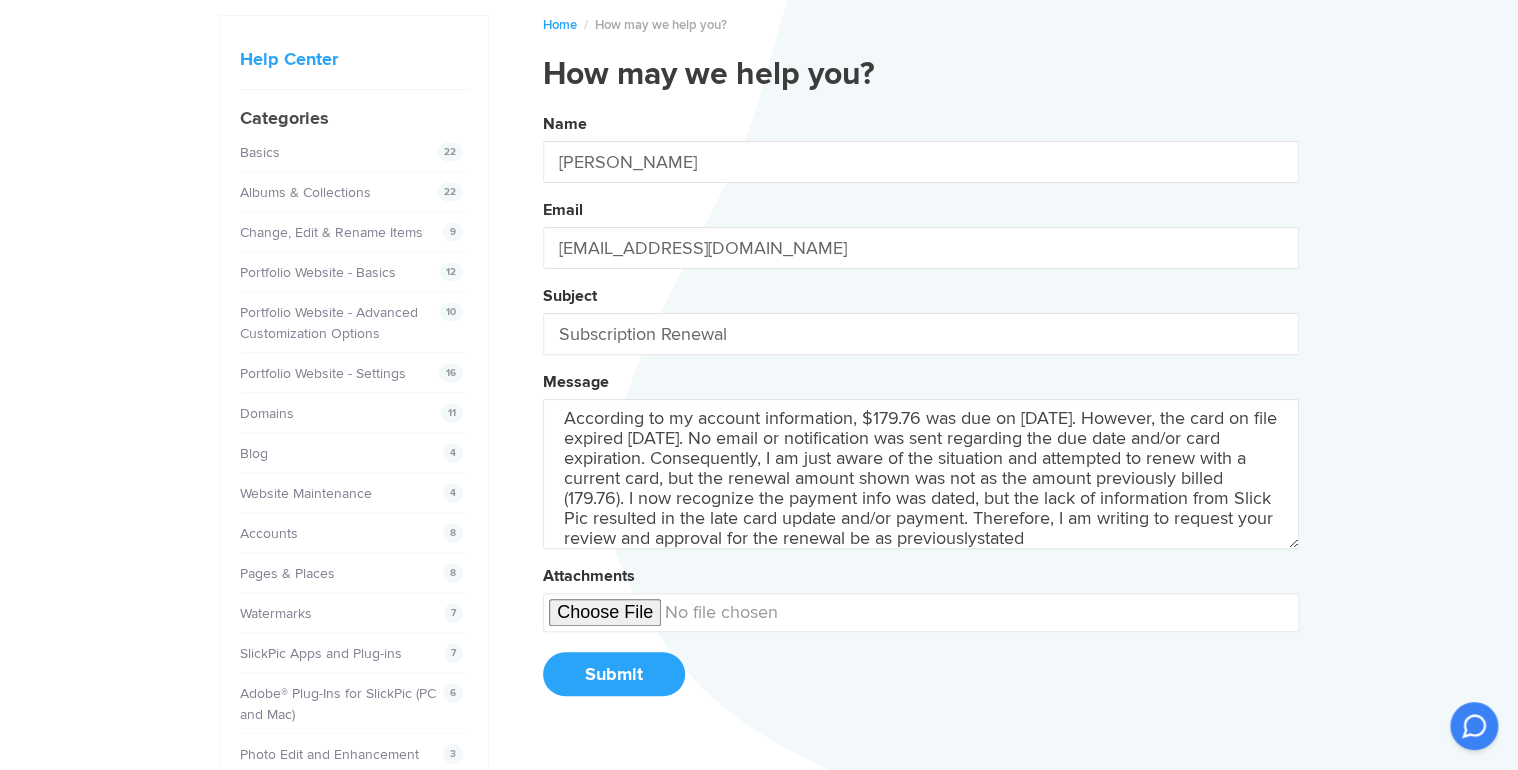 click on "Name [PERSON_NAME] Email [EMAIL_ADDRESS][DOMAIN_NAME] Subject Subscription Renewal Message According to my account information, $179.76 was due on [DATE]. However, the card on file expired [DATE]. No email or notification was sent regarding the due date and/or card expiration. Consequently, I am just aware of the situation and attempted to renew with a current card, but the renewal amount shown was not as the amount previously billed (179.76). I now recognize the payment info was dated, but the lack of information from Slick Pic resulted in the late card update and/or payment. Therefore, I am writing to request your review and approval for the renewal be as previouslystated Attachments Submit" at bounding box center [921, 412] 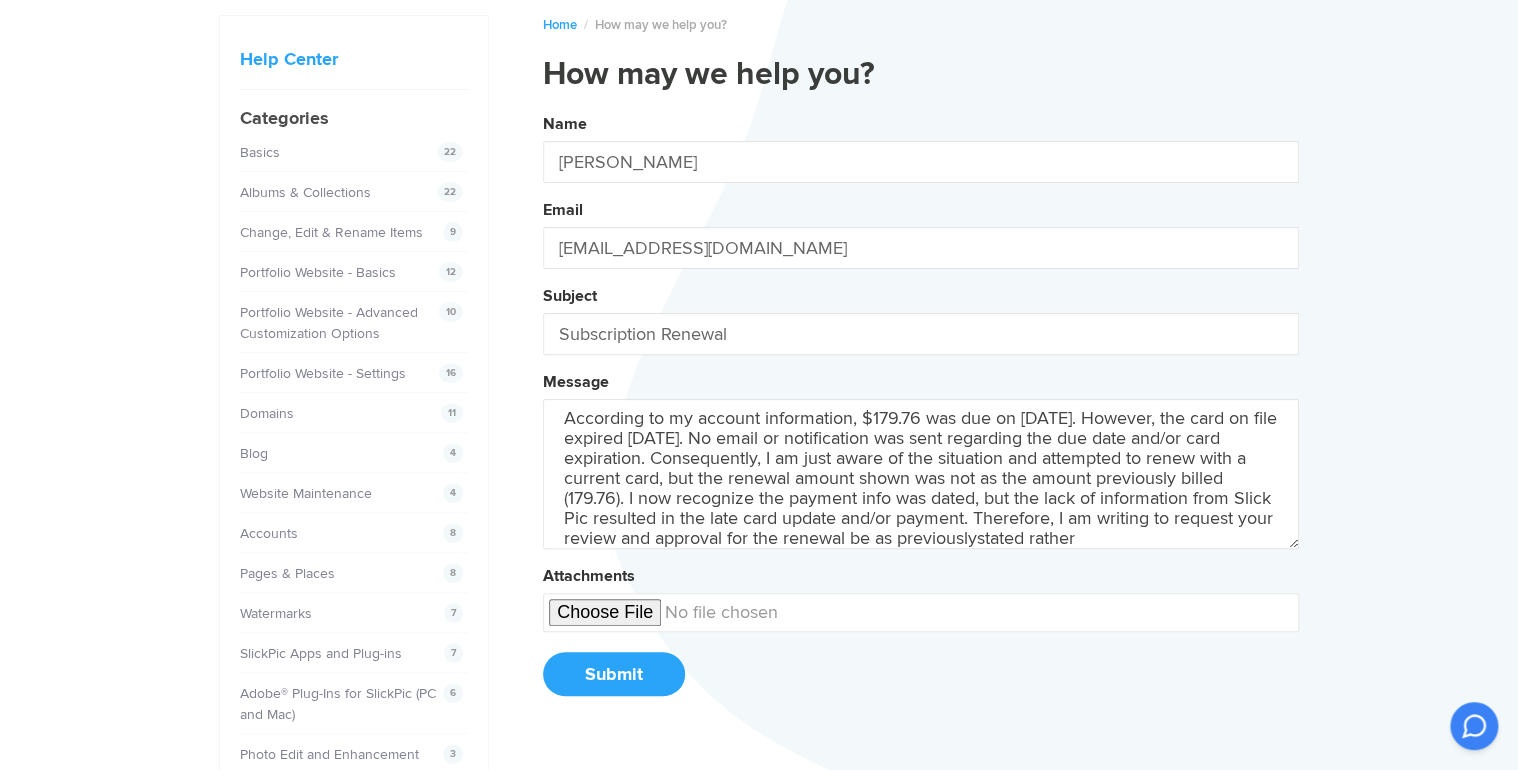 click on "Name [PERSON_NAME] Email [EMAIL_ADDRESS][DOMAIN_NAME] Subject Subscription Renewal Message According to my account information, $179.76 was due on [DATE]. However, the card on file expired [DATE]. No email or notification was sent regarding the due date and/or card expiration. Consequently, I am just aware of the situation and attempted to renew with a current card, but the renewal amount shown was not as the amount previously billed (179.76). I now recognize the payment info was dated, but the lack of information from Slick Pic resulted in the late card update and/or payment. Therefore, I am writing to request your review and approval for the renewal be as previouslystated rather Attachments Submit" at bounding box center [921, 412] 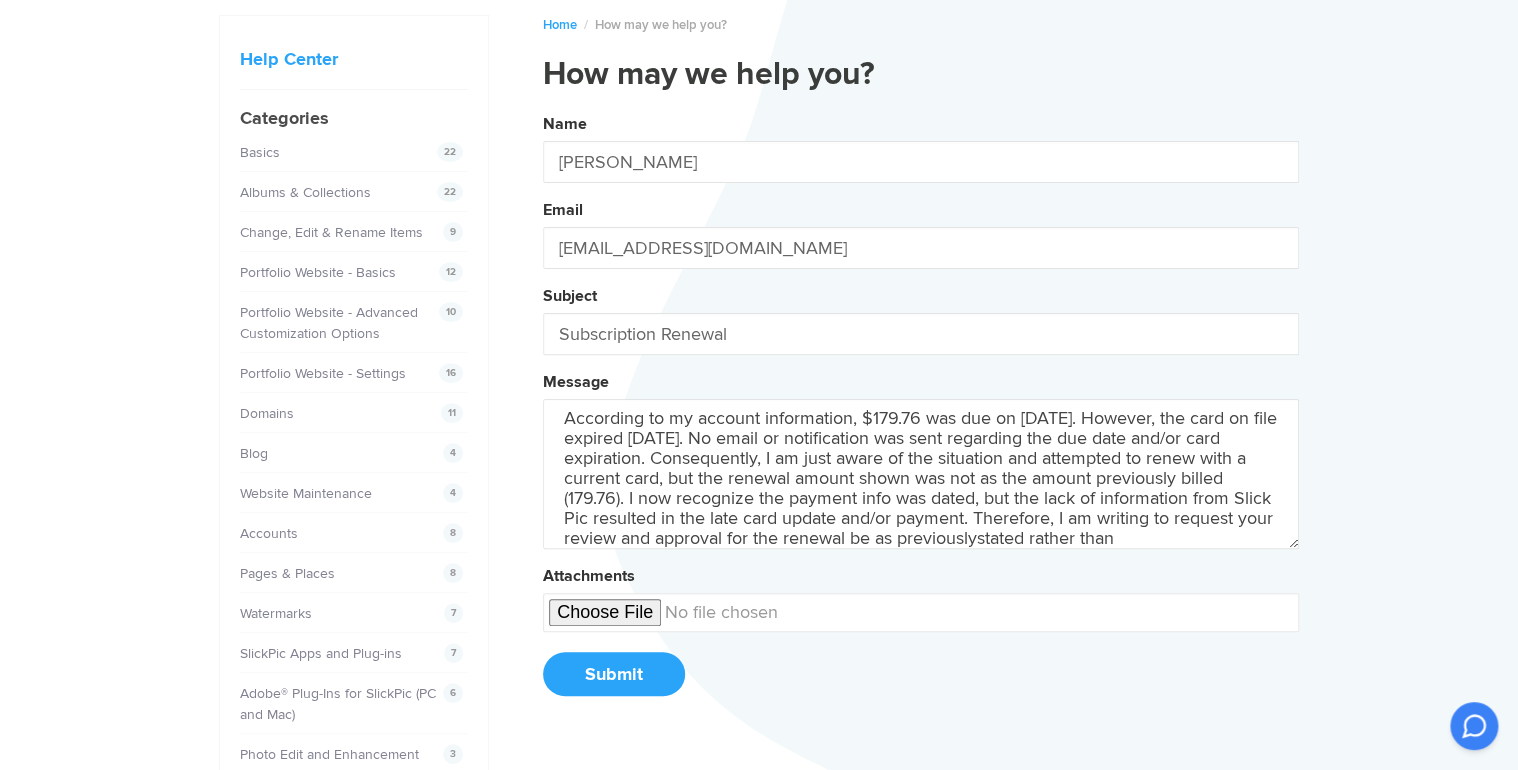 click on "Name [PERSON_NAME] Email [EMAIL_ADDRESS][DOMAIN_NAME] Subject Subscription Renewal Message According to my account information, $179.76 was due on [DATE]. However, the card on file expired [DATE]. No email or notification was sent regarding the due date and/or card expiration. Consequently, I am just aware of the situation and attempted to renew with a current card, but the renewal amount shown was not as the amount previously billed (179.76). I now recognize the payment info was dated, but the lack of information from Slick Pic resulted in the late card update and/or payment. Therefore, I am writing to request your review and approval for the renewal be as previouslystated rather than Attachments Submit" at bounding box center (921, 412) 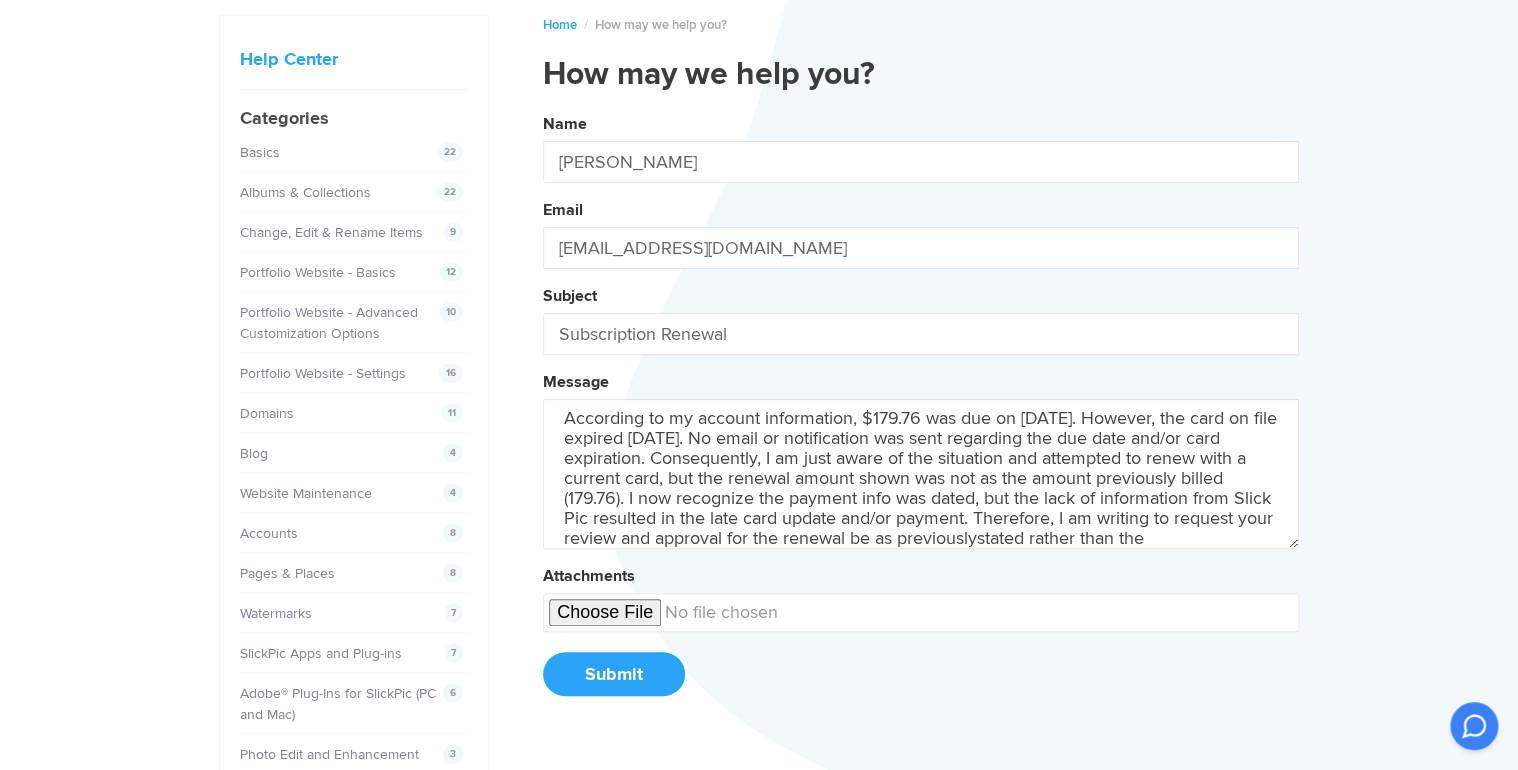 click on "Name [PERSON_NAME] Email [EMAIL_ADDRESS][DOMAIN_NAME] Subject Subscription Renewal Message According to my account information, $179.76 was due on [DATE]. However, the card on file expired [DATE]. No email or notification was sent regarding the due date and/or card expiration. Consequently, I am just aware of the situation and attempted to renew with a current card, but the renewal amount shown was not as the amount previously billed (179.76). I now recognize the payment info was dated, but the lack of information from Slick Pic resulted in the late card update and/or payment. Therefore, I am writing to request your review and approval for the renewal be as previouslystated rather than the Attachments Submit" at bounding box center (921, 412) 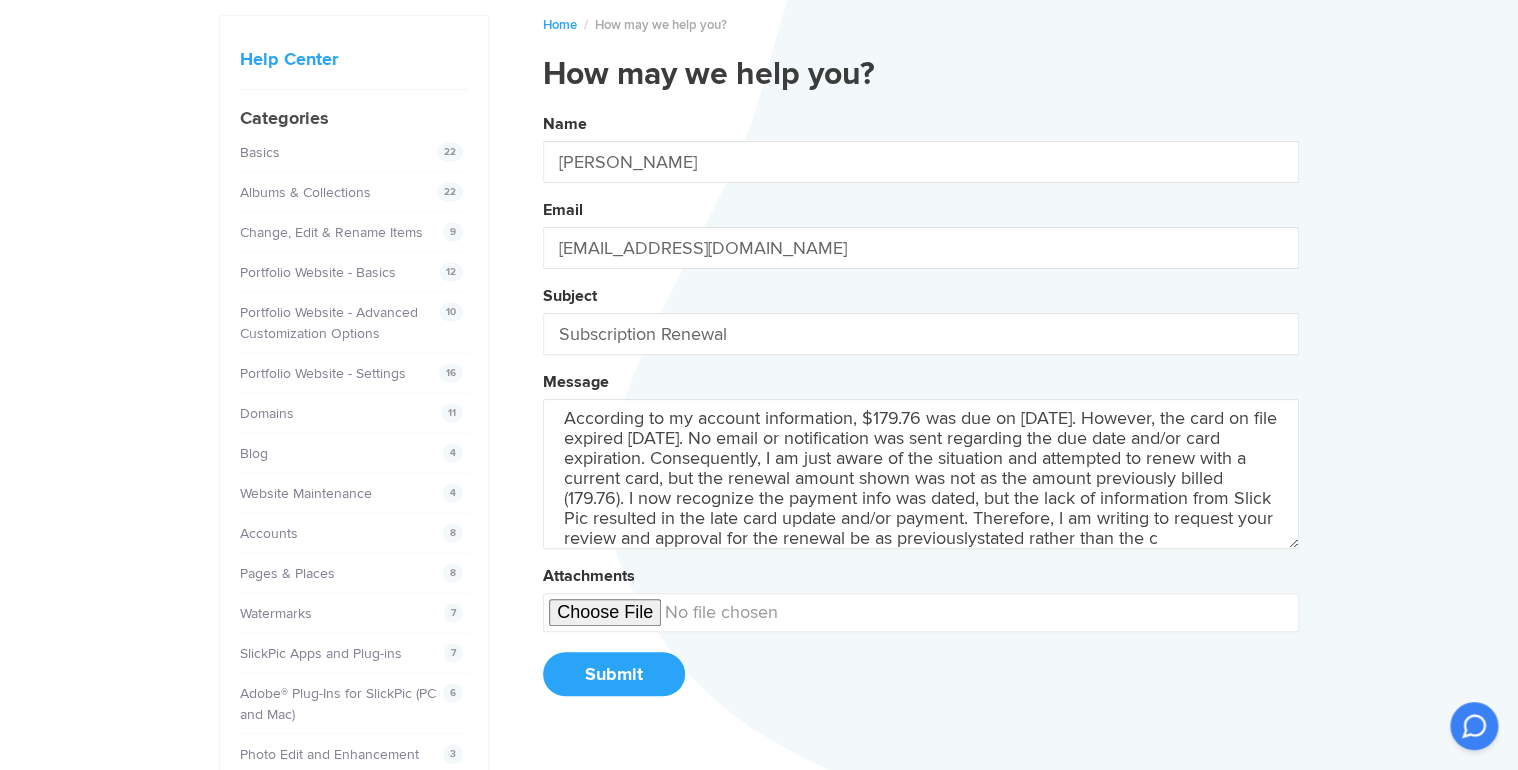 scroll, scrollTop: 32, scrollLeft: 0, axis: vertical 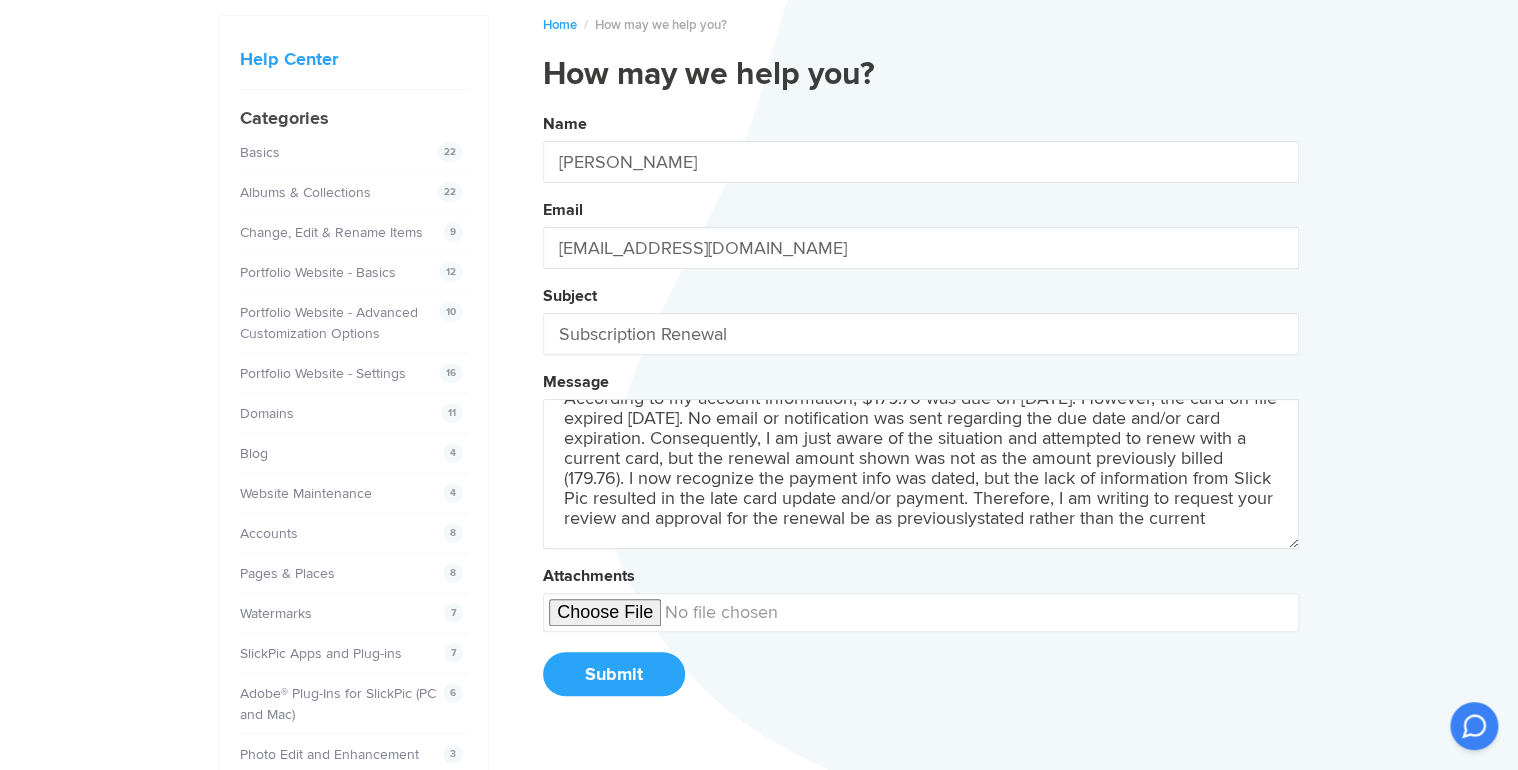 click on "Name [PERSON_NAME] Email [EMAIL_ADDRESS][DOMAIN_NAME] Subject Subscription Renewal Message According to my account information, $179.76 was due on [DATE]. However, the card on file expired [DATE]. No email or notification was sent regarding the due date and/or card expiration. Consequently, I am just aware of the situation and attempted to renew with a current card, but the renewal amount shown was not as the amount previously billed (179.76). I now recognize the payment info was dated, but the lack of information from Slick Pic resulted in the late card update and/or payment. Therefore, I am writing to request your review and approval for the renewal be as previouslystated rather than the current Attachments Submit" at bounding box center (921, 412) 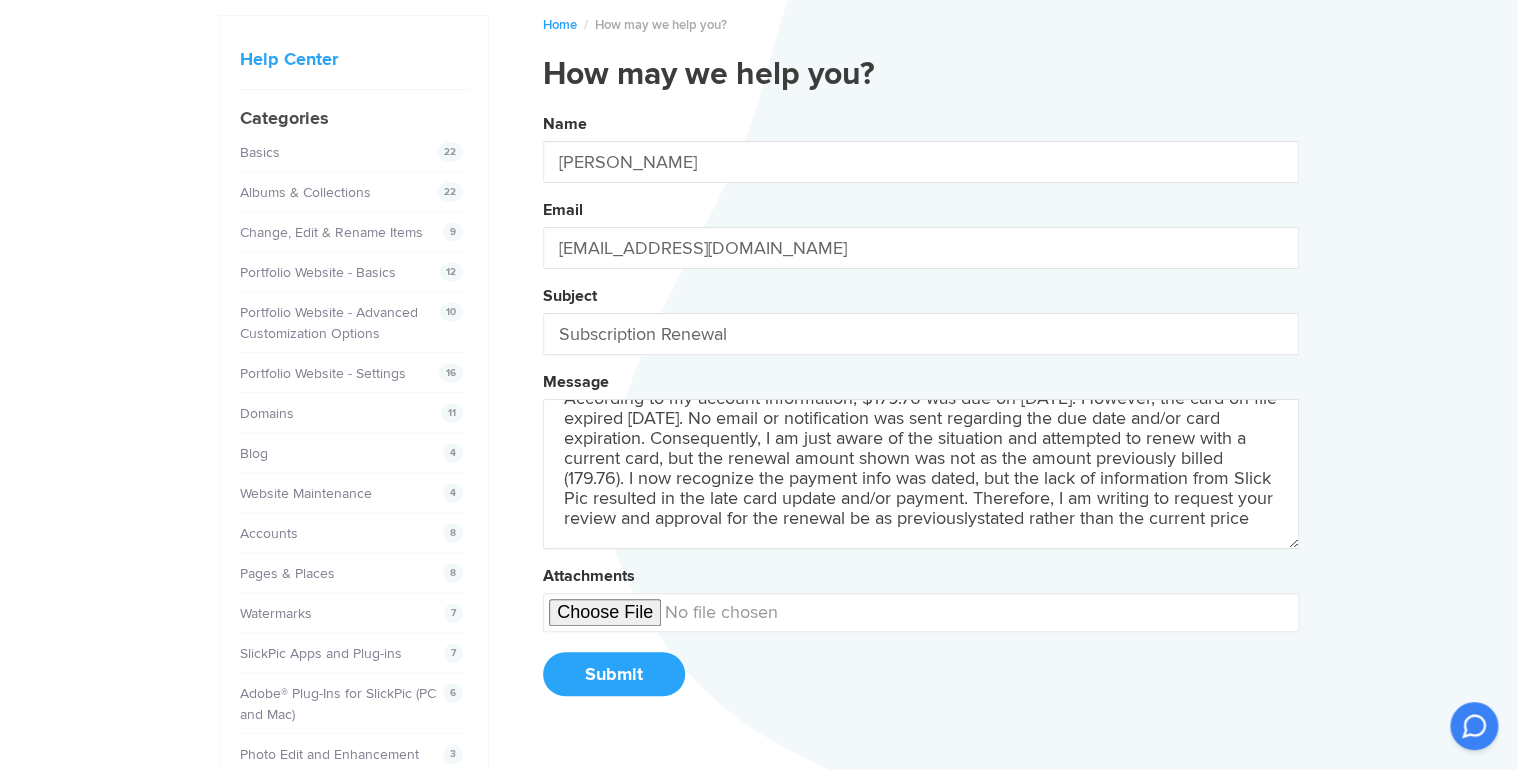 click on "Name [PERSON_NAME] Email [EMAIL_ADDRESS][DOMAIN_NAME] Subject Subscription Renewal Message According to my account information, $179.76 was due on [DATE]. However, the card on file expired [DATE]. No email or notification was sent regarding the due date and/or card expiration. Consequently, I am just aware of the situation and attempted to renew with a current card, but the renewal amount shown was not as the amount previously billed (179.76). I now recognize the payment info was dated, but the lack of information from Slick Pic resulted in the late card update and/or payment. Therefore, I am writing to request your review and approval for the renewal be as previouslystated rather than the current price Attachments Submit" at bounding box center [921, 412] 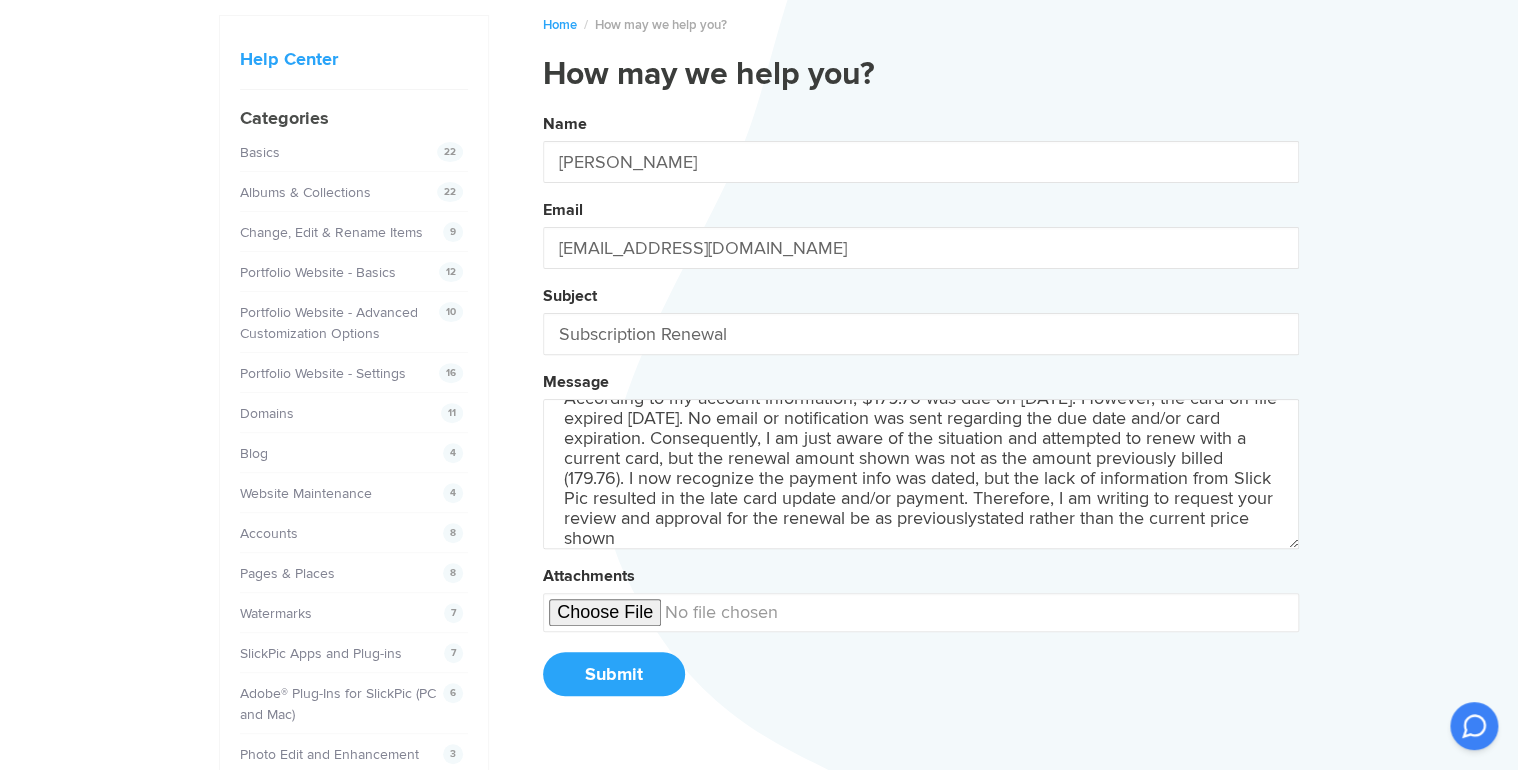 click on "Name [PERSON_NAME] Email [EMAIL_ADDRESS][DOMAIN_NAME] Subject Subscription Renewal Message According to my account information, $179.76 was due on [DATE]. However, the card on file expired [DATE]. No email or notification was sent regarding the due date and/or card expiration. Consequently, I am just aware of the situation and attempted to renew with a current card, but the renewal amount shown was not as the amount previously billed (179.76). I now recognize the payment info was dated, but the lack of information from Slick Pic resulted in the late card update and/or payment. Therefore, I am writing to request your review and approval for the renewal be as previouslystated rather than the current price shown Attachments Submit" at bounding box center (921, 412) 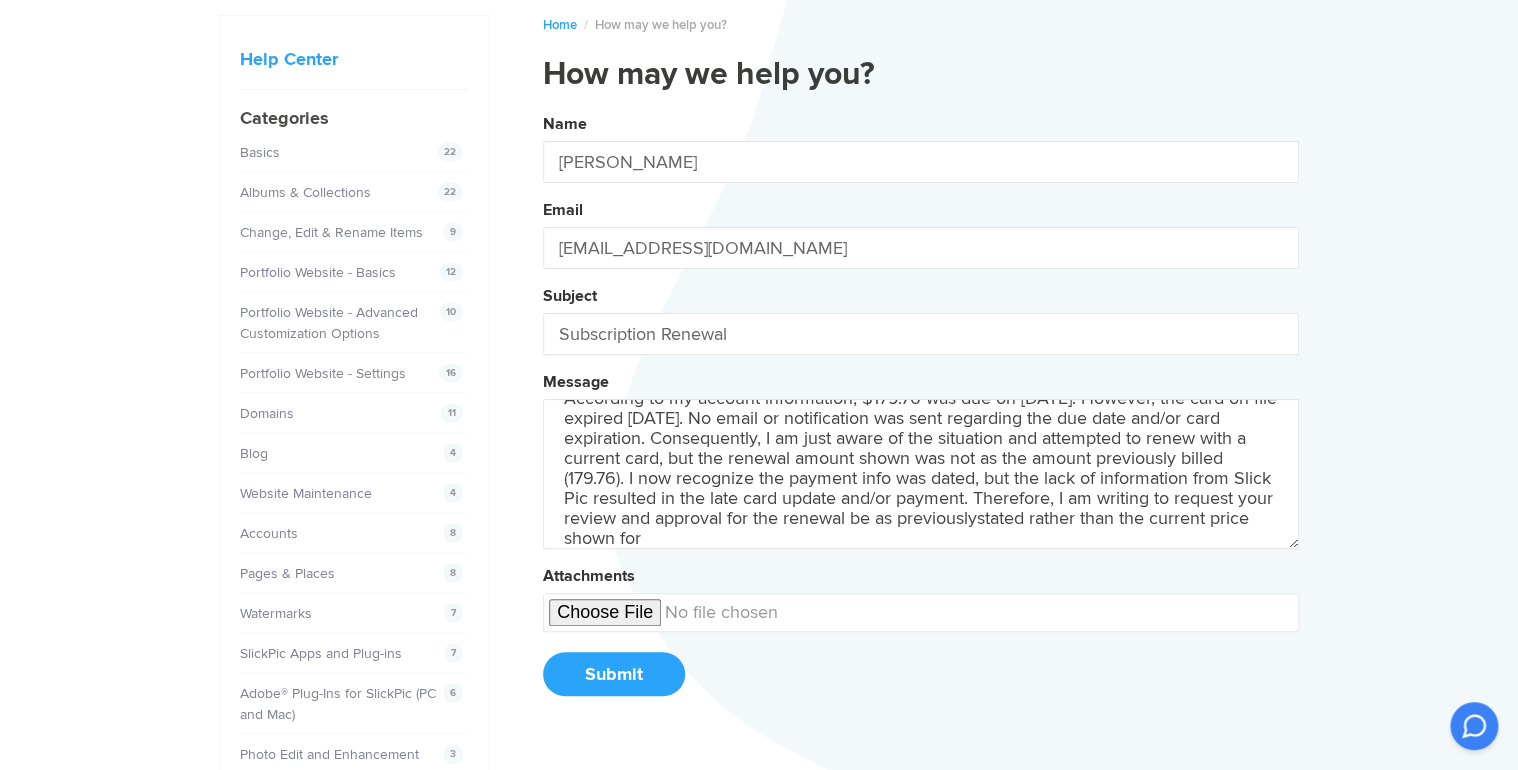 click on "Name [PERSON_NAME] Email [EMAIL_ADDRESS][DOMAIN_NAME] Subject Subscription Renewal Message According to my account information, $179.76 was due on [DATE]. However, the card on file expired [DATE]. No email or notification was sent regarding the due date and/or card expiration. Consequently, I am just aware of the situation and attempted to renew with a current card, but the renewal amount shown was not as the amount previously billed (179.76). I now recognize the payment info was dated, but the lack of information from Slick Pic resulted in the late card update and/or payment. Therefore, I am writing to request your review and approval for the renewal be as previouslystated rather than the current price shown for Attachments Submit" at bounding box center [921, 412] 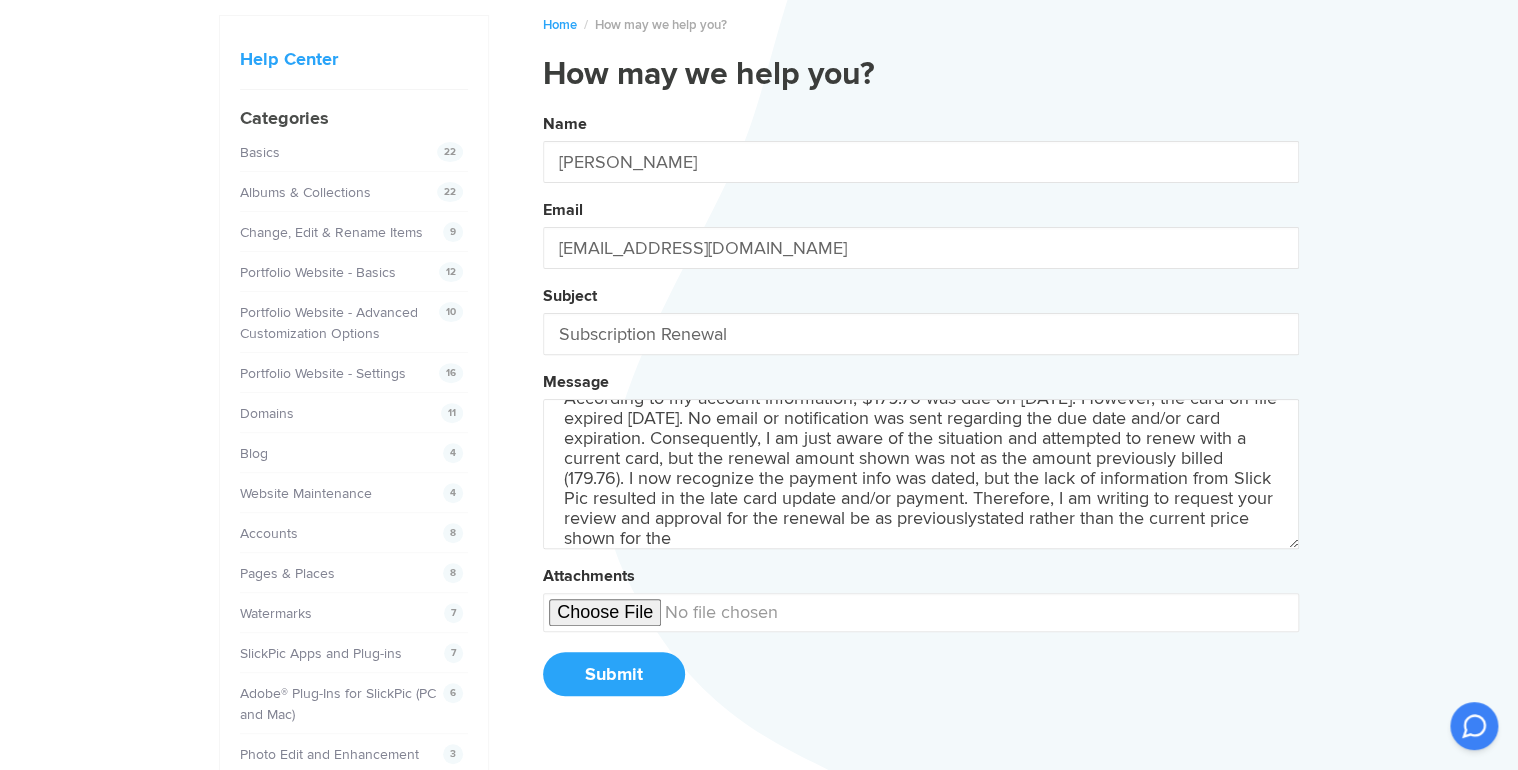 click on "Name [PERSON_NAME] Email [EMAIL_ADDRESS][DOMAIN_NAME] Subject Subscription Renewal Message According to my account information, $179.76 was due on [DATE]. However, the card on file expired [DATE]. No email or notification was sent regarding the due date and/or card expiration. Consequently, I am just aware of the situation and attempted to renew with a current card, but the renewal amount shown was not as the amount previously billed (179.76). I now recognize the payment info was dated, but the lack of information from Slick Pic resulted in the late card update and/or payment. Therefore, I am writing to request your review and approval for the renewal be as previouslystated rather than the current price shown for the Attachments Submit" at bounding box center (921, 412) 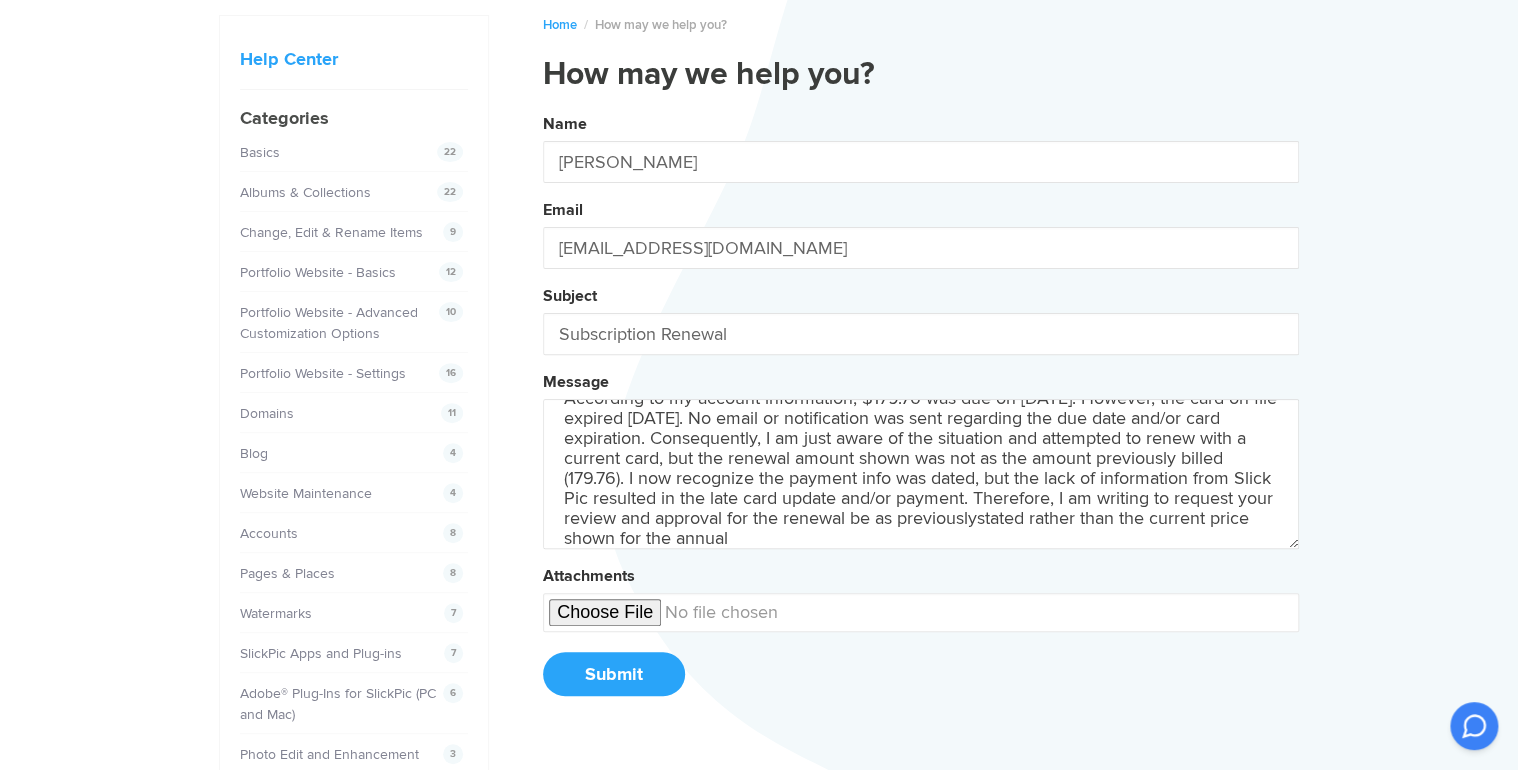 click on "Name [PERSON_NAME] Email [EMAIL_ADDRESS][DOMAIN_NAME] Subject Subscription Renewal Message According to my account information, $179.76 was due on [DATE]. However, the card on file expired [DATE]. No email or notification was sent regarding the due date and/or card expiration. Consequently, I am just aware of the situation and attempted to renew with a current card, but the renewal amount shown was not as the amount previously billed (179.76). I now recognize the payment info was dated, but the lack of information from Slick Pic resulted in the late card update and/or payment. Therefore, I am writing to request your review and approval for the renewal be as previouslystated rather than the current price shown for the annual Attachments Submit" at bounding box center [921, 412] 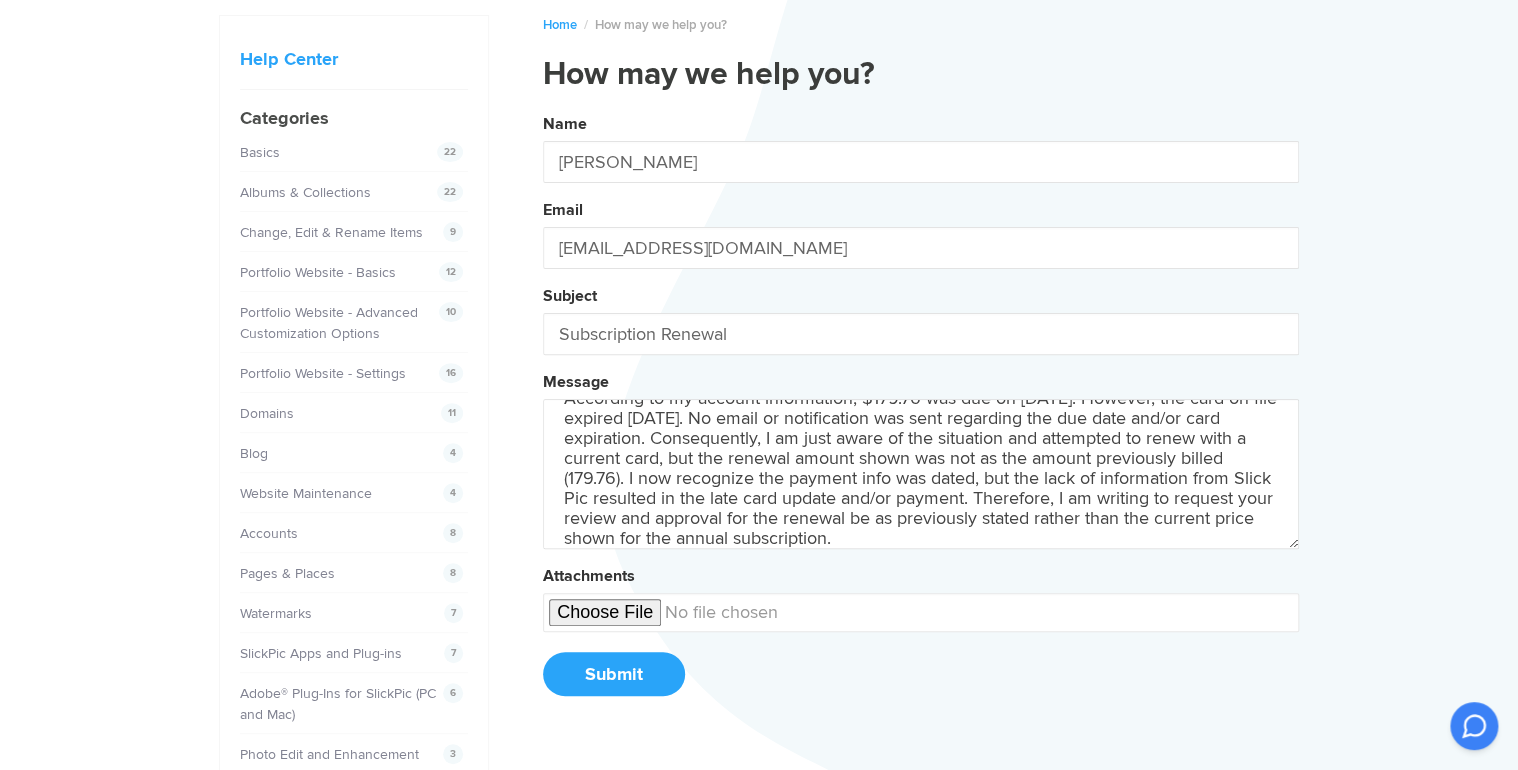 click on "Name [PERSON_NAME] Email [EMAIL_ADDRESS][DOMAIN_NAME] Subject Subscription Renewal Message According to my account information, $179.76 was due on [DATE]. However, the card on file expired [DATE]. No email or notification was sent regarding the due date and/or card expiration. Consequently, I am just aware of the situation and attempted to renew with a current card, but the renewal amount shown was not as the amount previously billed (179.76). I now recognize the payment info was dated, but the lack of information from Slick Pic resulted in the late card update and/or payment. Therefore, I am writing to request your review and approval for the renewal be as previously stated rather than the current price shown for the annual subscription. Attachments Submit" at bounding box center [921, 412] 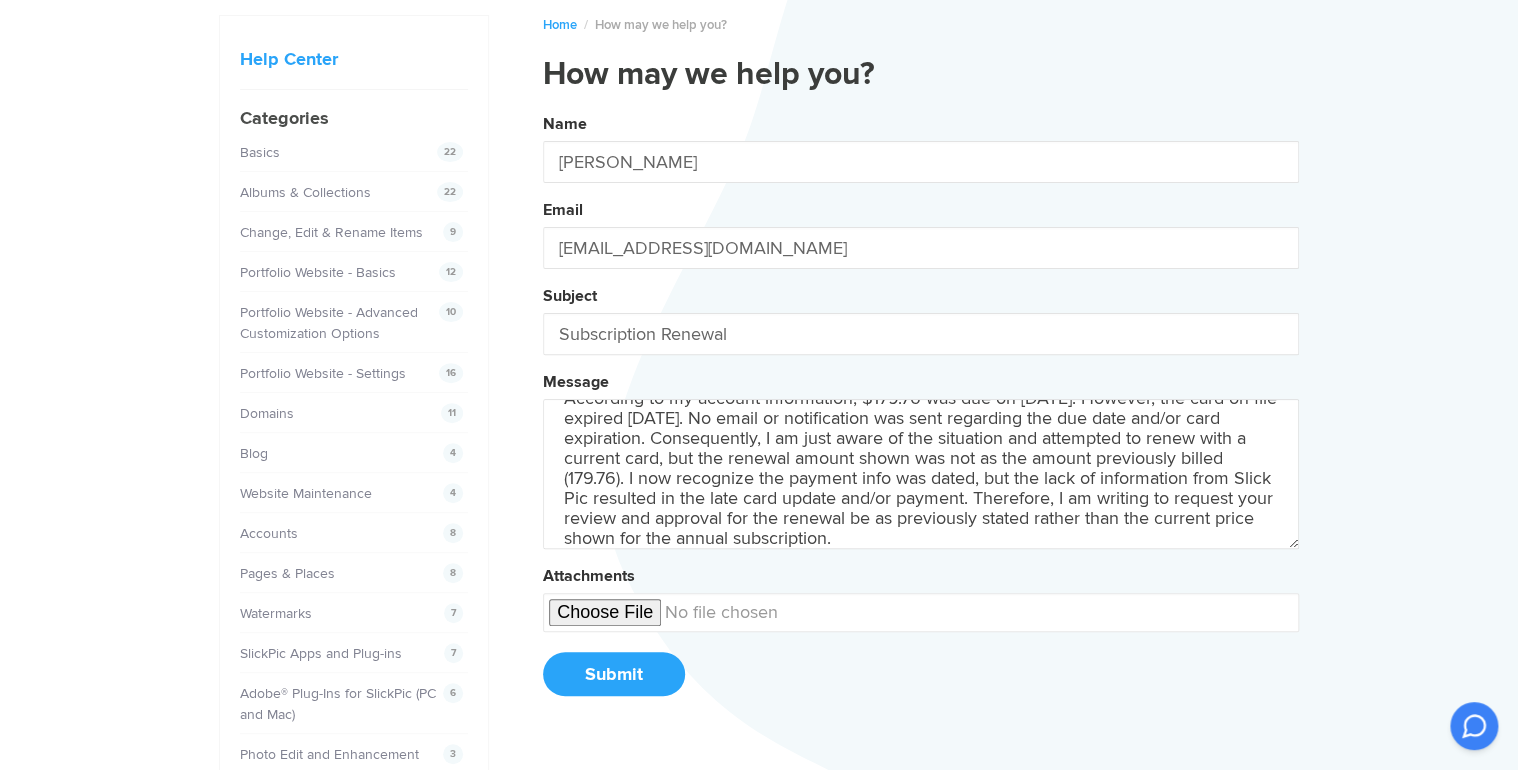 click on "According to my account information, $179.76 was due on [DATE]. However, the card on file expired [DATE]. No email or notification was sent regarding the due date and/or card expiration. Consequently, I am just aware of the situation and attempted to renew with a current card, but the renewal amount shown was not as the amount previously billed (179.76). I now recognize the payment info was dated, but the lack of information from Slick Pic resulted in the late card update and/or payment. Therefore, I am writing to request your review and approval for the renewal be as previously stated rather than the current price shown for the annual subscription." at bounding box center (921, 474) 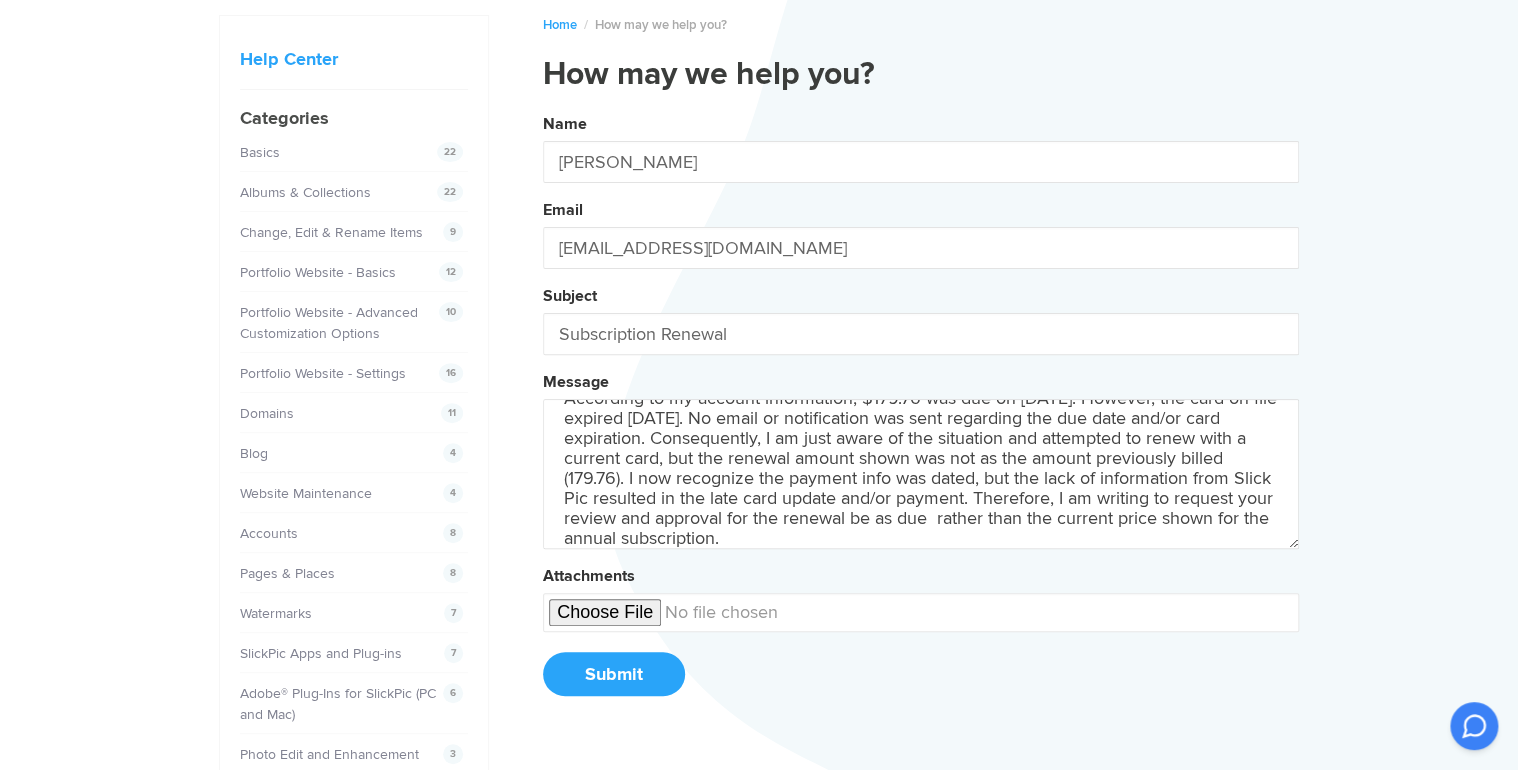 click on "Name [PERSON_NAME] Email [EMAIL_ADDRESS][DOMAIN_NAME] Subject Subscription Renewal Message According to my account information, $179.76 was due on [DATE]. However, the card on file expired [DATE]. No email or notification was sent regarding the due date and/or card expiration. Consequently, I am just aware of the situation and attempted to renew with a current card, but the renewal amount shown was not as the amount previously billed (179.76). I now recognize the payment info was dated, but the lack of information from Slick Pic resulted in the late card update and/or payment. Therefore, I am writing to request your review and approval for the renewal be as due  rather than the current price shown for the annual subscription. Attachments Submit" at bounding box center (921, 412) 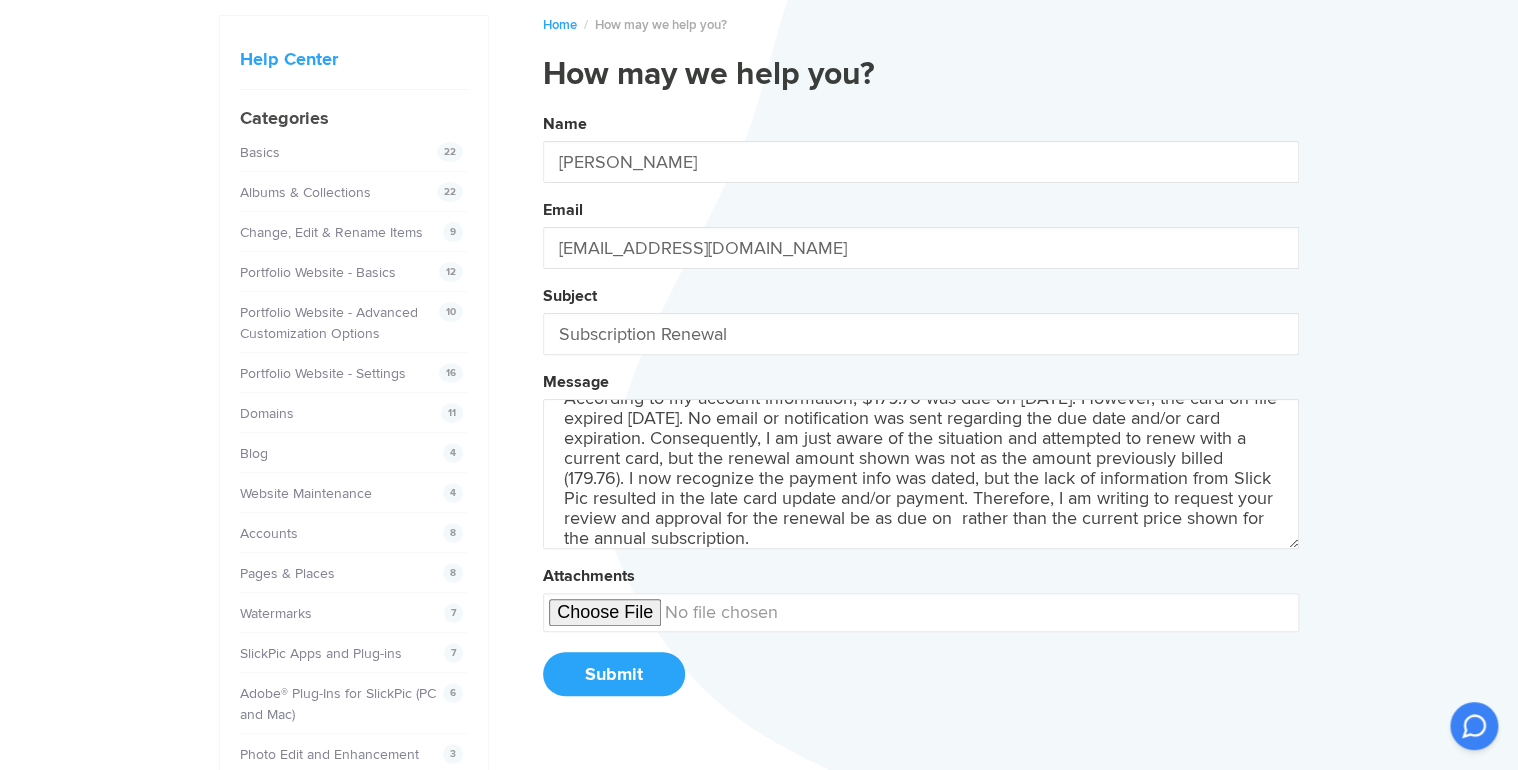 click on "Name [PERSON_NAME] Email [EMAIL_ADDRESS][DOMAIN_NAME] Subject Subscription Renewal Message According to my account information, $179.76 was due on [DATE]. However, the card on file expired [DATE]. No email or notification was sent regarding the due date and/or card expiration. Consequently, I am just aware of the situation and attempted to renew with a current card, but the renewal amount shown was not as the amount previously billed (179.76). I now recognize the payment info was dated, but the lack of information from Slick Pic resulted in the late card update and/or payment. Therefore, I am writing to request your review and approval for the renewal be as due on  rather than the current price shown for the annual subscription. Attachments Submit" at bounding box center [921, 412] 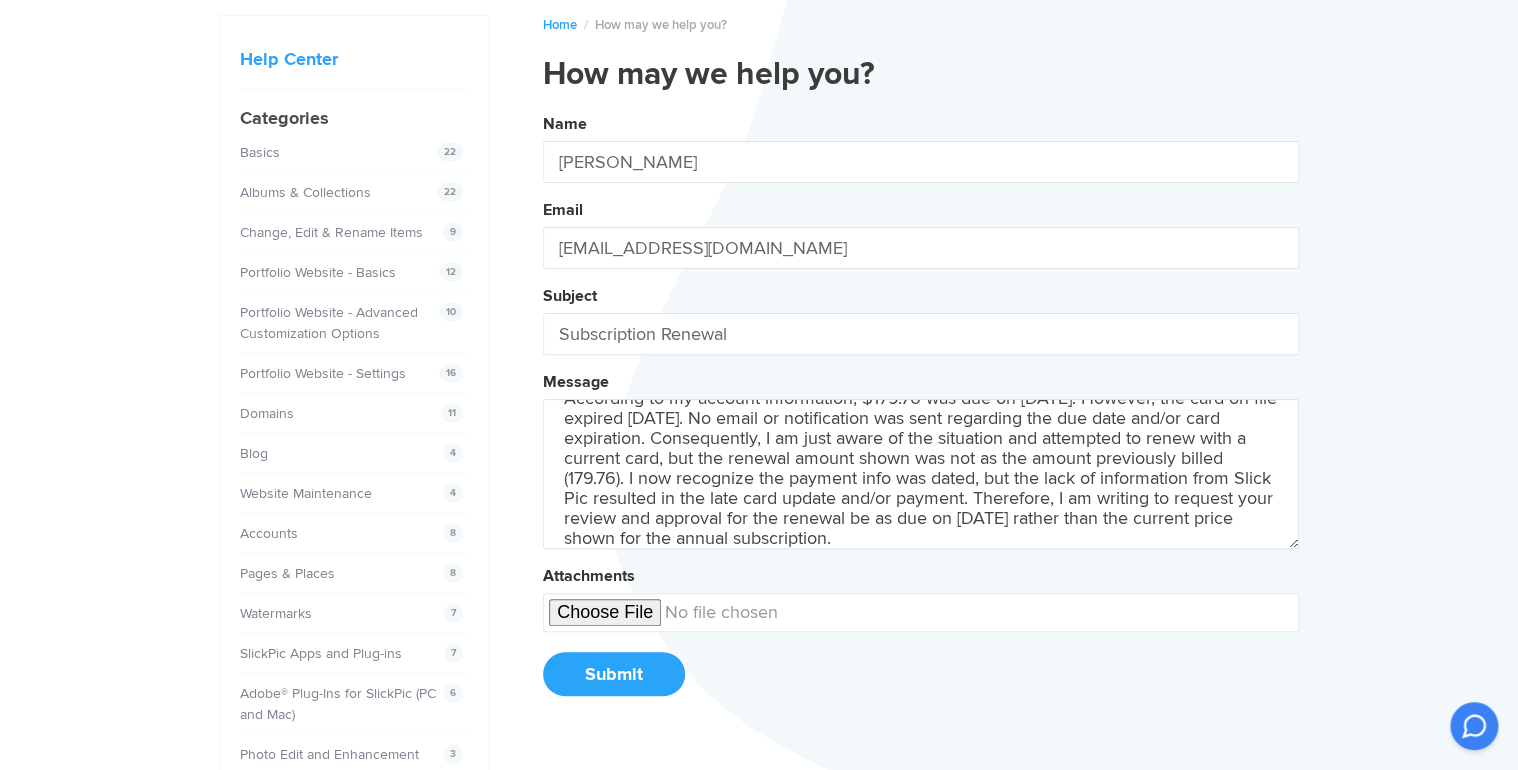 click on "According to my account information, $179.76 was due on [DATE]. However, the card on file expired [DATE]. No email or notification was sent regarding the due date and/or card expiration. Consequently, I am just aware of the situation and attempted to renew with a current card, but the renewal amount shown was not as the amount previously billed (179.76). I now recognize the payment info was dated, but the lack of information from Slick Pic resulted in the late card update and/or payment. Therefore, I am writing to request your review and approval for the renewal be as due on [DATE] rather than the current price shown for the annual subscription." at bounding box center [921, 474] 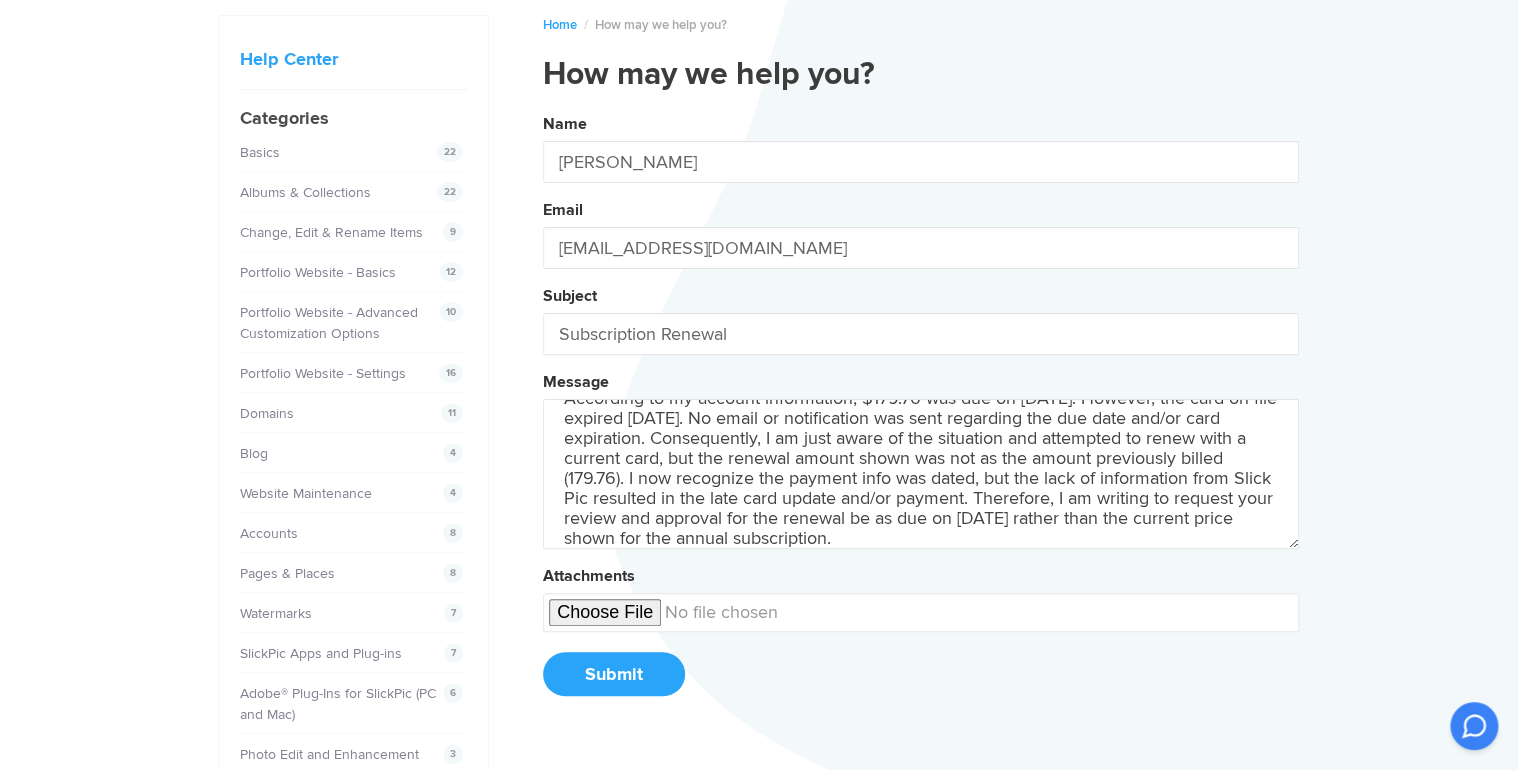 click on "Name [PERSON_NAME] Email [EMAIL_ADDRESS][DOMAIN_NAME] Subject Subscription Renewal Message According to my account information, $179.76 was due on [DATE]. However, the card on file expired [DATE]. No email or notification was sent regarding the due date and/or card expiration. Consequently, I am just aware of the situation and attempted to renew with a current card, but the renewal amount shown was not as the amount previously billed (179.76). I now recognize the payment info was dated, but the lack of information from Slick Pic resulted in the late card update and/or payment. Therefore, I am writing to request your review and approval for the renewal be as due on [DATE] rather than the current price shown for the annual subscription. Attachments Submit" at bounding box center [921, 412] 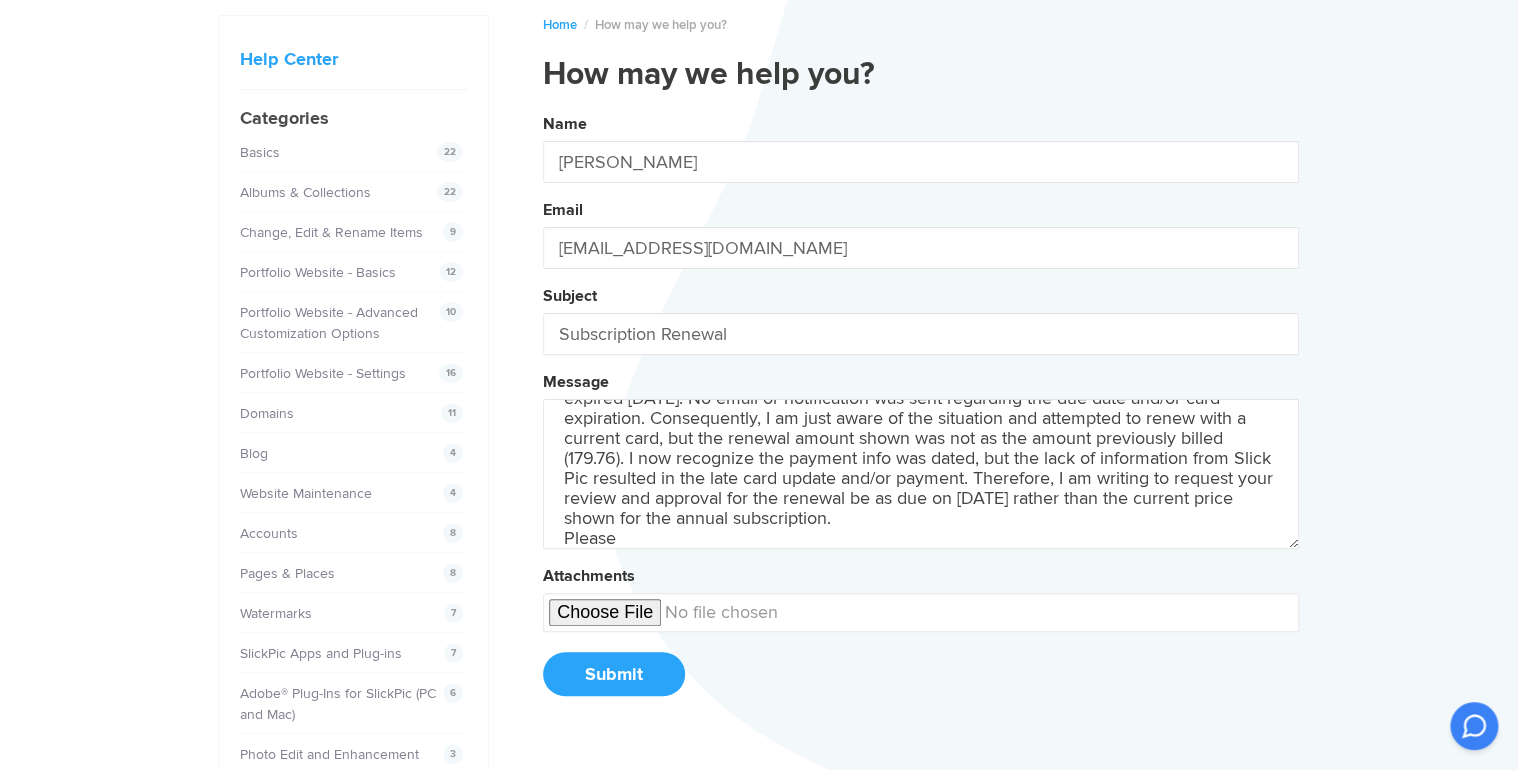 click on "Name [PERSON_NAME] Email [EMAIL_ADDRESS][DOMAIN_NAME] Subject Subscription Renewal Message According to my account information, $179.76 was due on [DATE]. However, the card on file expired [DATE]. No email or notification was sent regarding the due date and/or card expiration. Consequently, I am just aware of the situation and attempted to renew with a current card, but the renewal amount shown was not as the amount previously billed (179.76). I now recognize the payment info was dated, but the lack of information from Slick Pic resulted in the late card update and/or payment. Therefore, I am writing to request your review and approval for the renewal be as due on [DATE] rather than the current price shown for the annual subscription.
Please Attachments Submit" at bounding box center [921, 412] 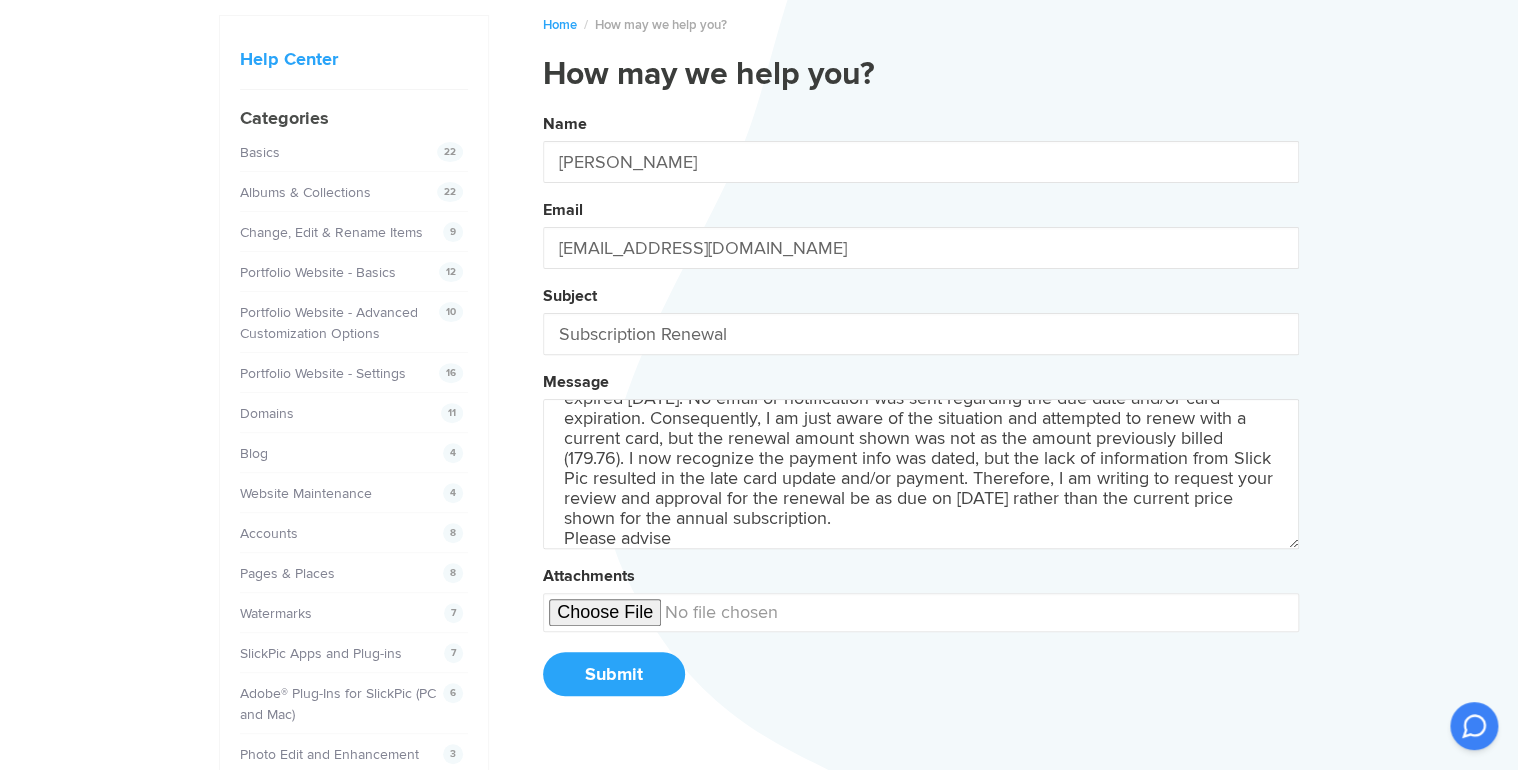 click on "Name [PERSON_NAME] Email [EMAIL_ADDRESS][DOMAIN_NAME] Subject Subscription Renewal Message According to my account information, $179.76 was due on [DATE]. However, the card on file expired [DATE]. No email or notification was sent regarding the due date and/or card expiration. Consequently, I am just aware of the situation and attempted to renew with a current card, but the renewal amount shown was not as the amount previously billed (179.76). I now recognize the payment info was dated, but the lack of information from Slick Pic resulted in the late card update and/or payment. Therefore, I am writing to request your review and approval for the renewal be as due on [DATE] rather than the current price shown for the annual subscription.
Please advise Attachments Submit" at bounding box center [921, 412] 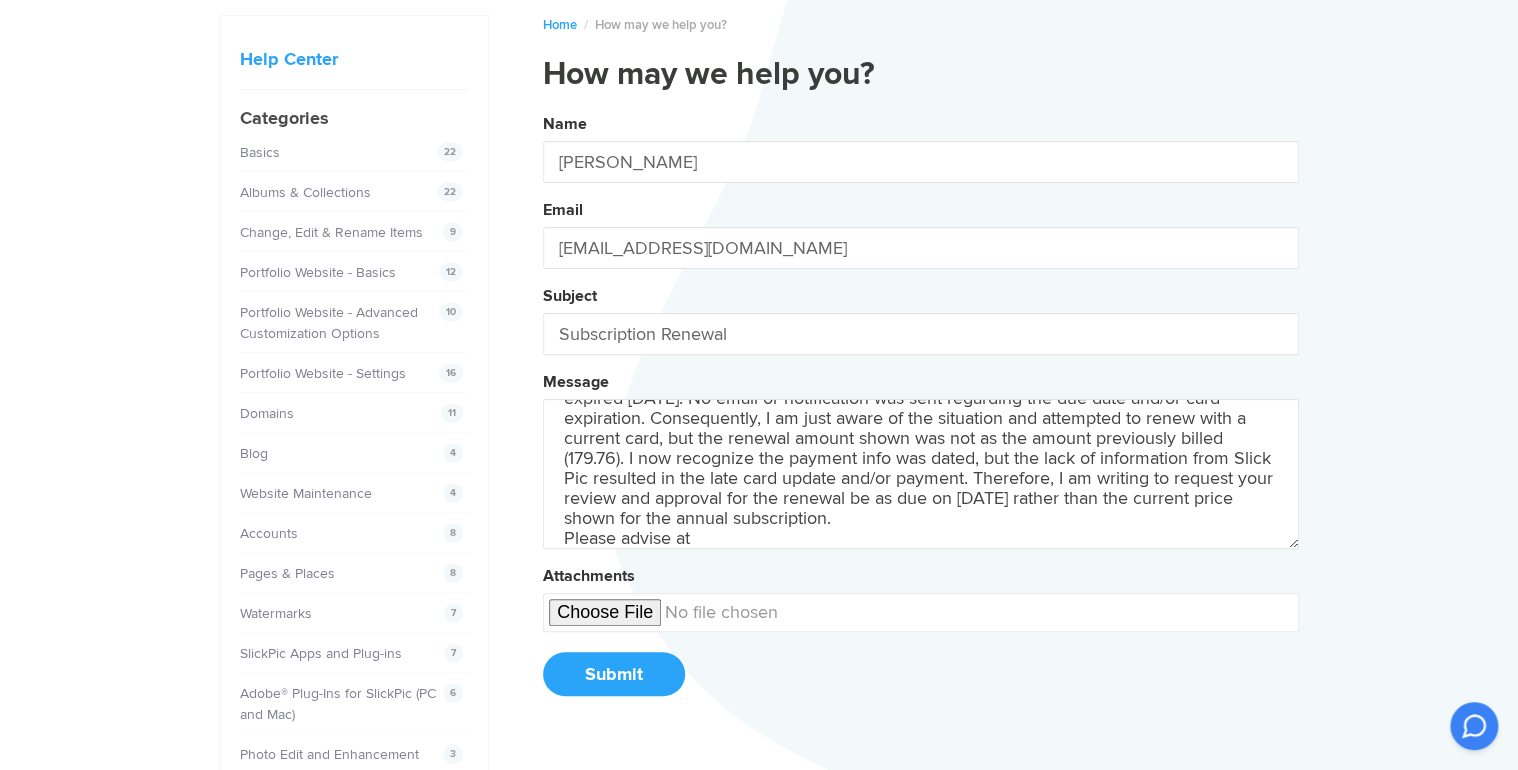 click on "Name [PERSON_NAME] Email [EMAIL_ADDRESS][DOMAIN_NAME] Subject Subscription Renewal Message According to my account information, $179.76 was due on [DATE]. However, the card on file expired [DATE]. No email or notification was sent regarding the due date and/or card expiration. Consequently, I am just aware of the situation and attempted to renew with a current card, but the renewal amount shown was not as the amount previously billed (179.76). I now recognize the payment info was dated, but the lack of information from Slick Pic resulted in the late card update and/or payment. Therefore, I am writing to request your review and approval for the renewal be as due on [DATE] rather than the current price shown for the annual subscription.
Please advise at Attachments Submit" at bounding box center [921, 412] 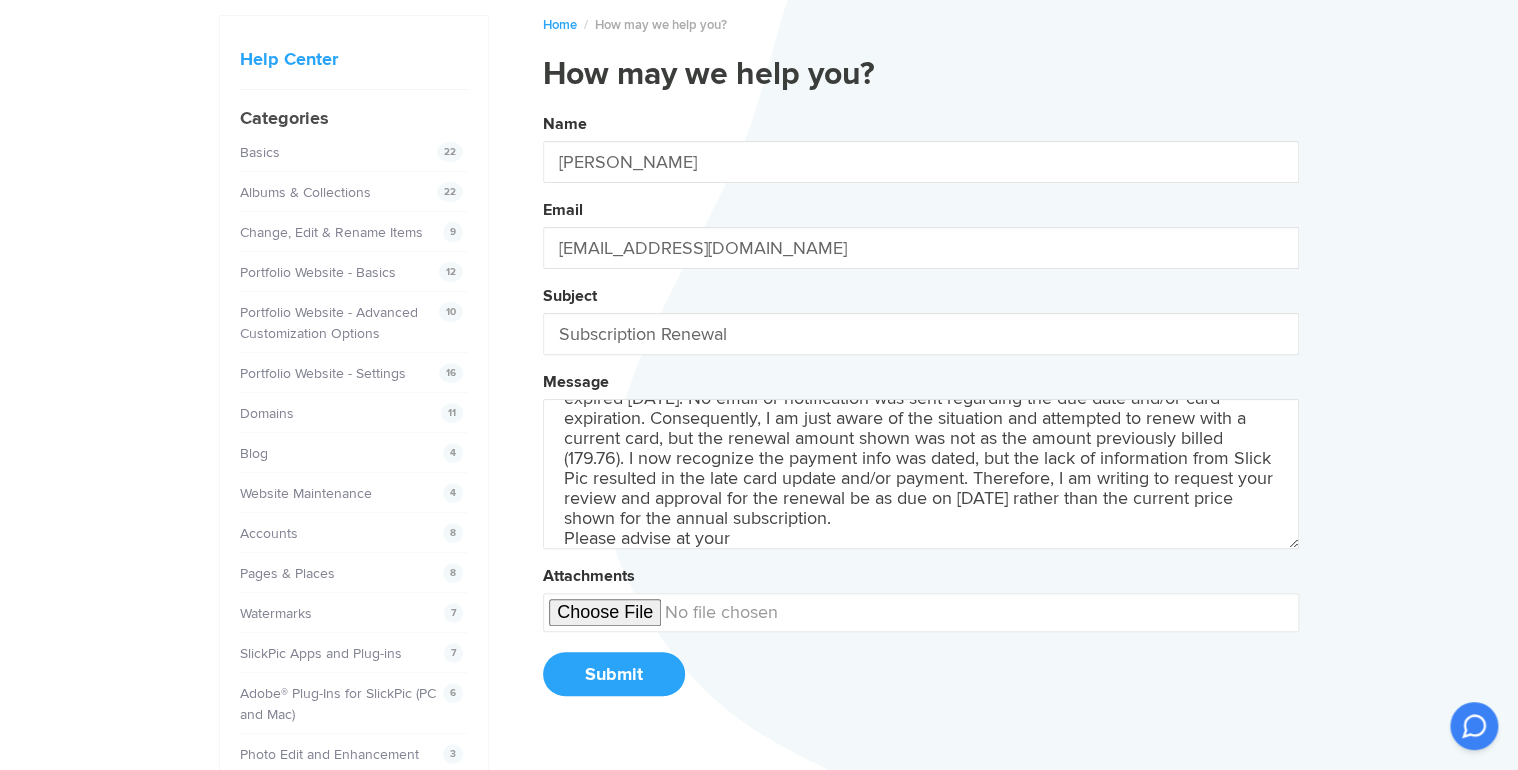 click on "Name [PERSON_NAME] Email [EMAIL_ADDRESS][DOMAIN_NAME] Subject Subscription Renewal Message According to my account information, $179.76 was due on [DATE]. However, the card on file expired [DATE]. No email or notification was sent regarding the due date and/or card expiration. Consequently, I am just aware of the situation and attempted to renew with a current card, but the renewal amount shown was not as the amount previously billed (179.76). I now recognize the payment info was dated, but the lack of information from Slick Pic resulted in the late card update and/or payment. Therefore, I am writing to request your review and approval for the renewal be as due on [DATE] rather than the current price shown for the annual subscription.
Please advise at your Attachments Submit" at bounding box center (921, 412) 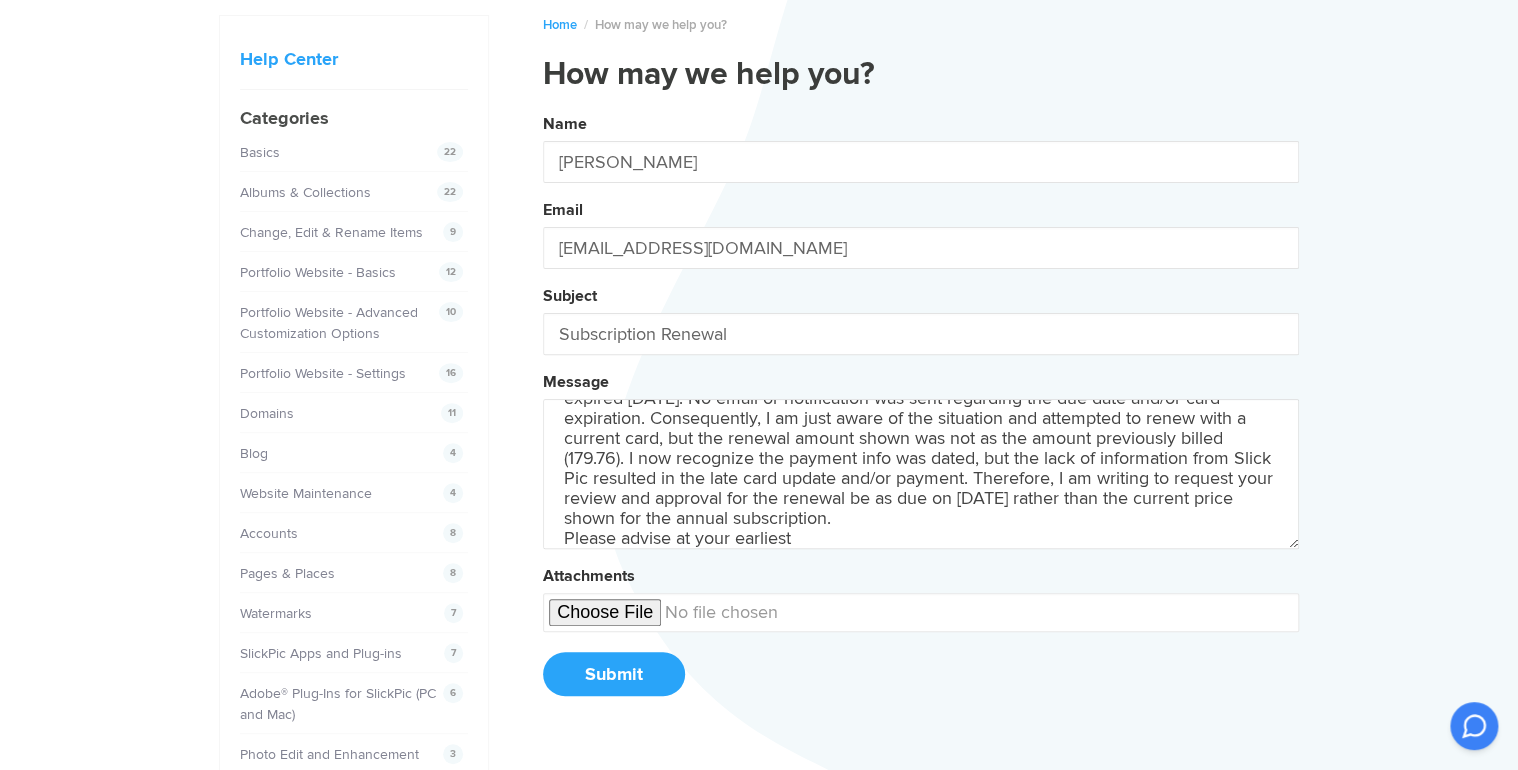 click on "Name [PERSON_NAME] Email [EMAIL_ADDRESS][DOMAIN_NAME] Subject Subscription Renewal Message According to my account information, $179.76 was due on [DATE]. However, the card on file expired [DATE]. No email or notification was sent regarding the due date and/or card expiration. Consequently, I am just aware of the situation and attempted to renew with a current card, but the renewal amount shown was not as the amount previously billed (179.76). I now recognize the payment info was dated, but the lack of information from Slick Pic resulted in the late card update and/or payment. Therefore, I am writing to request your review and approval for the renewal be as due on [DATE] rather than the current price shown for the annual subscription.
Please advise at your earliest Attachments Submit" at bounding box center (921, 412) 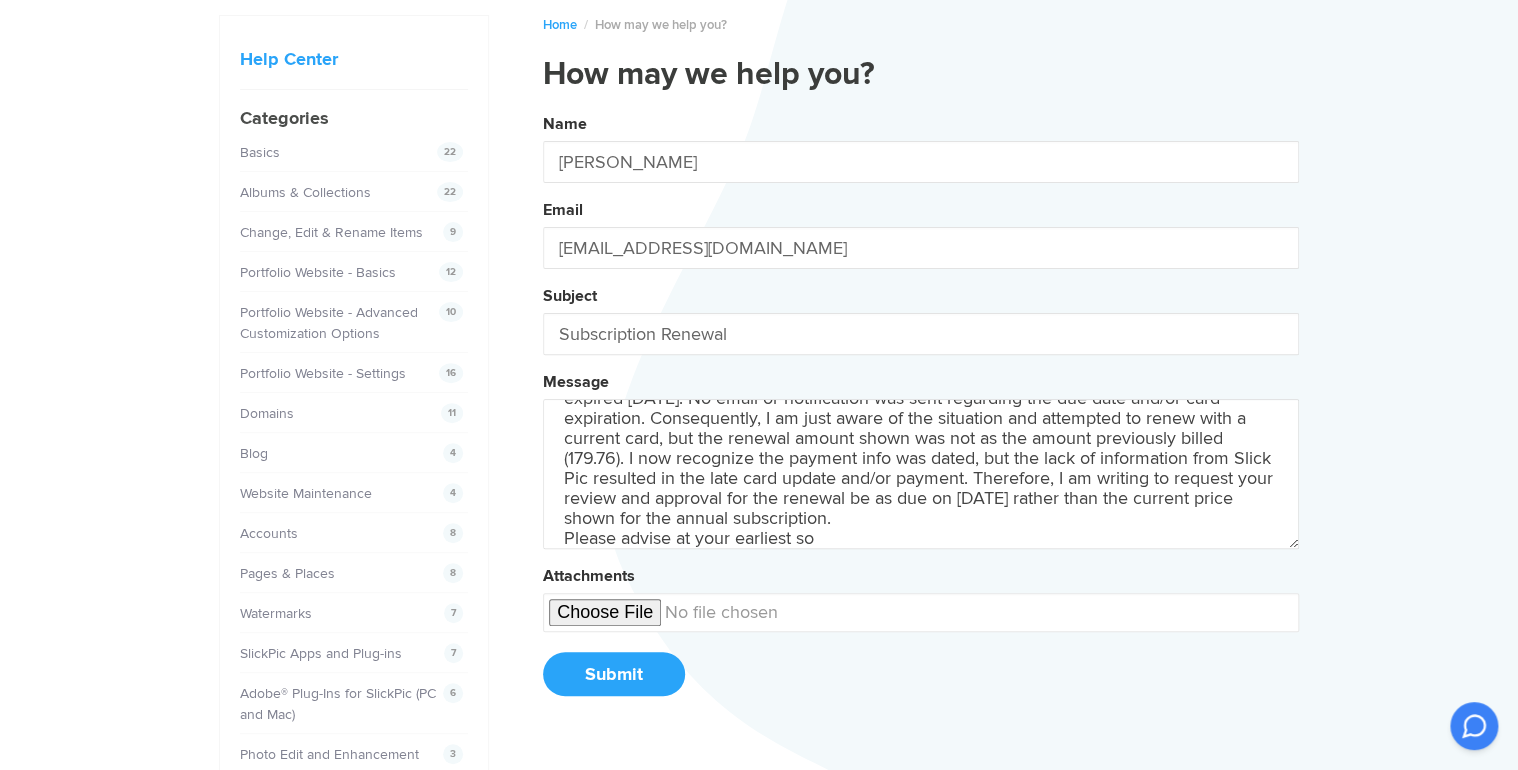 click on "Name [PERSON_NAME] Email [EMAIL_ADDRESS][DOMAIN_NAME] Subject Subscription Renewal Message According to my account information, $179.76 was due on [DATE]. However, the card on file expired [DATE]. No email or notification was sent regarding the due date and/or card expiration. Consequently, I am just aware of the situation and attempted to renew with a current card, but the renewal amount shown was not as the amount previously billed (179.76). I now recognize the payment info was dated, but the lack of information from Slick Pic resulted in the late card update and/or payment. Therefore, I am writing to request your review and approval for the renewal be as due on [DATE] rather than the current price shown for the annual subscription.
Please advise at your earliest so Attachments Submit" at bounding box center [921, 412] 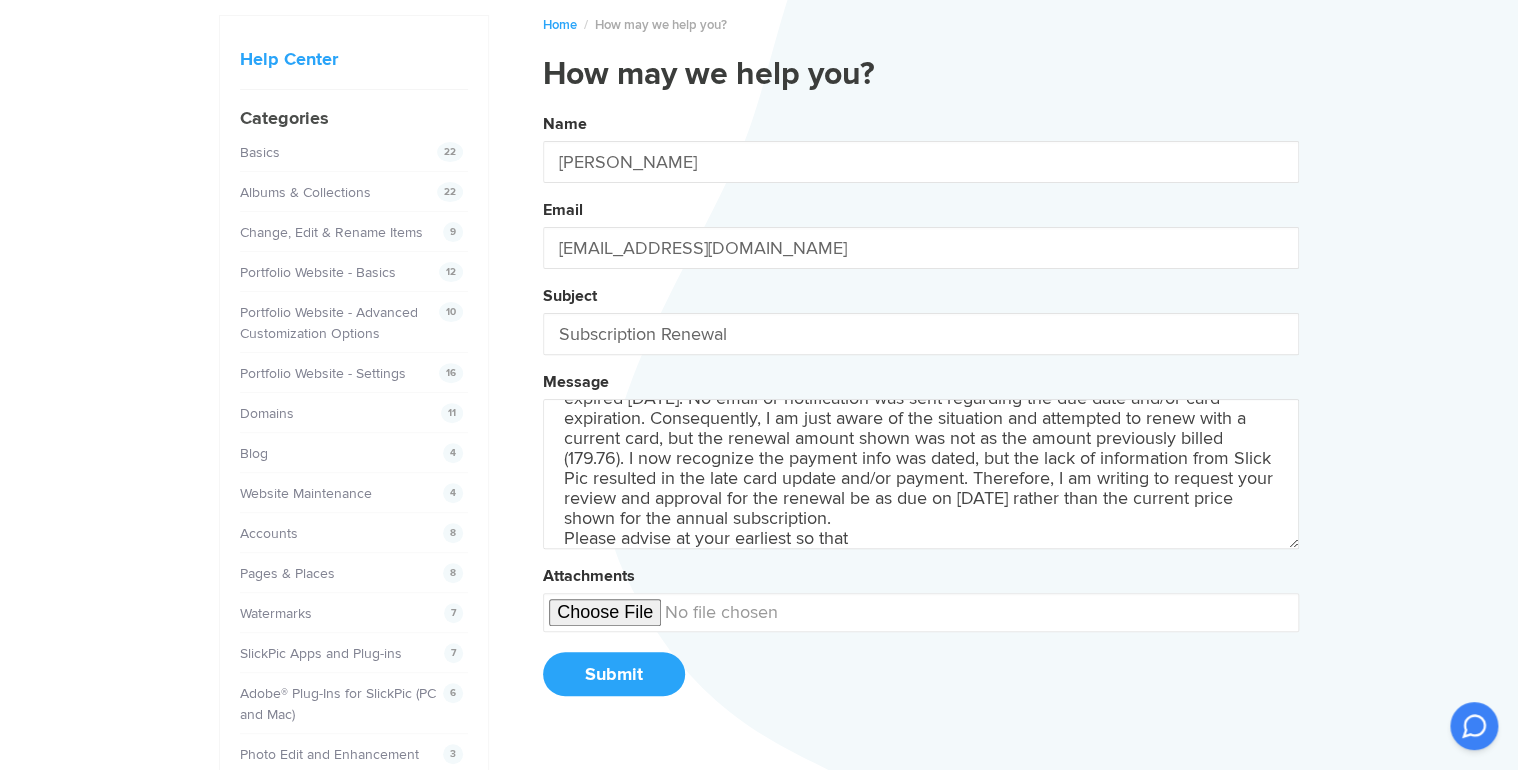click on "Name [PERSON_NAME] Email [EMAIL_ADDRESS][DOMAIN_NAME] Subject Subscription Renewal Message According to my account information, $179.76 was due on [DATE]. However, the card on file expired [DATE]. No email or notification was sent regarding the due date and/or card expiration. Consequently, I am just aware of the situation and attempted to renew with a current card, but the renewal amount shown was not as the amount previously billed (179.76). I now recognize the payment info was dated, but the lack of information from Slick Pic resulted in the late card update and/or payment. Therefore, I am writing to request your review and approval for the renewal be as due on [DATE] rather than the current price shown for the annual subscription.
Please advise at your earliest so that Attachments Submit" at bounding box center [921, 412] 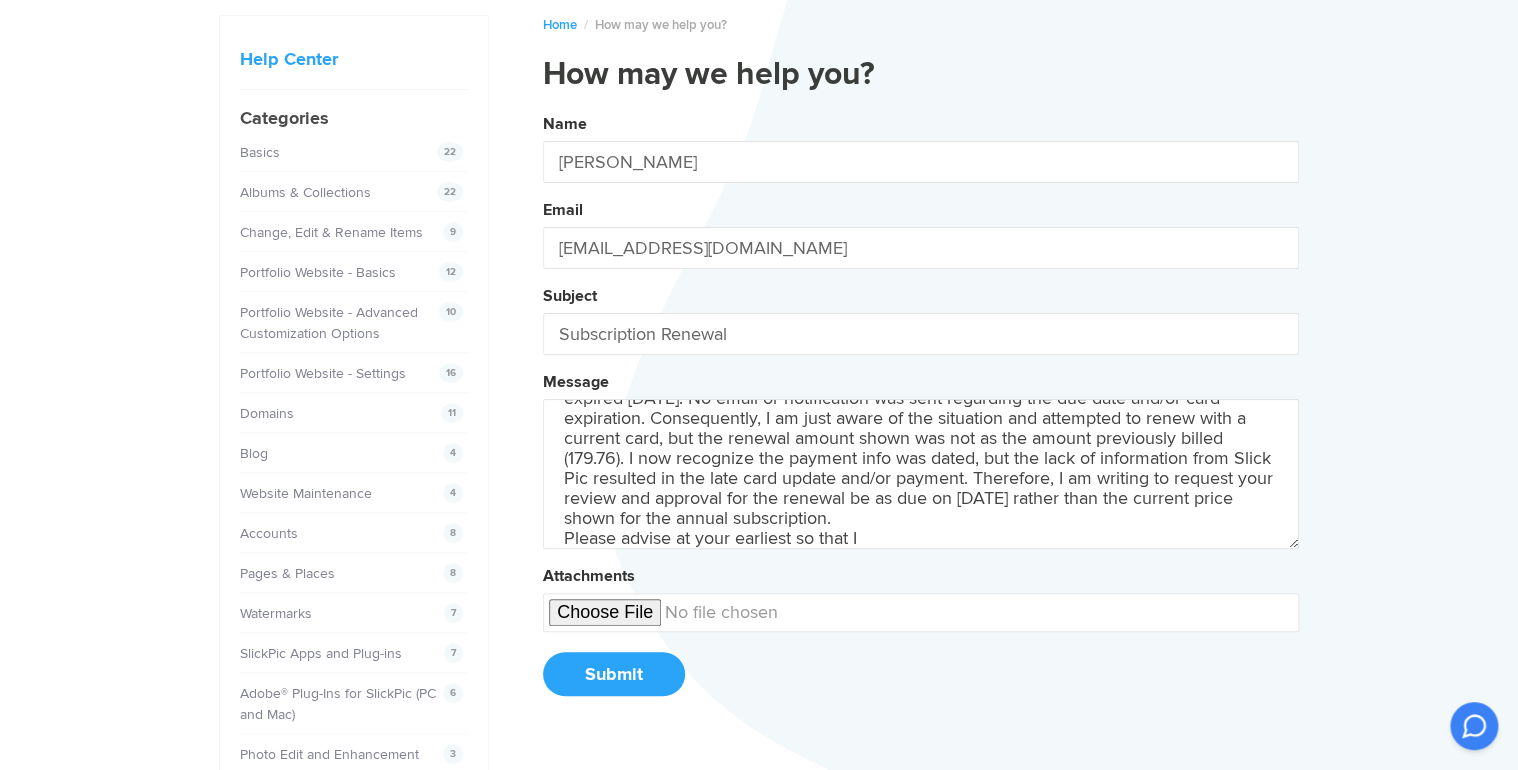 click on "Name [PERSON_NAME] Email [EMAIL_ADDRESS][DOMAIN_NAME] Subject Subscription Renewal Message According to my account information, $179.76 was due on [DATE]. However, the card on file expired [DATE]. No email or notification was sent regarding the due date and/or card expiration. Consequently, I am just aware of the situation and attempted to renew with a current card, but the renewal amount shown was not as the amount previously billed (179.76). I now recognize the payment info was dated, but the lack of information from Slick Pic resulted in the late card update and/or payment. Therefore, I am writing to request your review and approval for the renewal be as due on [DATE] rather than the current price shown for the annual subscription.
Please advise at your earliest so that I Attachments Submit" at bounding box center [921, 412] 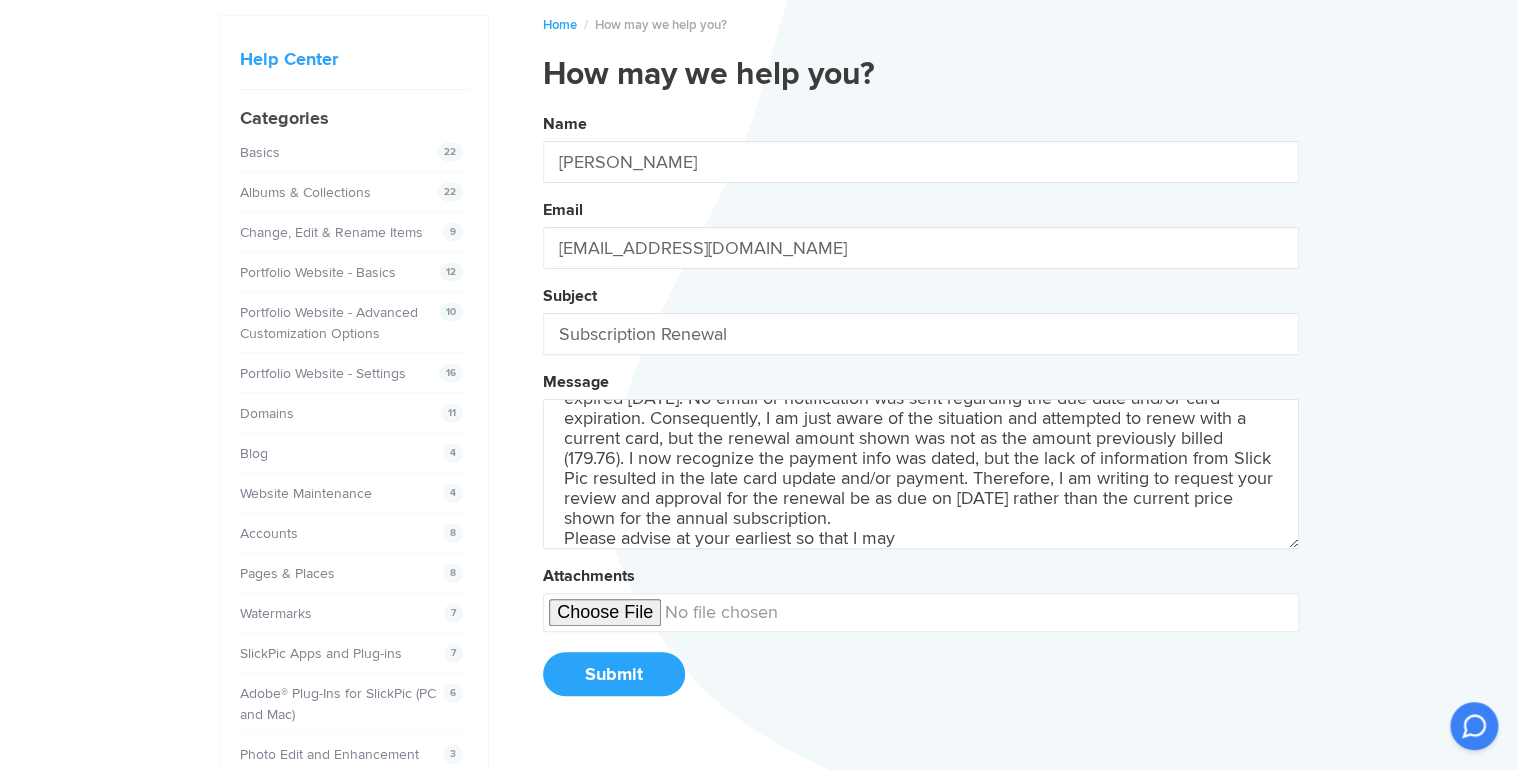 click on "Name [PERSON_NAME] Email [EMAIL_ADDRESS][DOMAIN_NAME] Subject Subscription Renewal Message According to my account information, $179.76 was due on [DATE]. However, the card on file expired [DATE]. No email or notification was sent regarding the due date and/or card expiration. Consequently, I am just aware of the situation and attempted to renew with a current card, but the renewal amount shown was not as the amount previously billed (179.76). I now recognize the payment info was dated, but the lack of information from Slick Pic resulted in the late card update and/or payment. Therefore, I am writing to request your review and approval for the renewal be as due on [DATE] rather than the current price shown for the annual subscription.
Please advise at your earliest so that I may Attachments Submit" at bounding box center (921, 412) 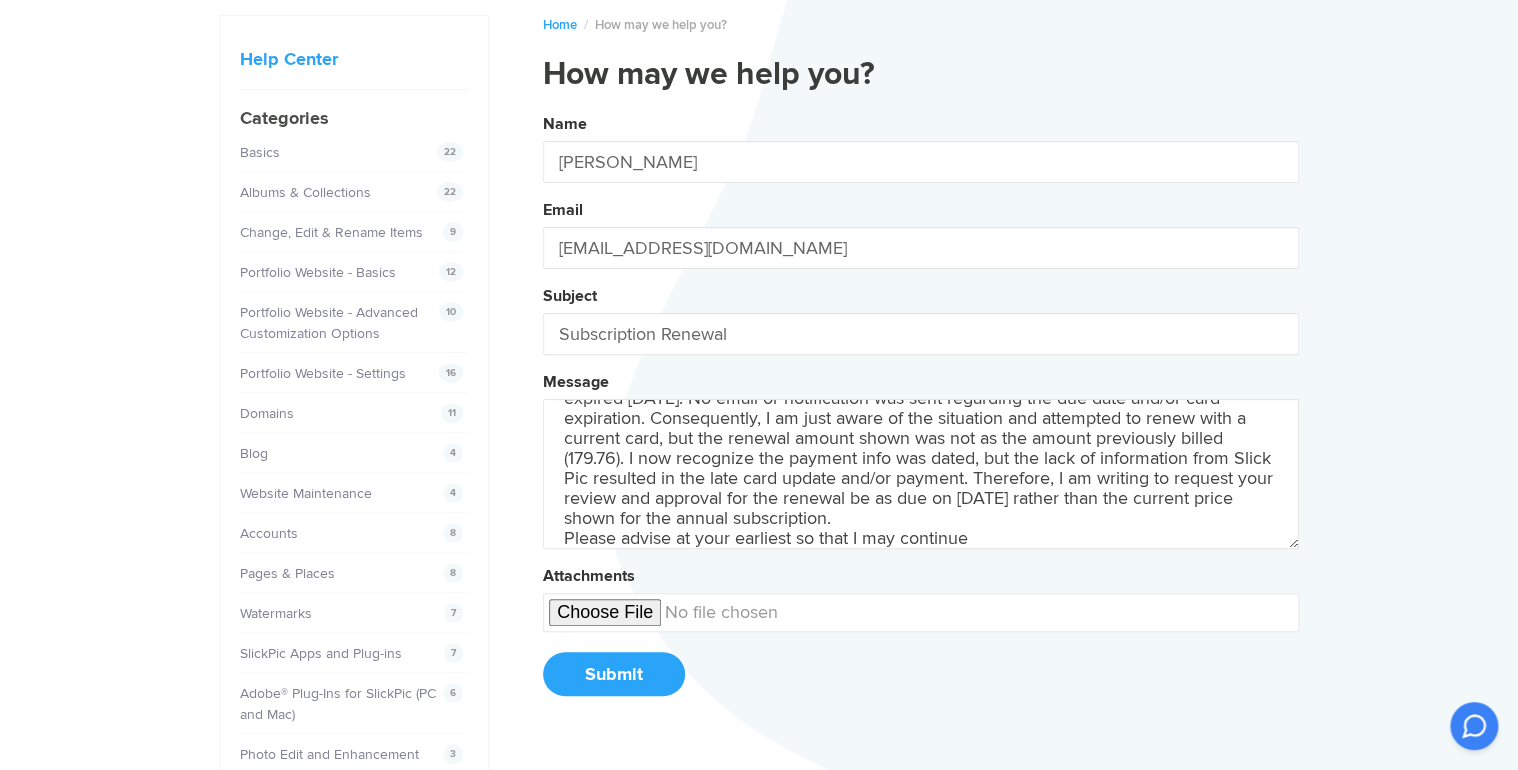 click on "Name [PERSON_NAME] Email [EMAIL_ADDRESS][DOMAIN_NAME] Subject Subscription Renewal Message According to my account information, $179.76 was due on [DATE]. However, the card on file expired [DATE]. No email or notification was sent regarding the due date and/or card expiration. Consequently, I am just aware of the situation and attempted to renew with a current card, but the renewal amount shown was not as the amount previously billed (179.76). I now recognize the payment info was dated, but the lack of information from Slick Pic resulted in the late card update and/or payment. Therefore, I am writing to request your review and approval for the renewal be as due on [DATE] rather than the current price shown for the annual subscription.
Please advise at your earliest so that I may continue Attachments Submit" at bounding box center (921, 412) 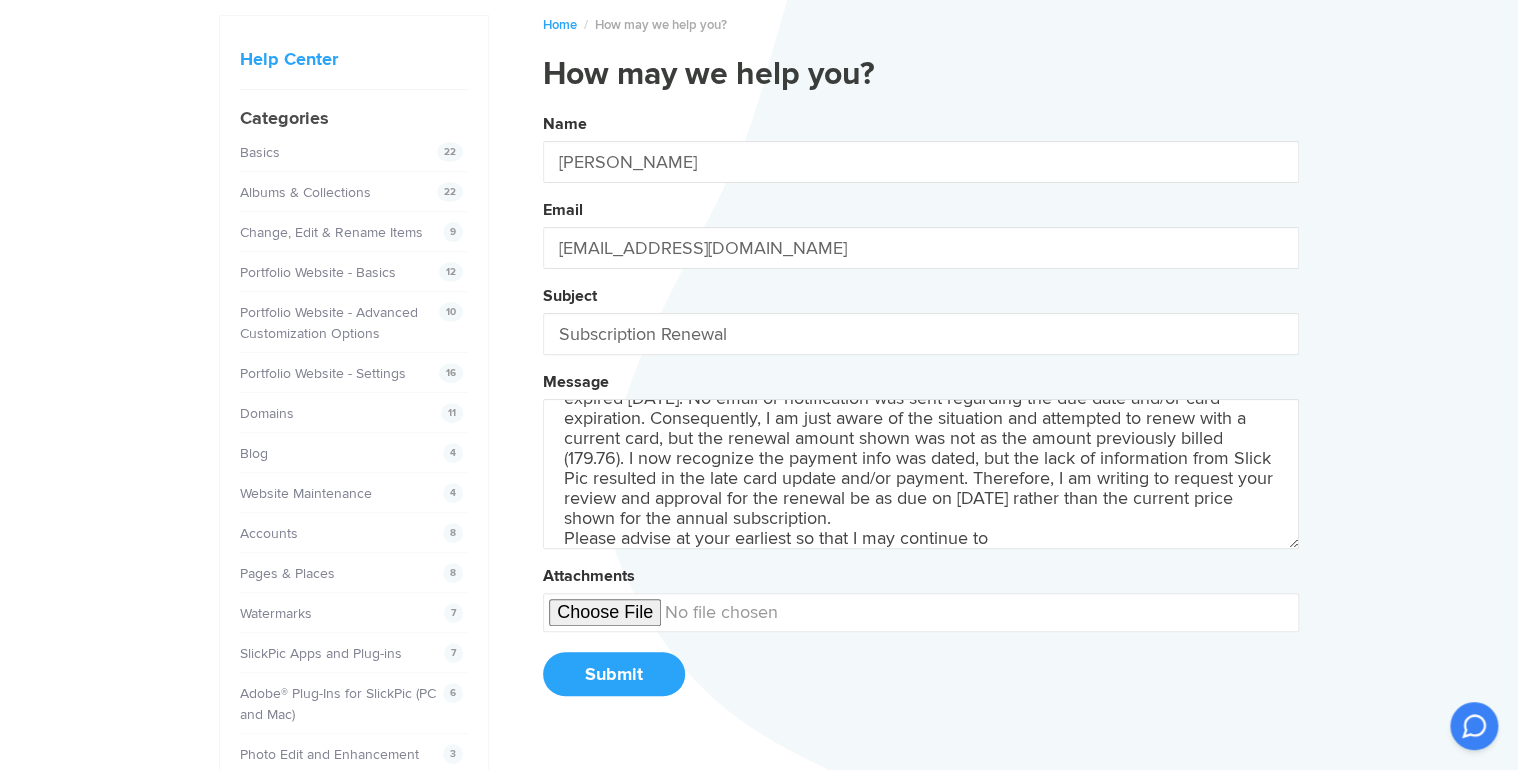 click on "Name [PERSON_NAME] Email [EMAIL_ADDRESS][DOMAIN_NAME] Subject Subscription Renewal Message According to my account information, $179.76 was due on [DATE]. However, the card on file expired [DATE]. No email or notification was sent regarding the due date and/or card expiration. Consequently, I am just aware of the situation and attempted to renew with a current card, but the renewal amount shown was not as the amount previously billed (179.76). I now recognize the payment info was dated, but the lack of information from Slick Pic resulted in the late card update and/or payment. Therefore, I am writing to request your review and approval for the renewal be as due on [DATE] rather than the current price shown for the annual subscription.
Please advise at your earliest so that I may continue to Attachments Submit" at bounding box center (921, 412) 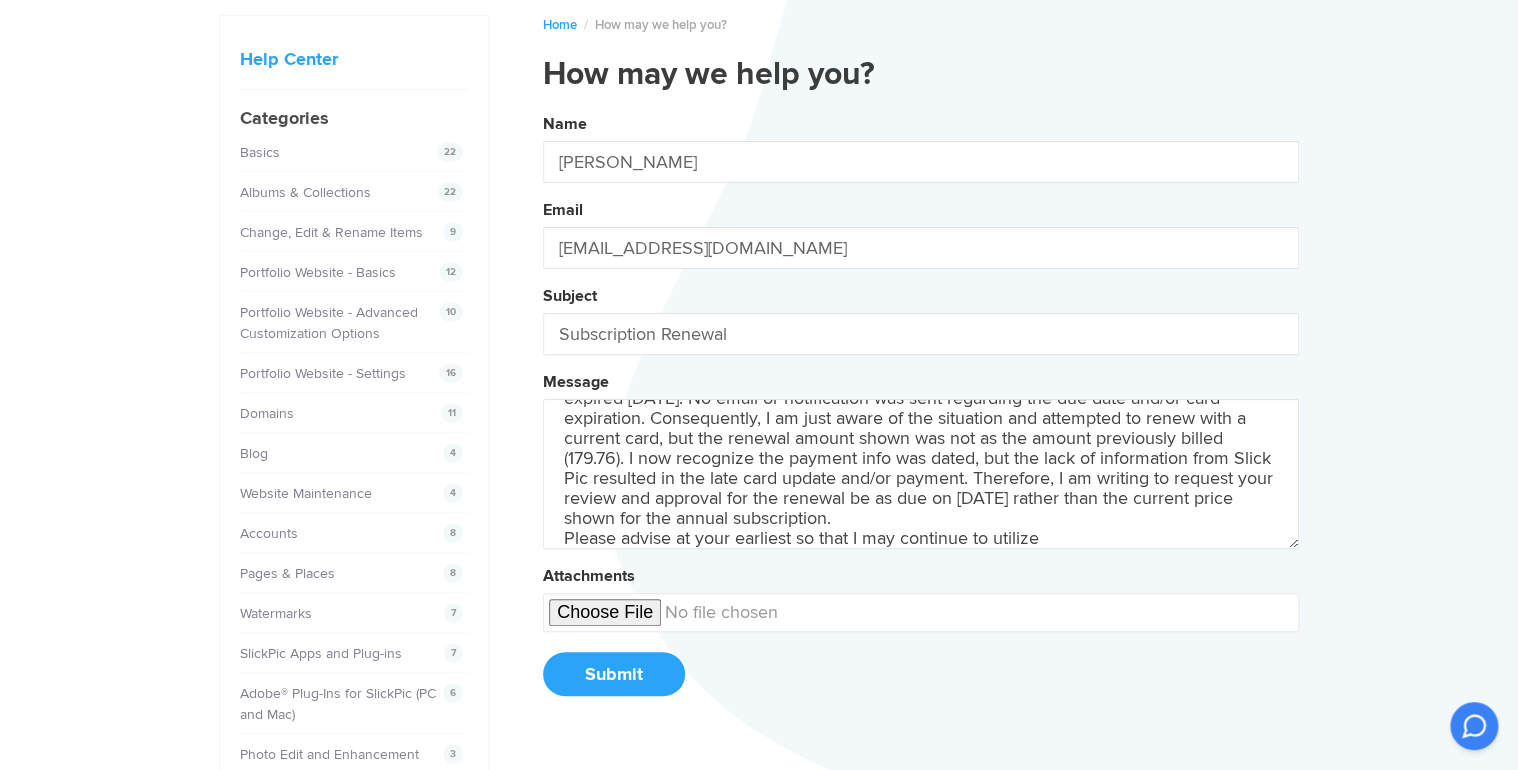 click on "Name [PERSON_NAME] Email [EMAIL_ADDRESS][DOMAIN_NAME] Subject Subscription Renewal Message According to my account information, $179.76 was due on [DATE]. However, the card on file expired [DATE]. No email or notification was sent regarding the due date and/or card expiration. Consequently, I am just aware of the situation and attempted to renew with a current card, but the renewal amount shown was not as the amount previously billed (179.76). I now recognize the payment info was dated, but the lack of information from Slick Pic resulted in the late card update and/or payment. Therefore, I am writing to request your review and approval for the renewal be as due on [DATE] rather than the current price shown for the annual subscription.
Please advise at your earliest so that I may continue to utilize Attachments Submit" at bounding box center [921, 412] 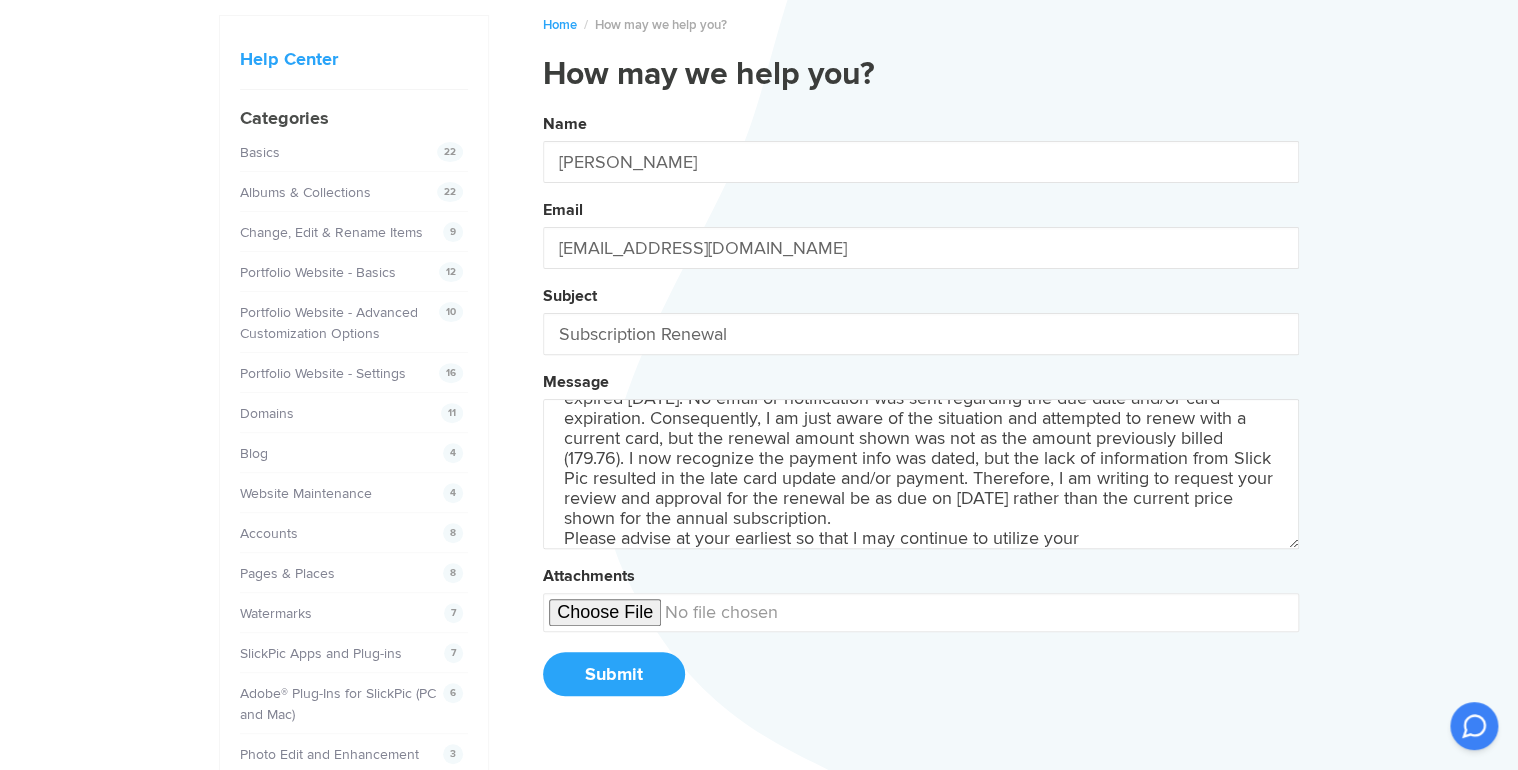 click on "Name [PERSON_NAME] Email [EMAIL_ADDRESS][DOMAIN_NAME] Subject Subscription Renewal Message According to my account information, $179.76 was due on [DATE]. However, the card on file expired [DATE]. No email or notification was sent regarding the due date and/or card expiration. Consequently, I am just aware of the situation and attempted to renew with a current card, but the renewal amount shown was not as the amount previously billed (179.76). I now recognize the payment info was dated, but the lack of information from Slick Pic resulted in the late card update and/or payment. Therefore, I am writing to request your review and approval for the renewal be as due on [DATE] rather than the current price shown for the annual subscription.
Please advise at your earliest so that I may continue to utilize your Attachments Submit" at bounding box center (921, 412) 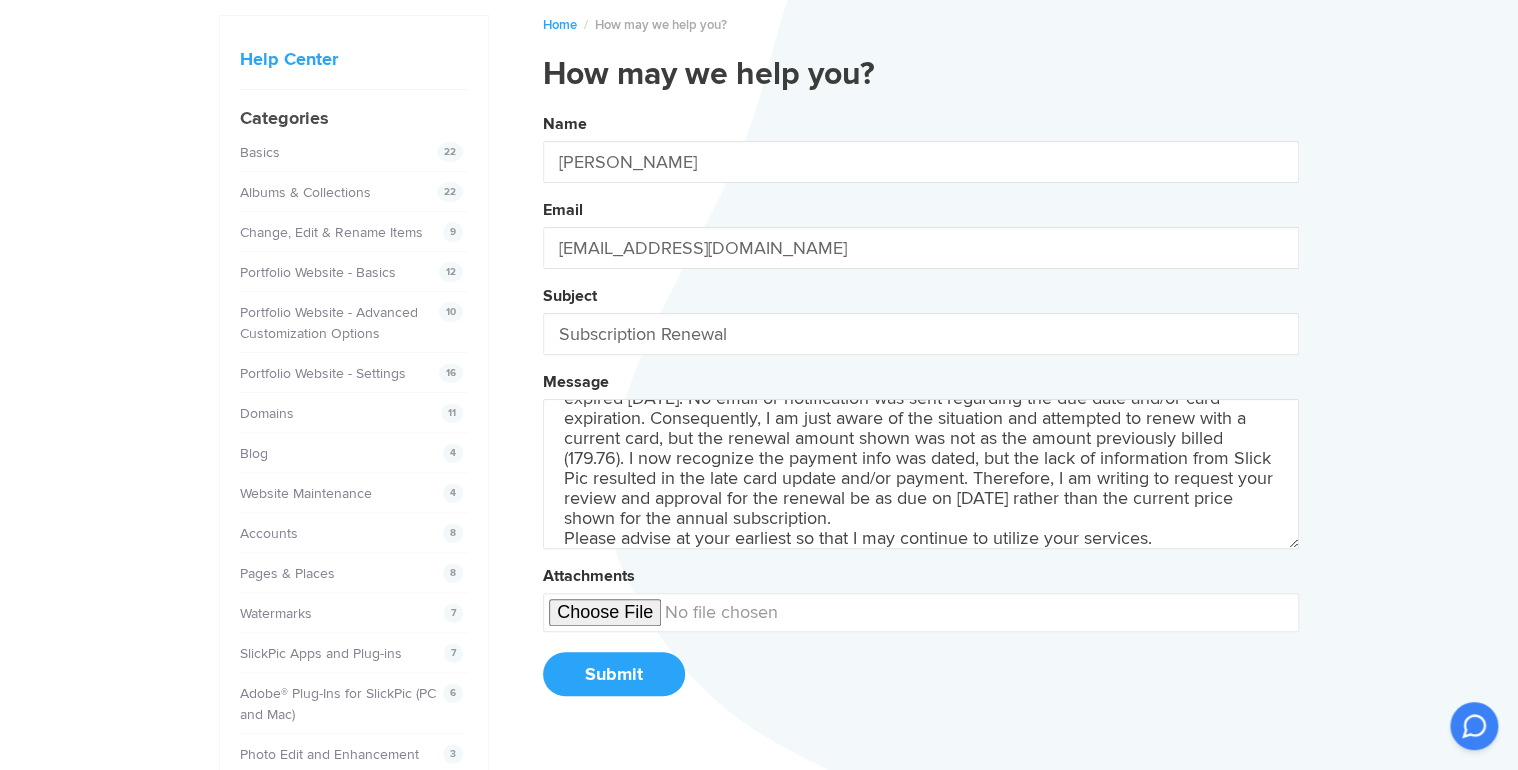 click on "Name [PERSON_NAME] Email [EMAIL_ADDRESS][DOMAIN_NAME] Subject Subscription Renewal Message According to my account information, $179.76 was due on [DATE]. However, the card on file expired [DATE]. No email or notification was sent regarding the due date and/or card expiration. Consequently, I am just aware of the situation and attempted to renew with a current card, but the renewal amount shown was not as the amount previously billed (179.76). I now recognize the payment info was dated, but the lack of information from Slick Pic resulted in the late card update and/or payment. Therefore, I am writing to request your review and approval for the renewal be as due on [DATE] rather than the current price shown for the annual subscription.
Please advise at your earliest so that I may continue to utilize your services. Attachments Submit" at bounding box center [921, 412] 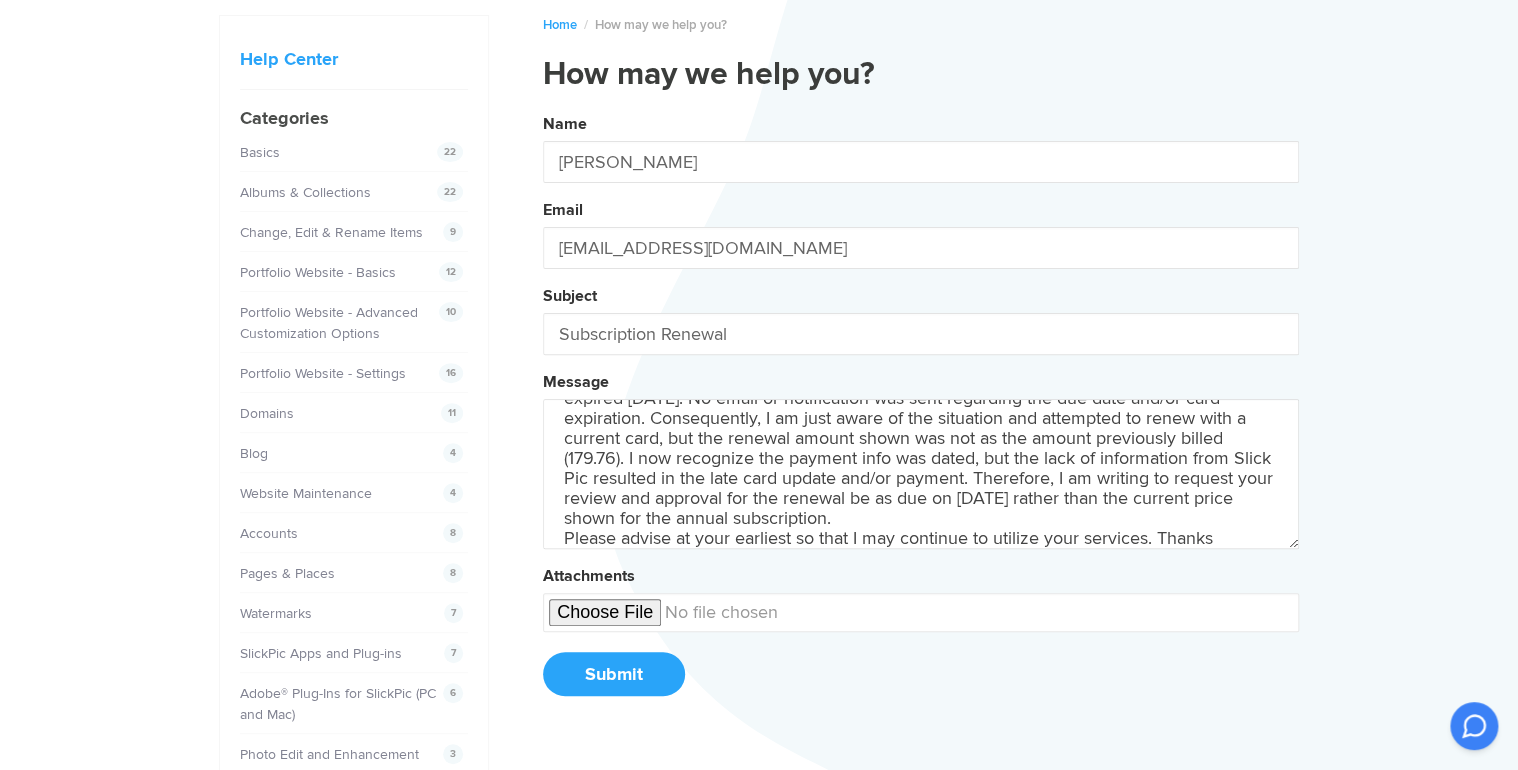 click on "Name [PERSON_NAME] Email [EMAIL_ADDRESS][DOMAIN_NAME] Subject Subscription Renewal Message According to my account information, $179.76 was due on [DATE]. However, the card on file expired [DATE]. No email or notification was sent regarding the due date and/or card expiration. Consequently, I am just aware of the situation and attempted to renew with a current card, but the renewal amount shown was not as the amount previously billed (179.76). I now recognize the payment info was dated, but the lack of information from Slick Pic resulted in the late card update and/or payment. Therefore, I am writing to request your review and approval for the renewal be as due on [DATE] rather than the current price shown for the annual subscription.
Please advise at your earliest so that I may continue to utilize your services. Thanks Attachments Submit" at bounding box center [921, 412] 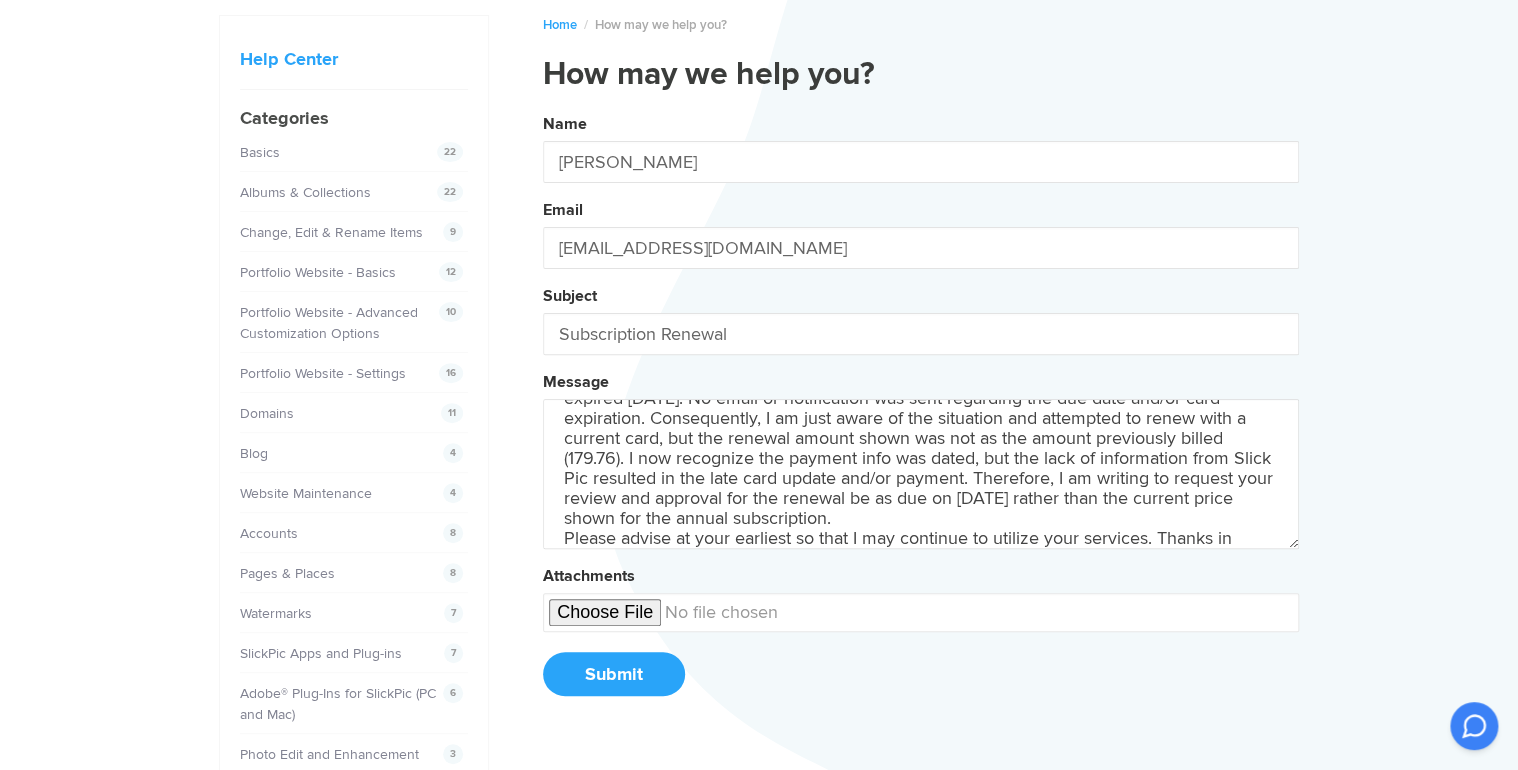 click on "Name [PERSON_NAME] Email [EMAIL_ADDRESS][DOMAIN_NAME] Subject Subscription Renewal Message According to my account information, $179.76 was due on [DATE]. However, the card on file expired [DATE]. No email or notification was sent regarding the due date and/or card expiration. Consequently, I am just aware of the situation and attempted to renew with a current card, but the renewal amount shown was not as the amount previously billed (179.76). I now recognize the payment info was dated, but the lack of information from Slick Pic resulted in the late card update and/or payment. Therefore, I am writing to request your review and approval for the renewal be as due on [DATE] rather than the current price shown for the annual subscription.
Please advise at your earliest so that I may continue to utilize your services. Thanks in Attachments Submit" at bounding box center (921, 412) 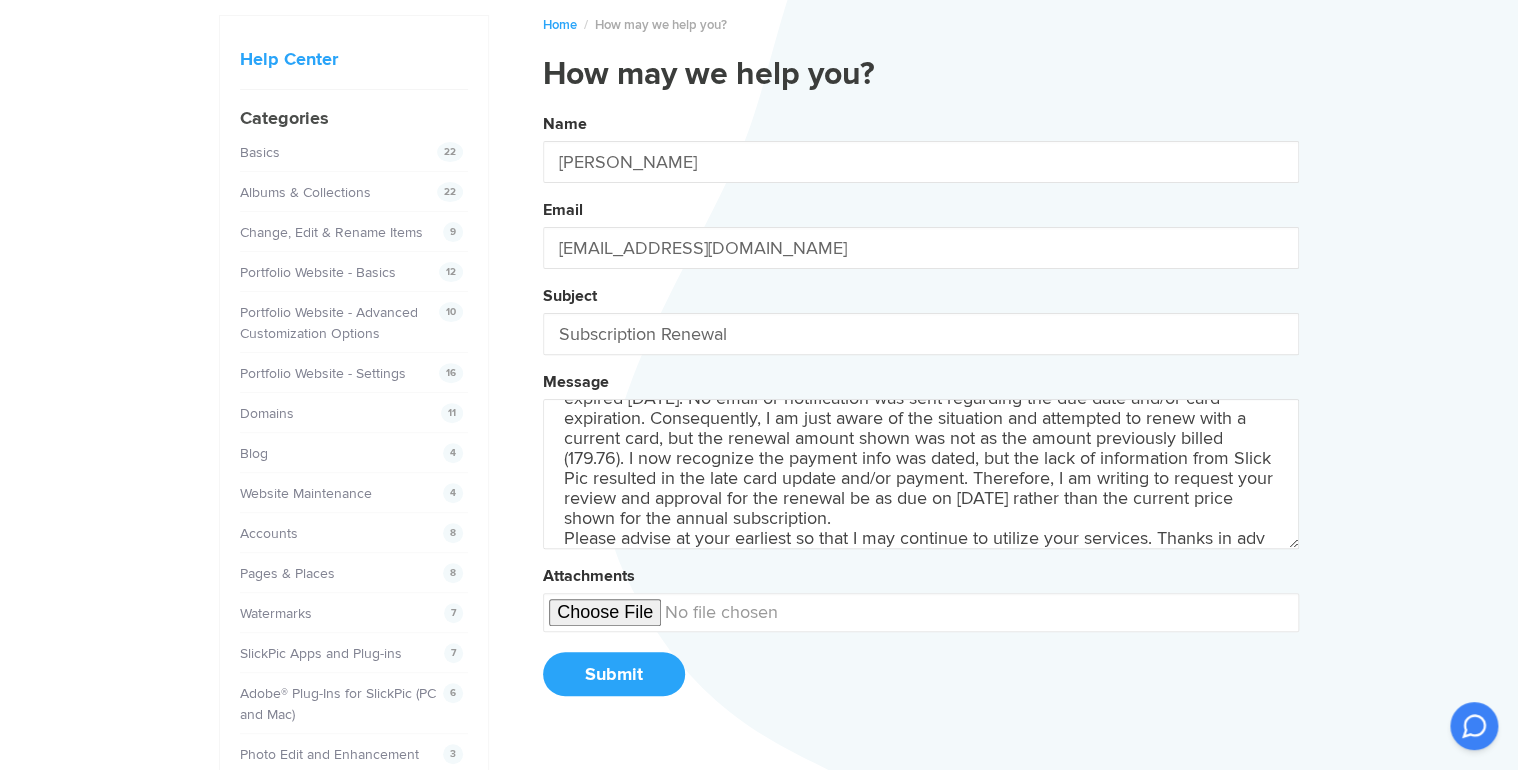 scroll, scrollTop: 72, scrollLeft: 0, axis: vertical 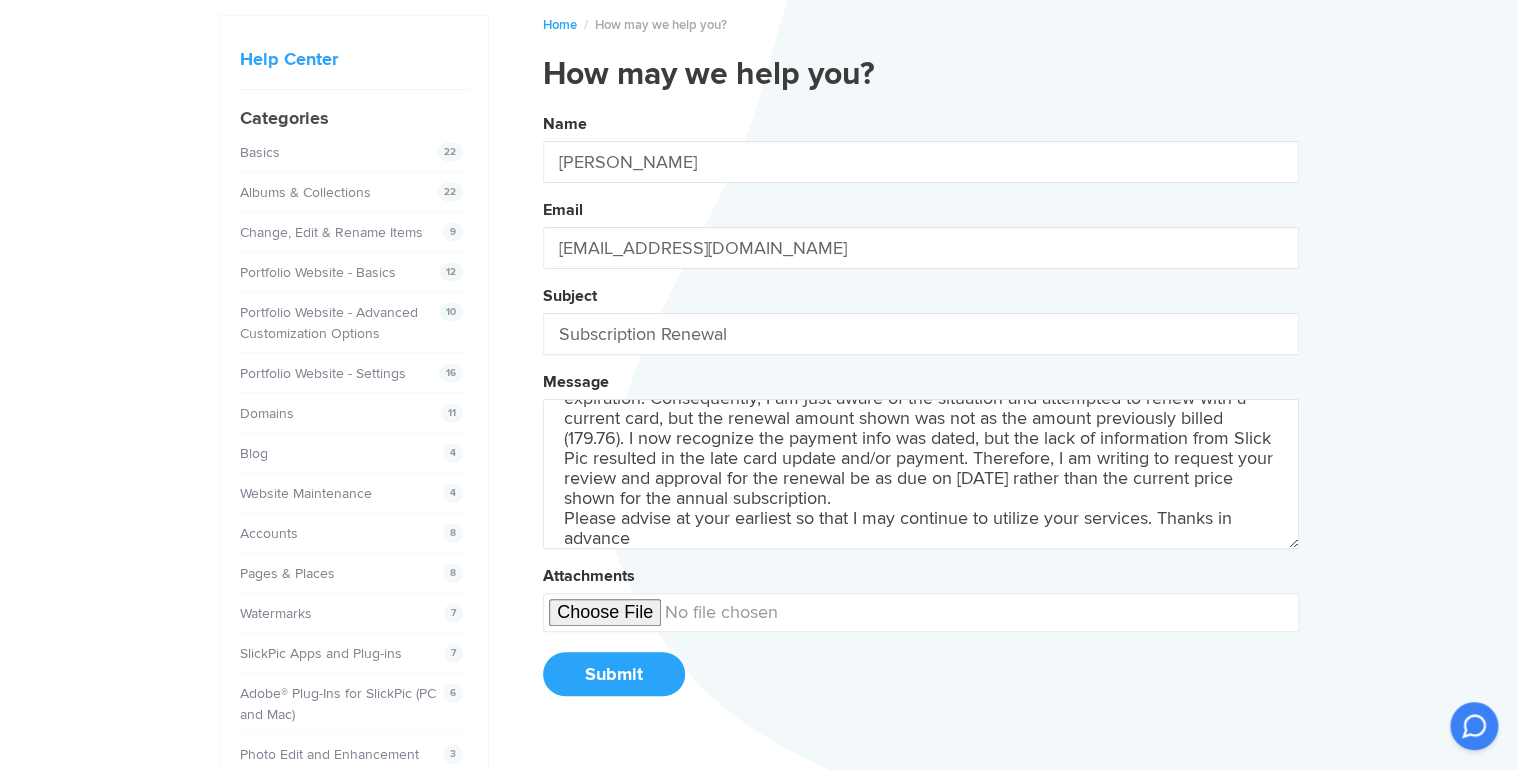 click on "Name [PERSON_NAME] Email [EMAIL_ADDRESS][DOMAIN_NAME] Subject Subscription Renewal Message According to my account information, $179.76 was due on [DATE]. However, the card on file expired [DATE]. No email or notification was sent regarding the due date and/or card expiration. Consequently, I am just aware of the situation and attempted to renew with a current card, but the renewal amount shown was not as the amount previously billed (179.76). I now recognize the payment info was dated, but the lack of information from Slick Pic resulted in the late card update and/or payment. Therefore, I am writing to request your review and approval for the renewal be as due on [DATE] rather than the current price shown for the annual subscription.
Please advise at your earliest so that I may continue to utilize your services. Thanks in advance Attachments Submit" at bounding box center (921, 412) 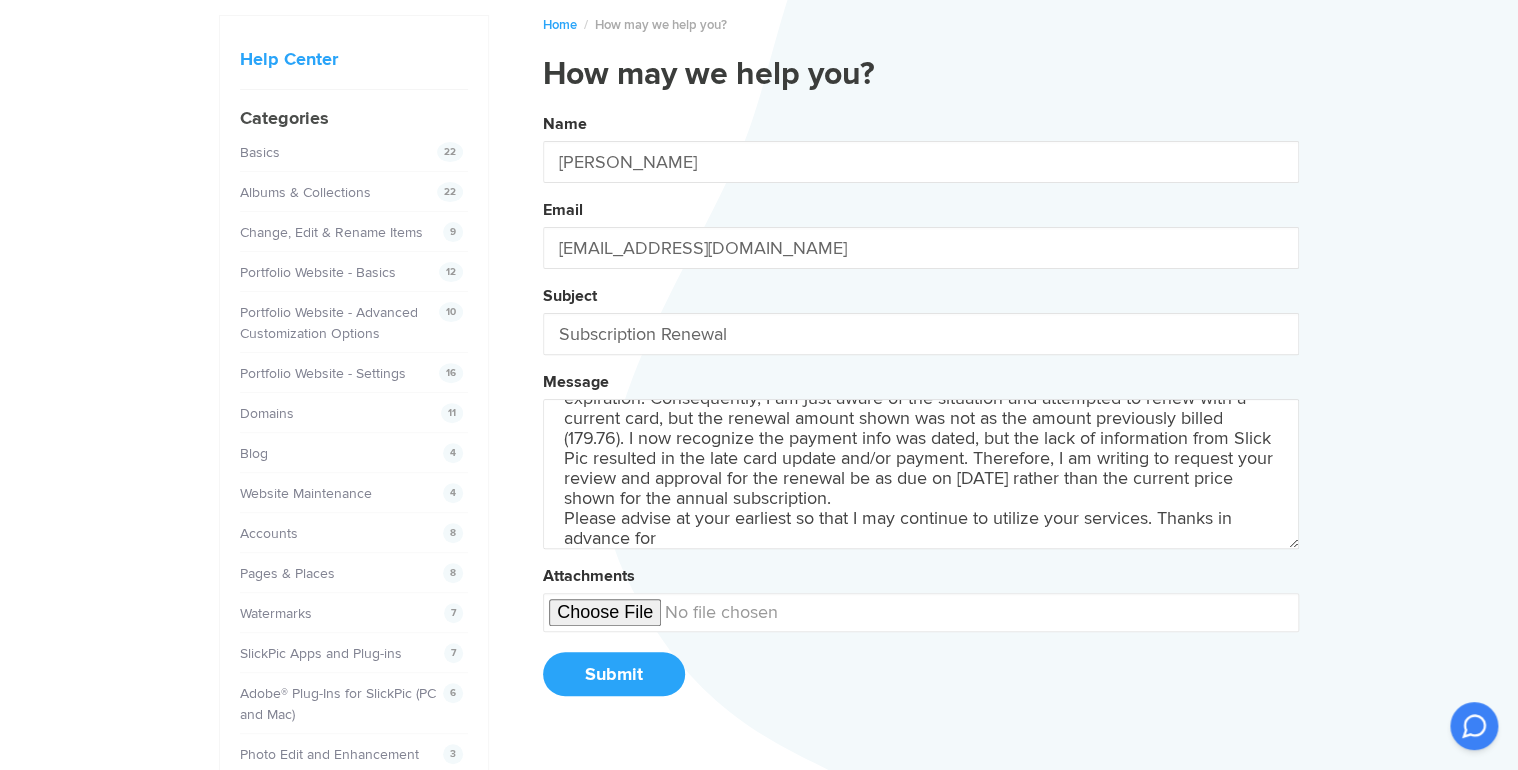 click on "Name [PERSON_NAME] Email [EMAIL_ADDRESS][DOMAIN_NAME] Subject Subscription Renewal Message According to my account information, $179.76 was due on [DATE]. However, the card on file expired [DATE]. No email or notification was sent regarding the due date and/or card expiration. Consequently, I am just aware of the situation and attempted to renew with a current card, but the renewal amount shown was not as the amount previously billed (179.76). I now recognize the payment info was dated, but the lack of information from Slick Pic resulted in the late card update and/or payment. Therefore, I am writing to request your review and approval for the renewal be as due on [DATE] rather than the current price shown for the annual subscription.
Please advise at your earliest so that I may continue to utilize your services. Thanks in advance for Attachments Submit" at bounding box center [921, 412] 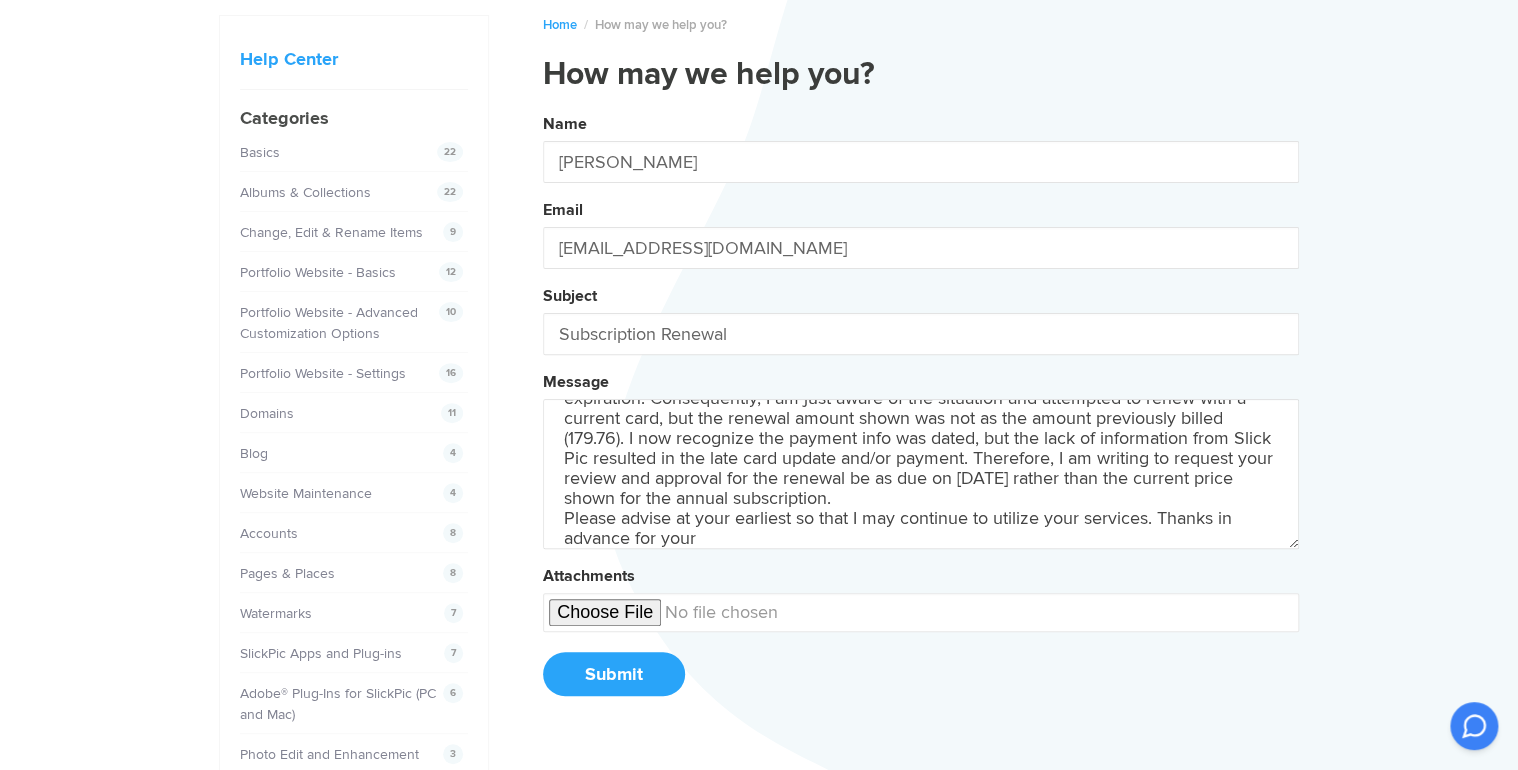 click on "Name [PERSON_NAME] Email [EMAIL_ADDRESS][DOMAIN_NAME] Subject Subscription Renewal Message According to my account information, $179.76 was due on [DATE]. However, the card on file expired [DATE]. No email or notification was sent regarding the due date and/or card expiration. Consequently, I am just aware of the situation and attempted to renew with a current card, but the renewal amount shown was not as the amount previously billed (179.76). I now recognize the payment info was dated, but the lack of information from Slick Pic resulted in the late card update and/or payment. Therefore, I am writing to request your review and approval for the renewal be as due on [DATE] rather than the current price shown for the annual subscription.
Please advise at your earliest so that I may continue to utilize your services. Thanks in advance for your Attachments Submit" at bounding box center (921, 412) 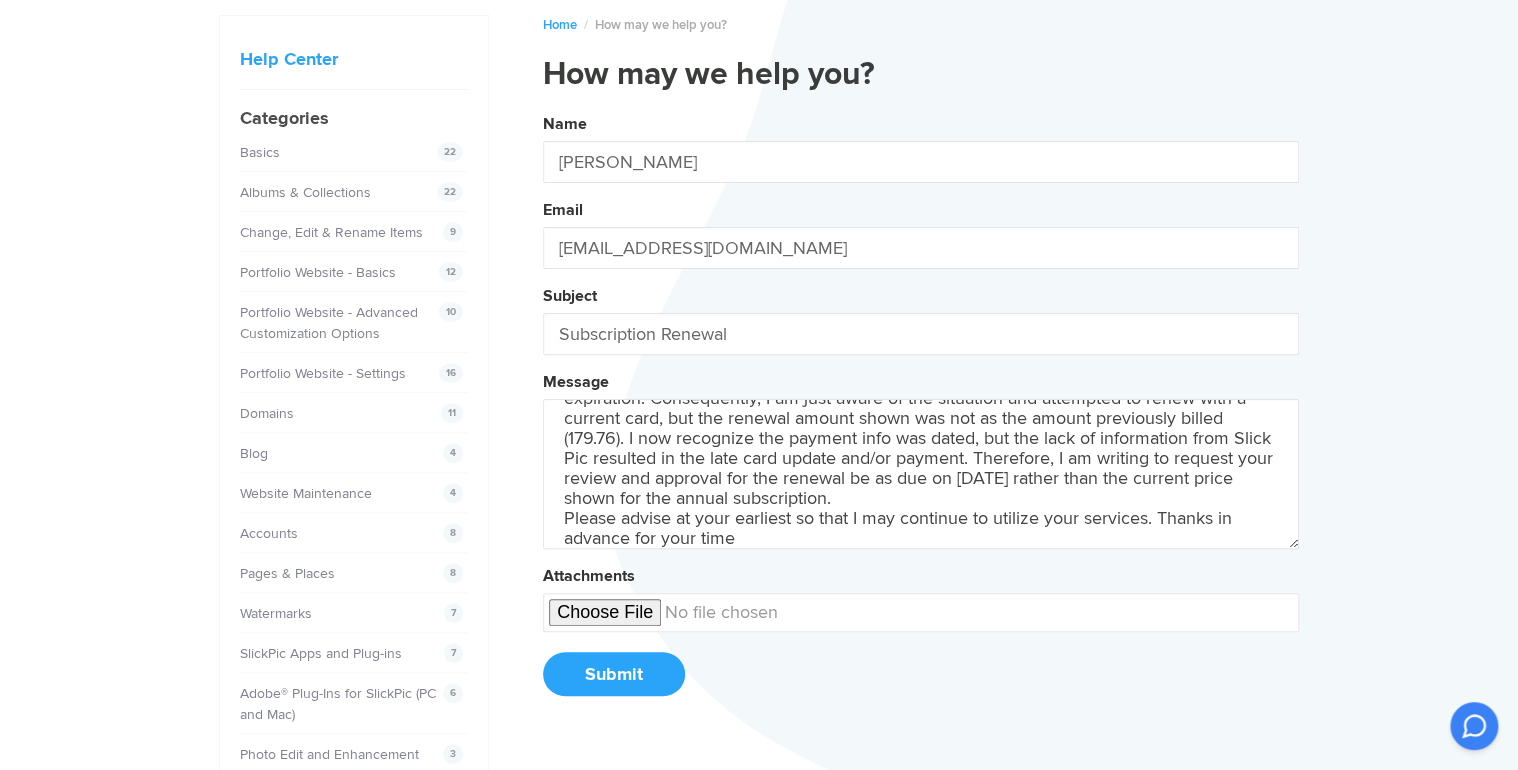click on "Name [PERSON_NAME] Email [EMAIL_ADDRESS][DOMAIN_NAME] Subject Subscription Renewal Message According to my account information, $179.76 was due on [DATE]. However, the card on file expired [DATE]. No email or notification was sent regarding the due date and/or card expiration. Consequently, I am just aware of the situation and attempted to renew with a current card, but the renewal amount shown was not as the amount previously billed (179.76). I now recognize the payment info was dated, but the lack of information from Slick Pic resulted in the late card update and/or payment. Therefore, I am writing to request your review and approval for the renewal be as due on [DATE] rather than the current price shown for the annual subscription.
Please advise at your earliest so that I may continue to utilize your services. Thanks in advance for your time Attachments Submit" at bounding box center (921, 412) 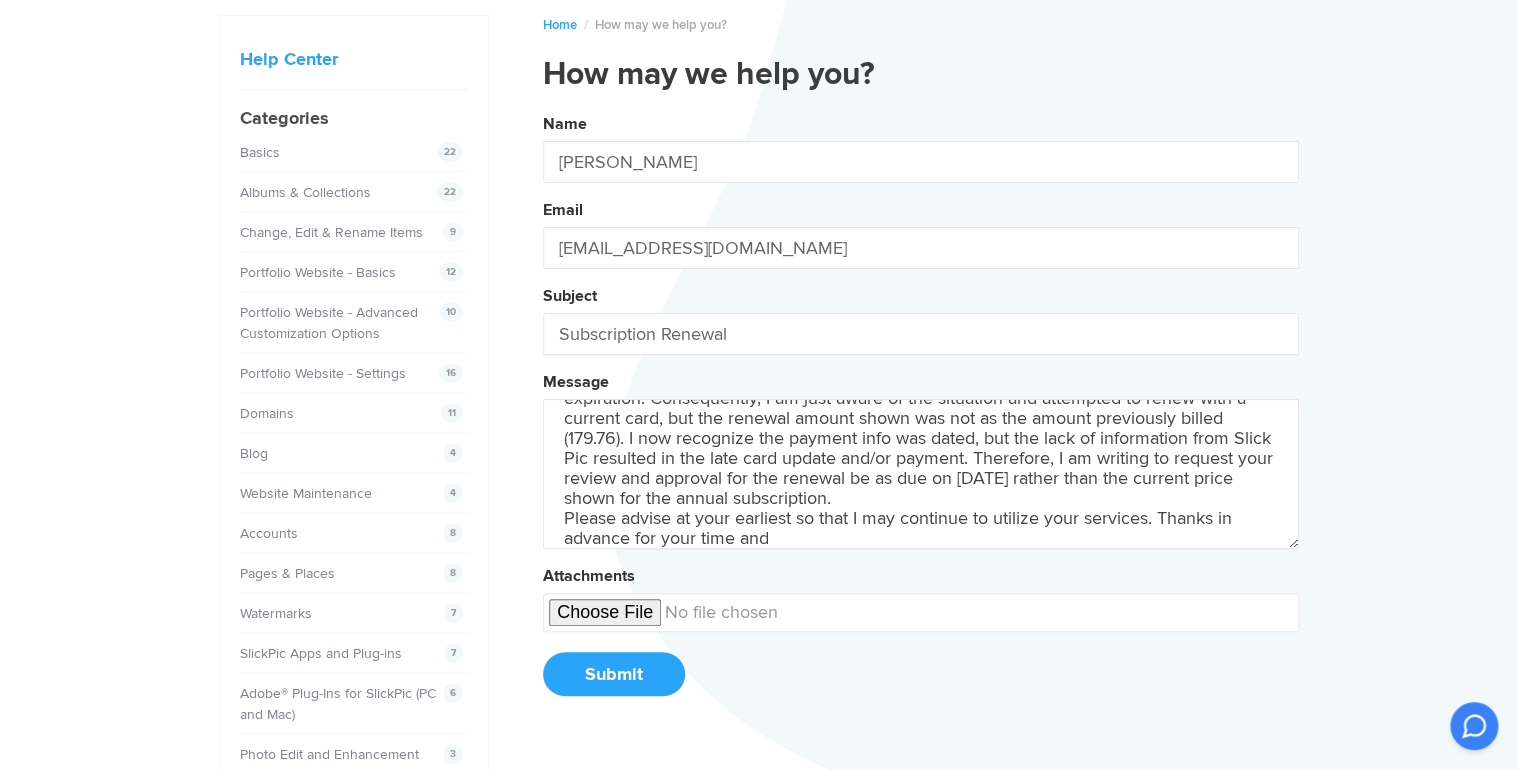 click on "Name [PERSON_NAME] Email [EMAIL_ADDRESS][DOMAIN_NAME] Subject Subscription Renewal Message According to my account information, $179.76 was due on [DATE]. However, the card on file expired [DATE]. No email or notification was sent regarding the due date and/or card expiration. Consequently, I am just aware of the situation and attempted to renew with a current card, but the renewal amount shown was not as the amount previously billed (179.76). I now recognize the payment info was dated, but the lack of information from Slick Pic resulted in the late card update and/or payment. Therefore, I am writing to request your review and approval for the renewal be as due on [DATE] rather than the current price shown for the annual subscription.
Please advise at your earliest so that I may continue to utilize your services. Thanks in advance for your time and Attachments Submit" at bounding box center [921, 412] 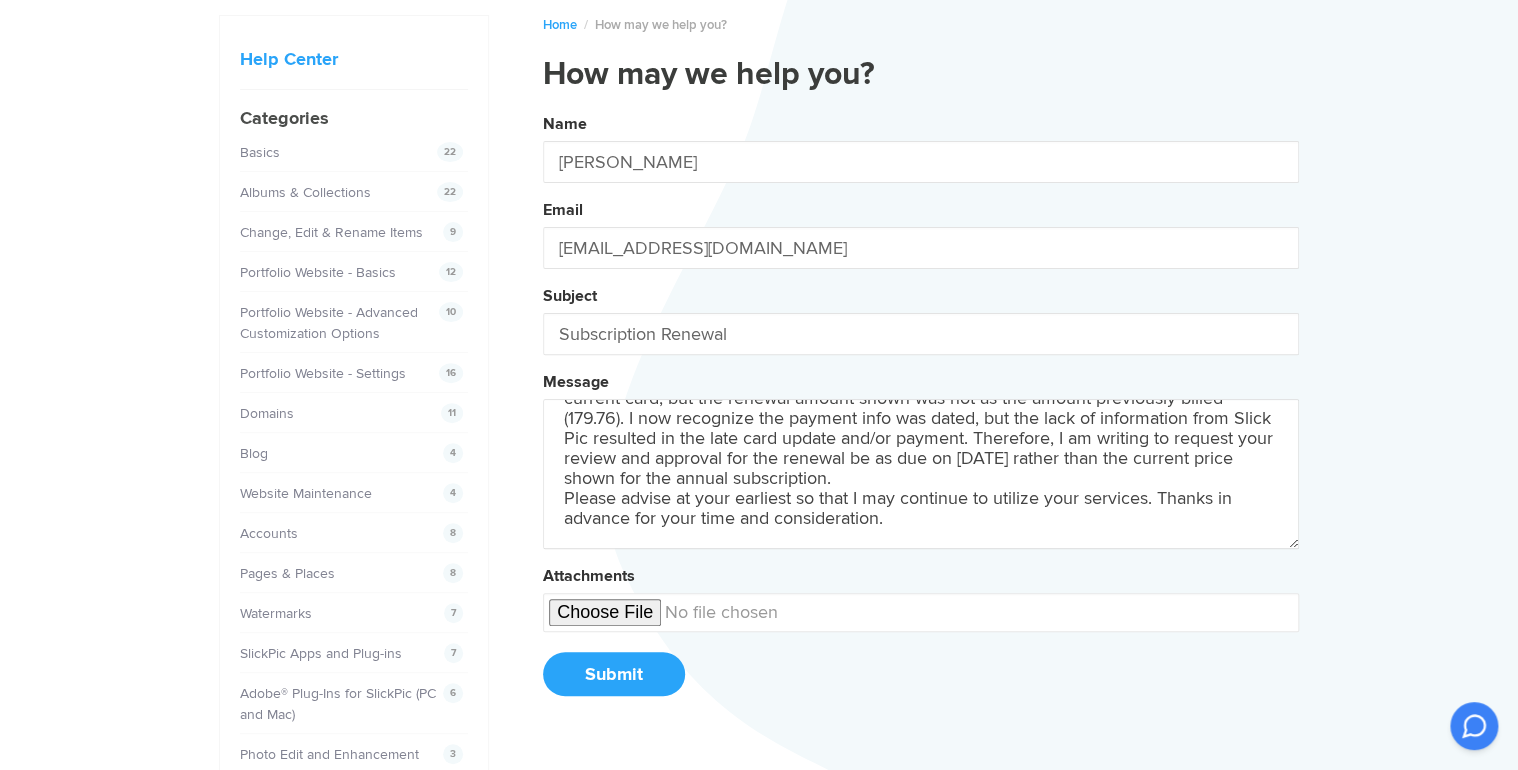 scroll, scrollTop: 112, scrollLeft: 0, axis: vertical 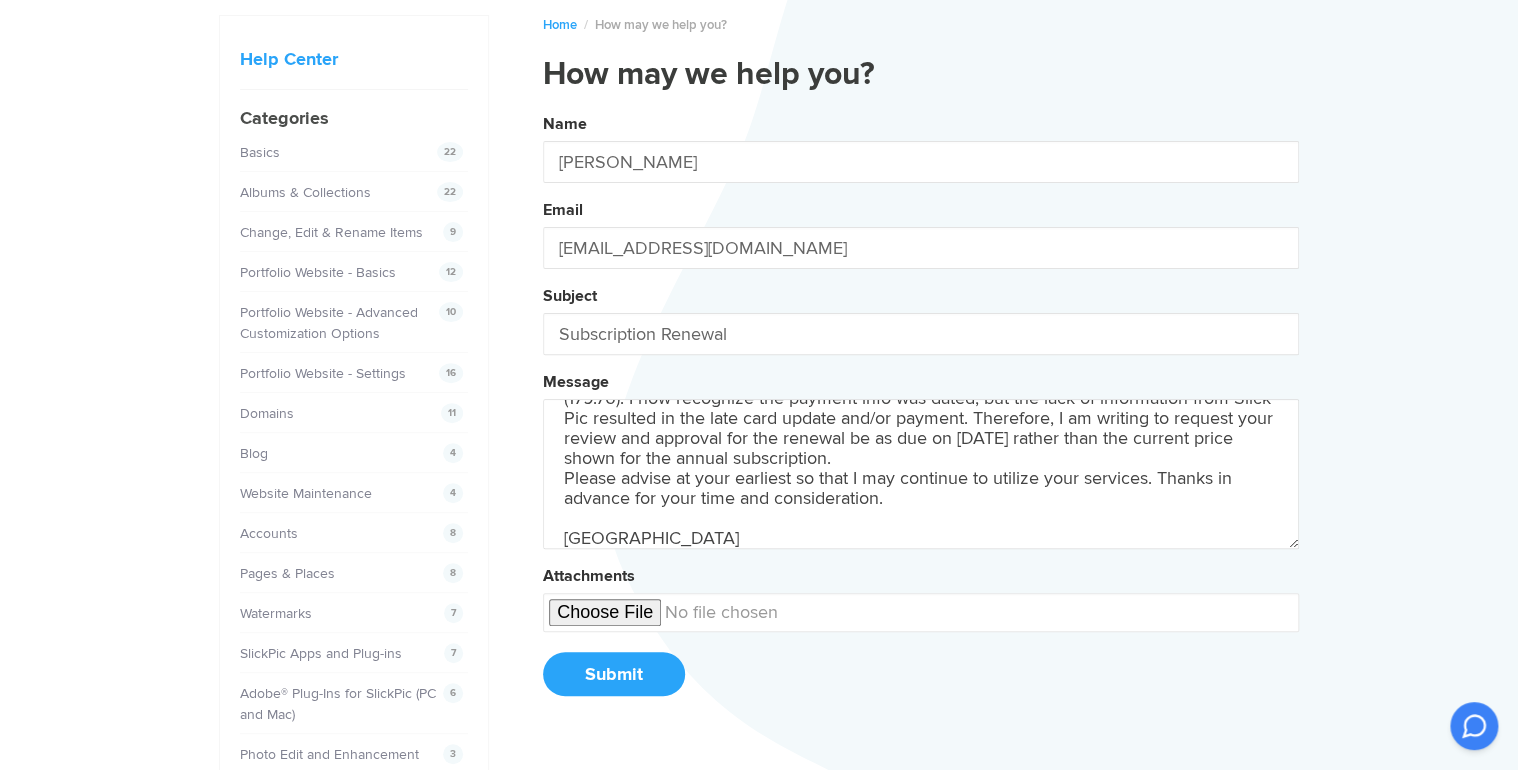 click on "Name [PERSON_NAME] Email [EMAIL_ADDRESS][DOMAIN_NAME] Subject Subscription Renewal Message According to my account information, $179.76 was due on [DATE]. However, the card on file expired [DATE]. No email or notification was sent regarding the due date and/or card expiration. Consequently, I am just aware of the situation and attempted to renew with a current card, but the renewal amount shown was not as the amount previously billed (179.76). I now recognize the payment info was dated, but the lack of information from Slick Pic resulted in the late card update and/or payment. Therefore, I am writing to request your review and approval for the renewal be as due on [DATE] rather than the current price shown for the annual subscription.
Please advise at your earliest so that I may continue to utilize your services. Thanks in advance for your time and consideration.
[PERSON_NAME] Attachments Submit" at bounding box center [921, 412] 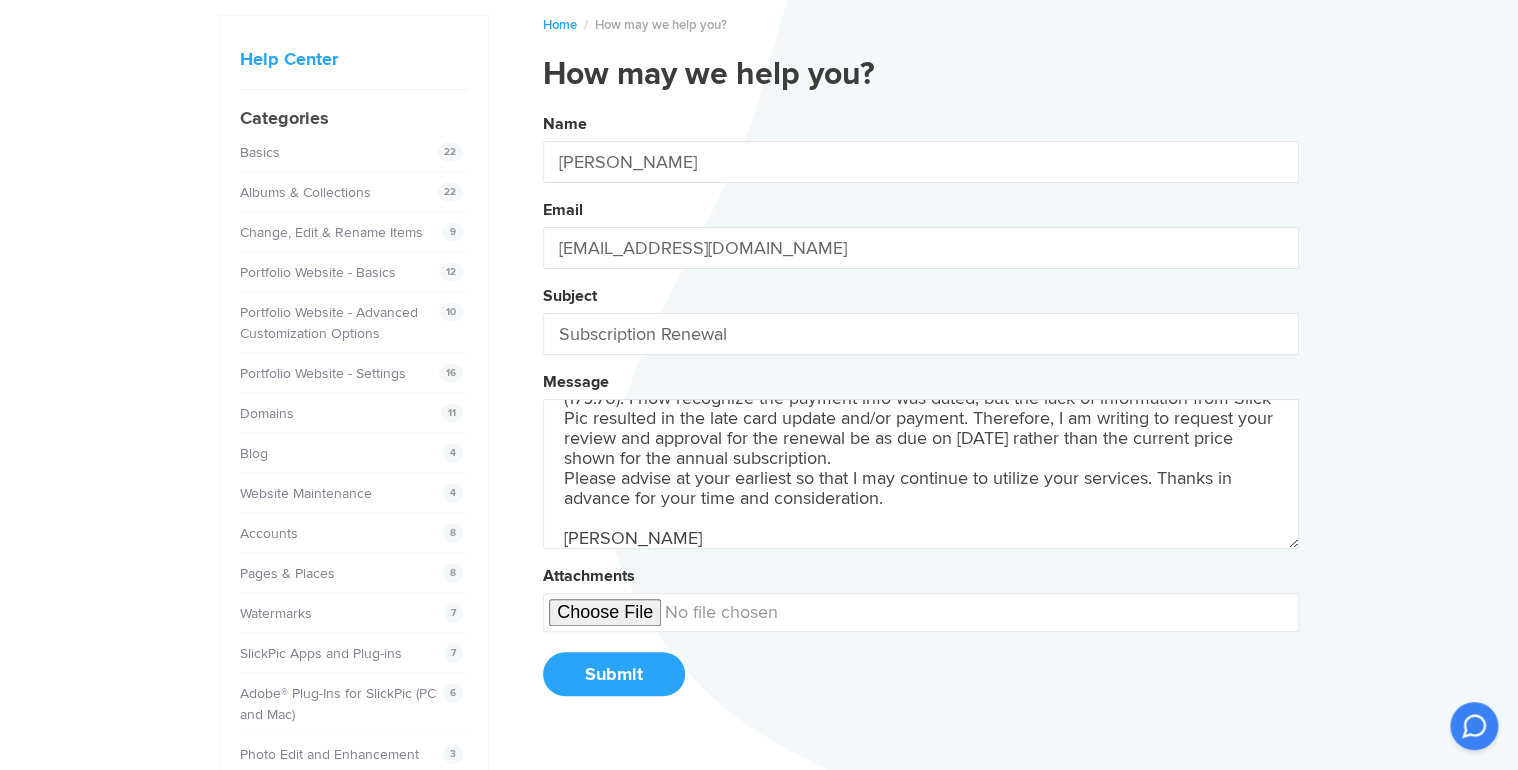 click on "According to my account information, $179.76 was due on [DATE]. However, the card on file expired [DATE]. No email or notification was sent regarding the due date and/or card expiration. Consequently, I am just aware of the situation and attempted to renew with a current card, but the renewal amount shown was not as the amount previously billed (179.76). I now recognize the payment info was dated, but the lack of information from Slick Pic resulted in the late card update and/or payment. Therefore, I am writing to request your review and approval for the renewal be as due on [DATE] rather than the current price shown for the annual subscription.
Please advise at your earliest so that I may continue to utilize your services. Thanks in advance for your time and consideration.
[PERSON_NAME]" at bounding box center [921, 474] 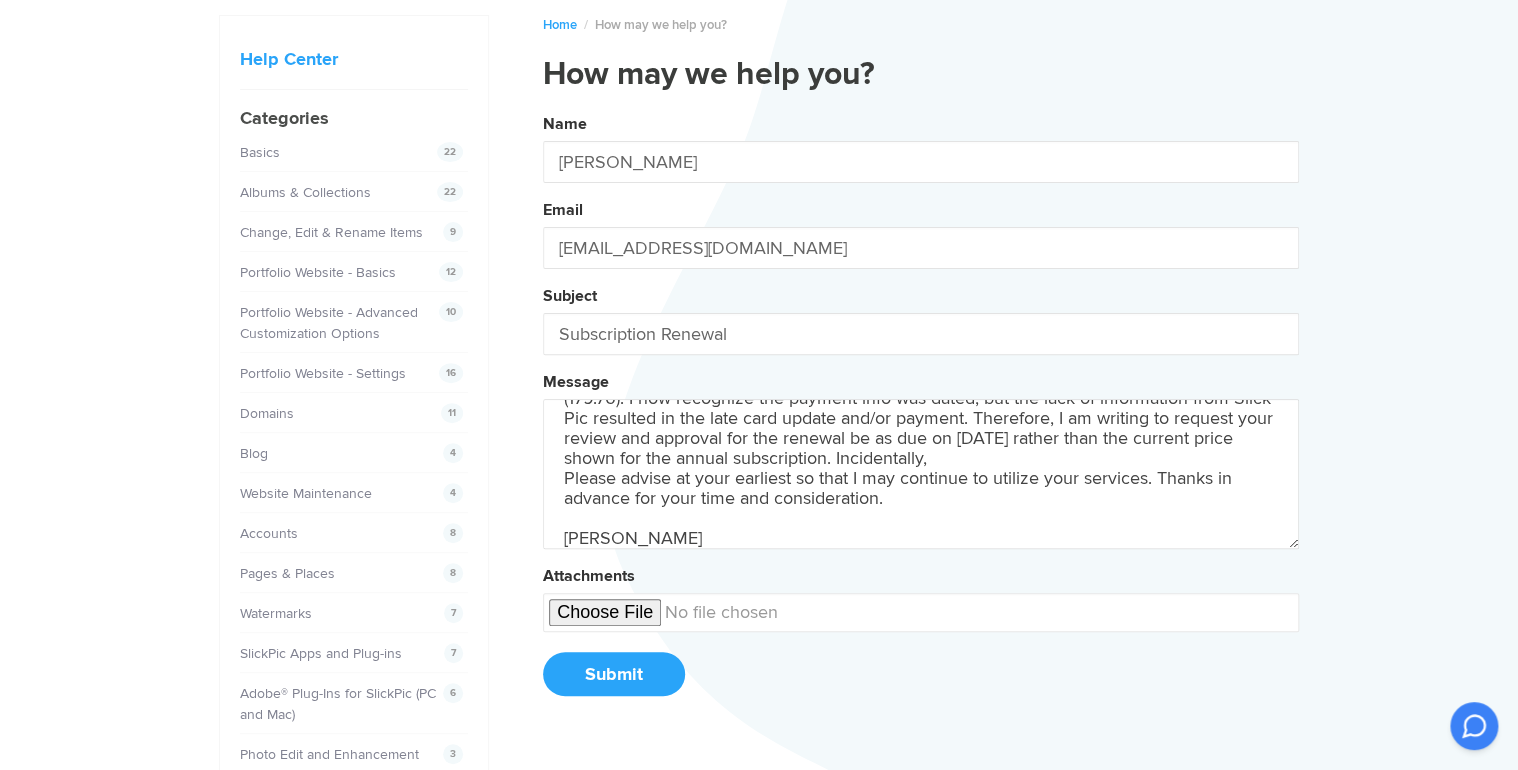 click on "Name [PERSON_NAME] Email [EMAIL_ADDRESS][DOMAIN_NAME] Subject Subscription Renewal Message According to my account information, $179.76 was due on [DATE]. However, the card on file expired [DATE]. No email or notification was sent regarding the due date and/or card expiration. Consequently, I am just aware of the situation and attempted to renew with a current card, but the renewal amount shown was not as the amount previously billed (179.76). I now recognize the payment info was dated, but the lack of information from Slick Pic resulted in the late card update and/or payment. Therefore, I am writing to request your review and approval for the renewal be as due on [DATE] rather than the current price shown for the annual subscription. Incidentally,
Please advise at your earliest so that I may continue to utilize your services. Thanks in advance for your time and consideration.
[PERSON_NAME] Attachments Submit" at bounding box center [921, 412] 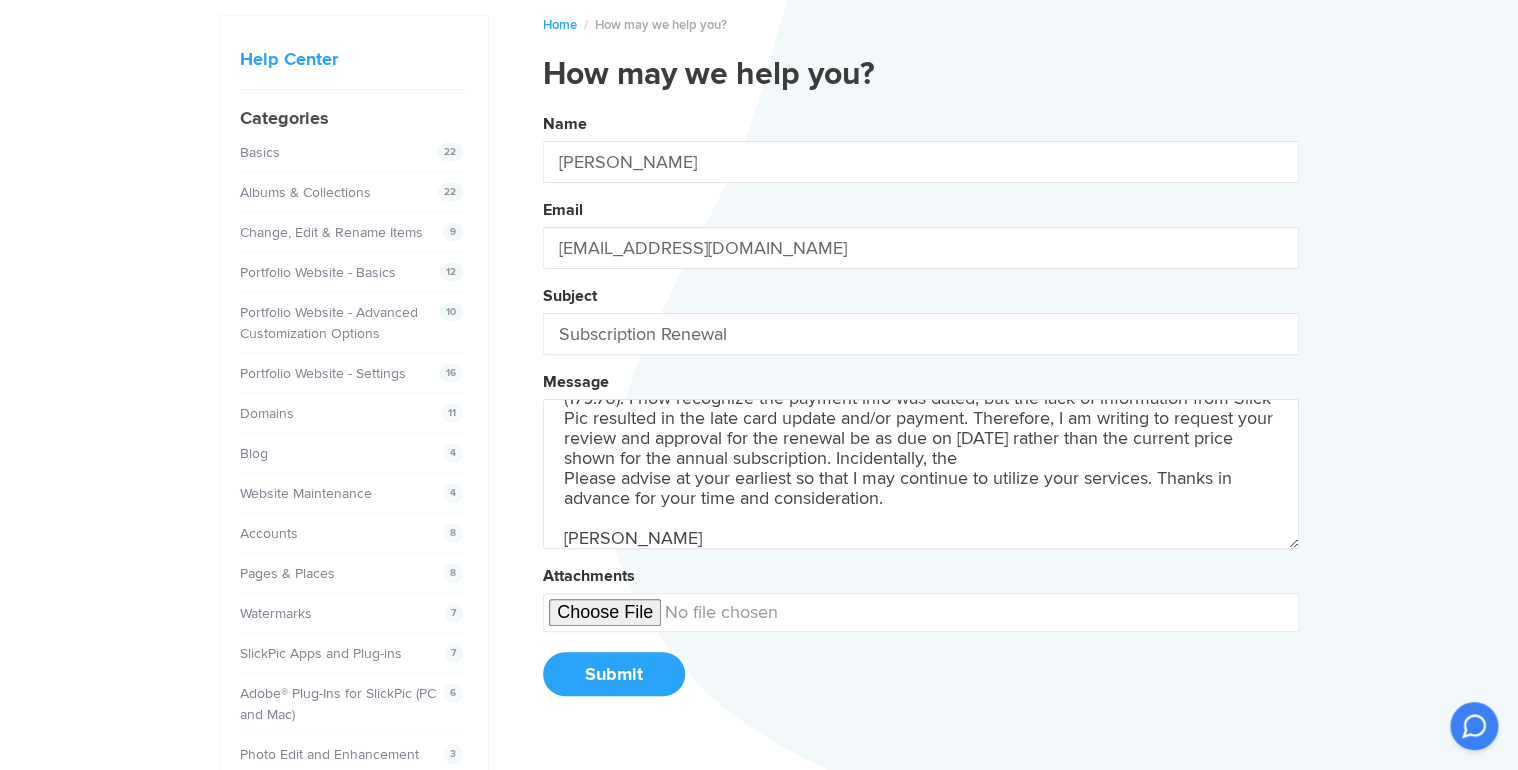 click on "Name [PERSON_NAME] Email [EMAIL_ADDRESS][DOMAIN_NAME] Subject Subscription Renewal Message According to my account information, $179.76 was due on [DATE]. However, the card on file expired [DATE]. No email or notification was sent regarding the due date and/or card expiration. Consequently, I am just aware of the situation and attempted to renew with a current card, but the renewal amount shown was not as the amount previously billed (179.76). I now recognize the payment info was dated, but the lack of information from Slick Pic resulted in the late card update and/or payment. Therefore, I am writing to request your review and approval for the renewal be as due on [DATE] rather than the current price shown for the annual subscription. Incidentally, the
Please advise at your earliest so that I may continue to utilize your services. Thanks in advance for your time and consideration.
[PERSON_NAME] Attachments Submit" at bounding box center [921, 412] 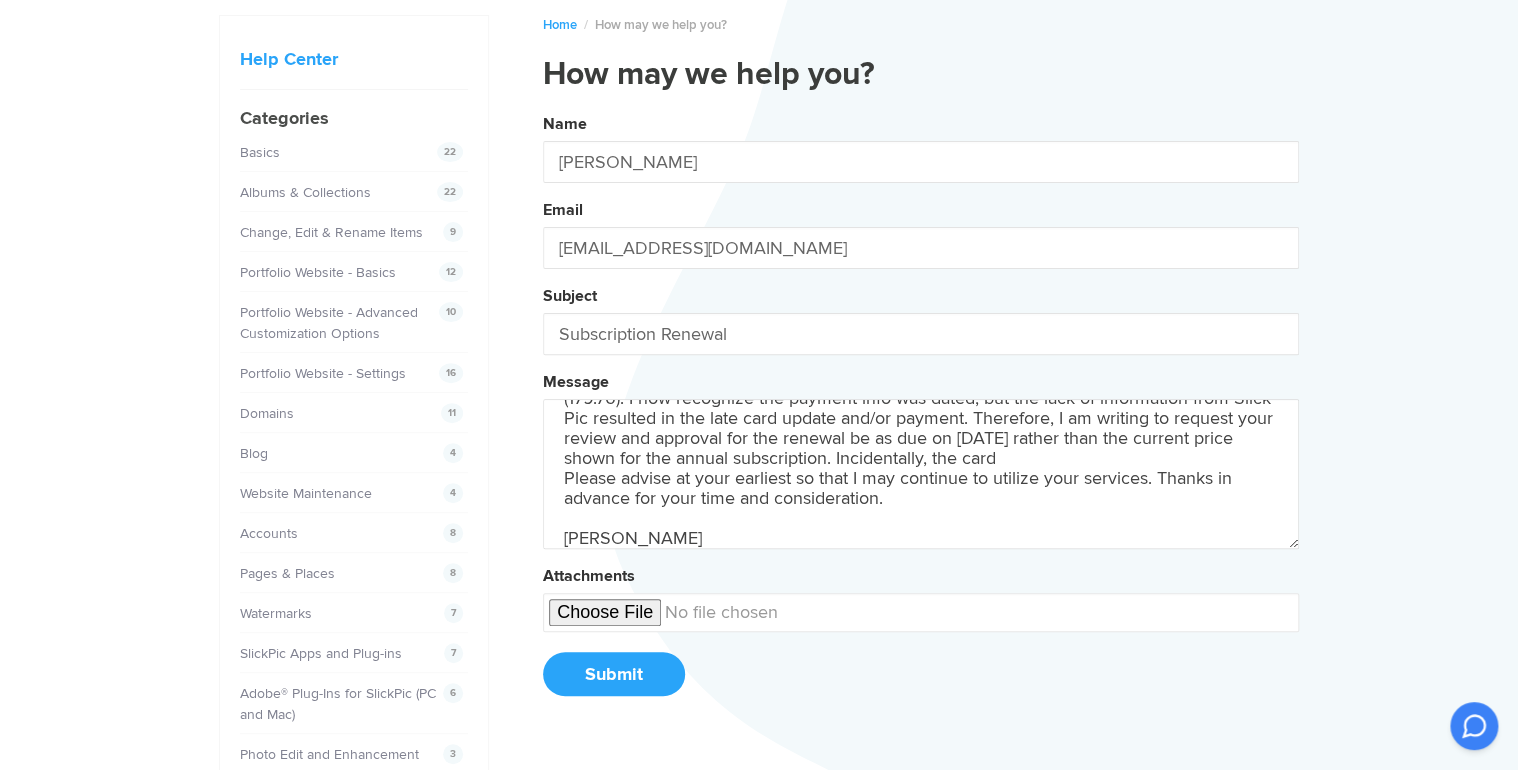 click on "Name [PERSON_NAME] Email [EMAIL_ADDRESS][DOMAIN_NAME] Subject Subscription Renewal Message According to my account information, $179.76 was due on [DATE]. However, the card on file expired [DATE]. No email or notification was sent regarding the due date and/or card expiration. Consequently, I am just aware of the situation and attempted to renew with a current card, but the renewal amount shown was not as the amount previously billed (179.76). I now recognize the payment info was dated, but the lack of information from Slick Pic resulted in the late card update and/or payment. Therefore, I am writing to request your review and approval for the renewal be as due on [DATE] rather than the current price shown for the annual subscription. Incidentally, the card
Please advise at your earliest so that I may continue to utilize your services. Thanks in advance for your time and consideration.
[PERSON_NAME] Attachments Submit" at bounding box center [921, 412] 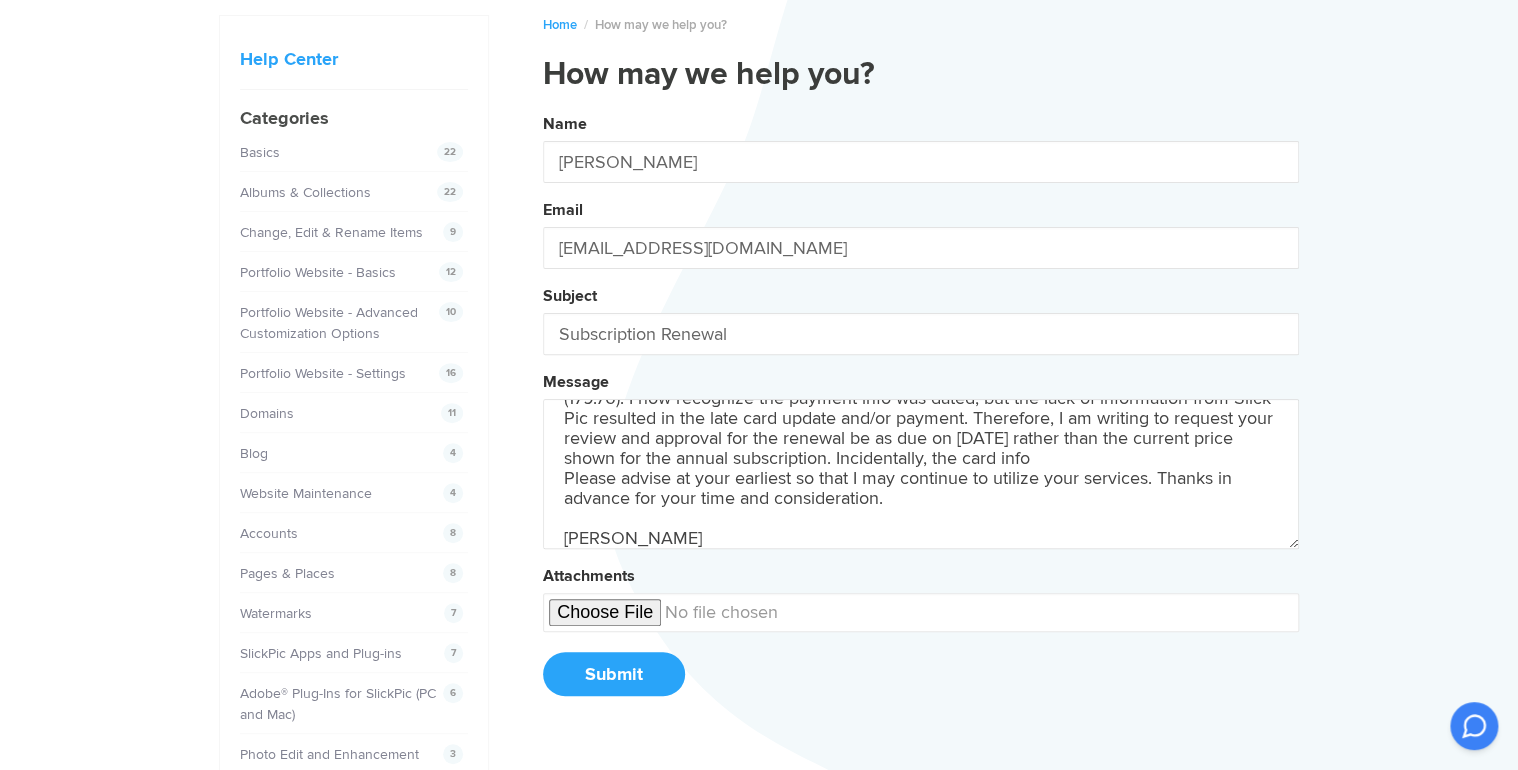 click on "Name [PERSON_NAME] Email [EMAIL_ADDRESS][DOMAIN_NAME] Subject Subscription Renewal Message According to my account information, $179.76 was due on [DATE]. However, the card on file expired [DATE]. No email or notification was sent regarding the due date and/or card expiration. Consequently, I am just aware of the situation and attempted to renew with a current card, but the renewal amount shown was not as the amount previously billed (179.76). I now recognize the payment info was dated, but the lack of information from Slick Pic resulted in the late card update and/or payment. Therefore, I am writing to request your review and approval for the renewal be as due on [DATE] rather than the current price shown for the annual subscription. Incidentally, the card info
Please advise at your earliest so that I may continue to utilize your services. Thanks in advance for your time and consideration.
[PERSON_NAME] Attachments Submit" at bounding box center [921, 412] 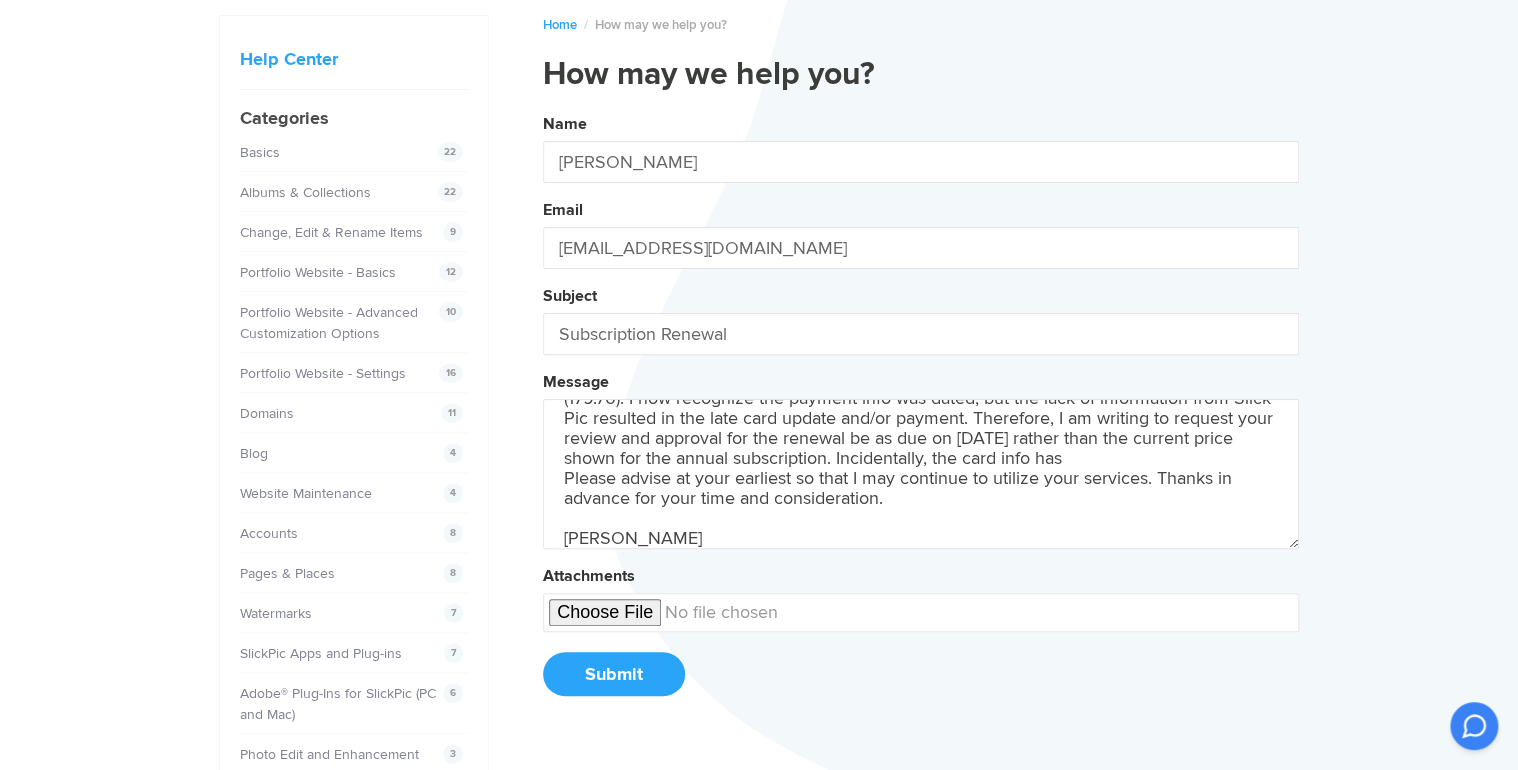 click on "Name [PERSON_NAME] Email [EMAIL_ADDRESS][DOMAIN_NAME] Subject Subscription Renewal Message According to my account information, $179.76 was due on [DATE]. However, the card on file expired [DATE]. No email or notification was sent regarding the due date and/or card expiration. Consequently, I am just aware of the situation and attempted to renew with a current card, but the renewal amount shown was not as the amount previously billed (179.76). I now recognize the payment info was dated, but the lack of information from Slick Pic resulted in the late card update and/or payment. Therefore, I am writing to request your review and approval for the renewal be as due on [DATE] rather than the current price shown for the annual subscription. Incidentally, the card info has
Please advise at your earliest so that I may continue to utilize your services. Thanks in advance for your time and consideration.
[PERSON_NAME] Attachments Submit" at bounding box center (921, 412) 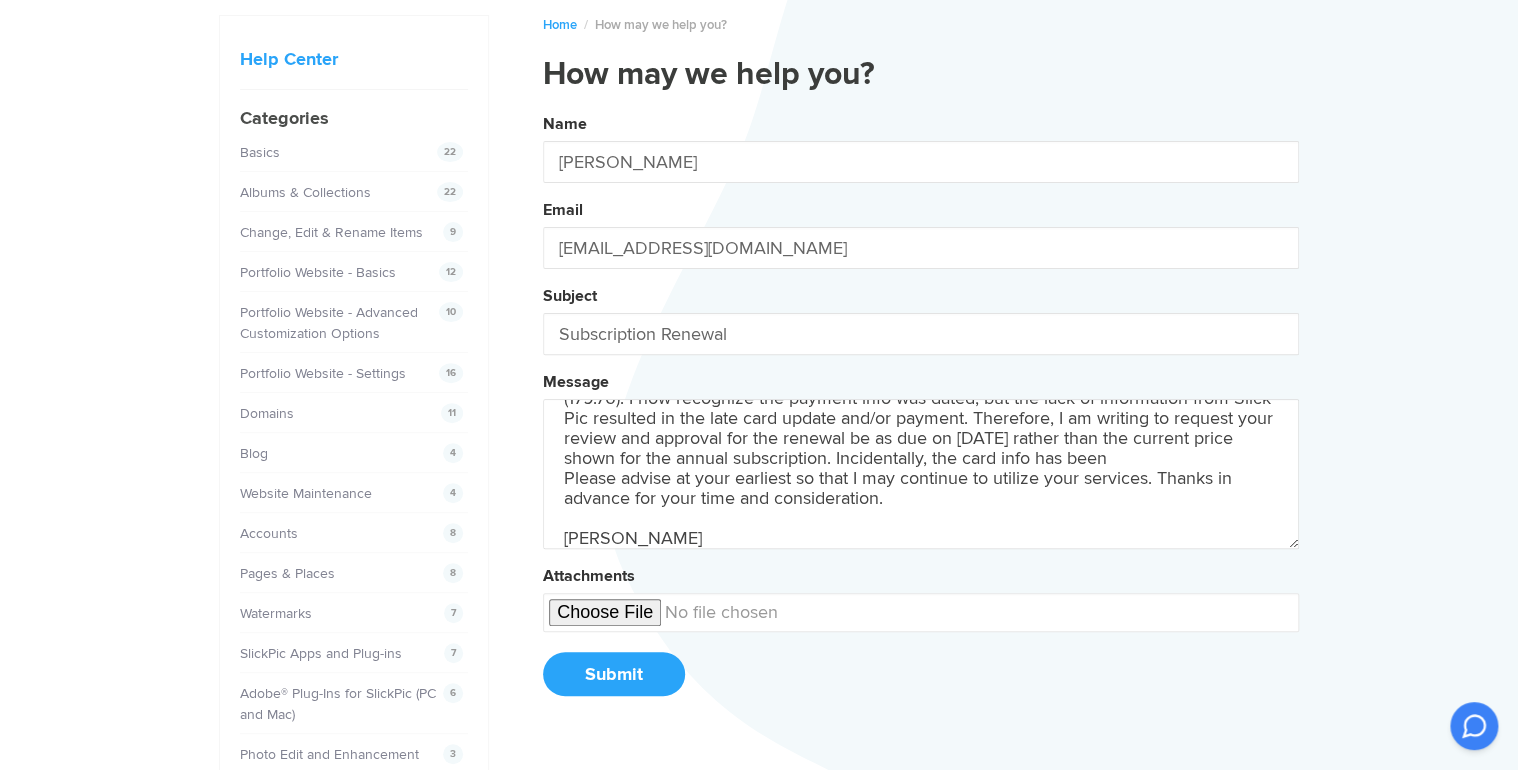 click on "Name [PERSON_NAME] Email [EMAIL_ADDRESS][DOMAIN_NAME] Subject Subscription Renewal Message According to my account information, $179.76 was due on [DATE]. However, the card on file expired [DATE]. No email or notification was sent regarding the due date and/or card expiration. Consequently, I am just aware of the situation and attempted to renew with a current card, but the renewal amount shown was not as the amount previously billed (179.76). I now recognize the payment info was dated, but the lack of information from Slick Pic resulted in the late card update and/or payment. Therefore, I am writing to request your review and approval for the renewal be as due on [DATE] rather than the current price shown for the annual subscription. Incidentally, the card info has been
Please advise at your earliest so that I may continue to utilize your services. Thanks in advance for your time and consideration.
[PERSON_NAME] Attachments Submit" at bounding box center [921, 412] 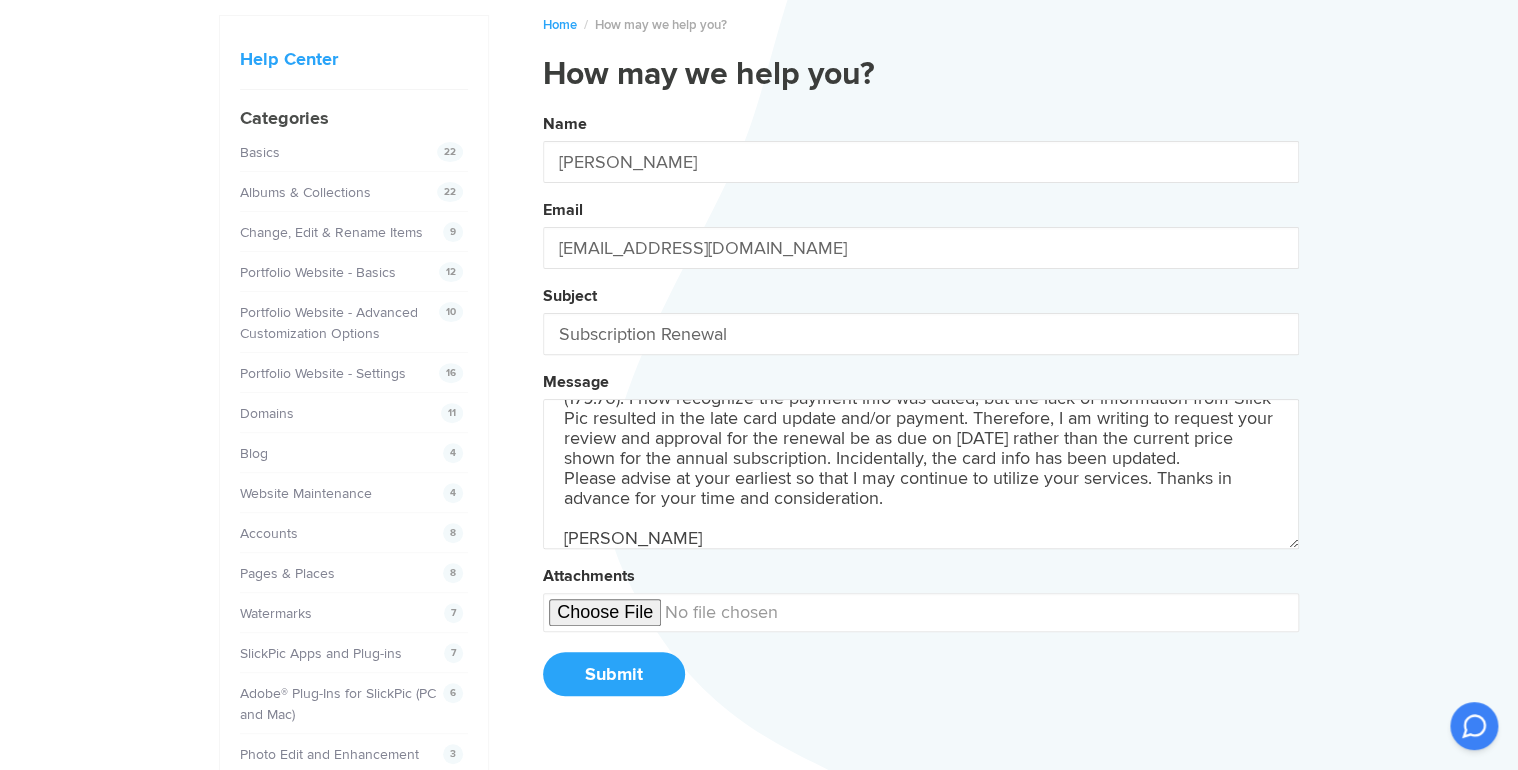 type on "According to my account information, $179.76 was due on [DATE]. However, the card on file expired [DATE]. No email or notification was sent regarding the due date and/or card expiration. Consequently, I am just aware of the situation and attempted to renew with a current card, but the renewal amount shown was not as the amount previously billed (179.76). I now recognize the payment info was dated, but the lack of information from Slick Pic resulted in the late card update and/or payment. Therefore, I am writing to request your review and approval for the renewal be as due on [DATE] rather than the current price shown for the annual subscription. Incidentally, the card info has been updated.
Please advise at your earliest so that I may continue to utilize your services. Thanks in advance for your time and consideration.
[PERSON_NAME]" 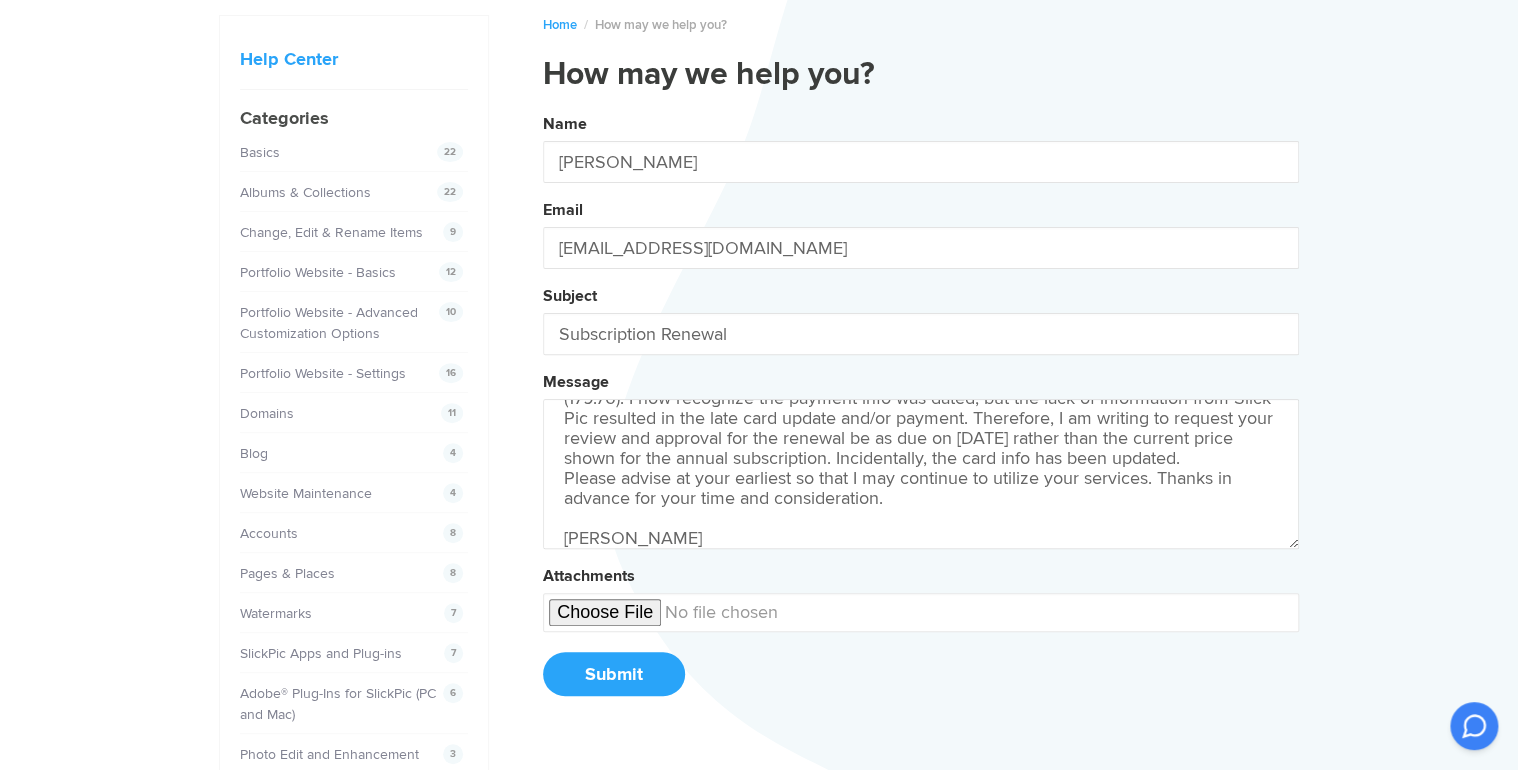 click on "Submit" at bounding box center (614, 674) 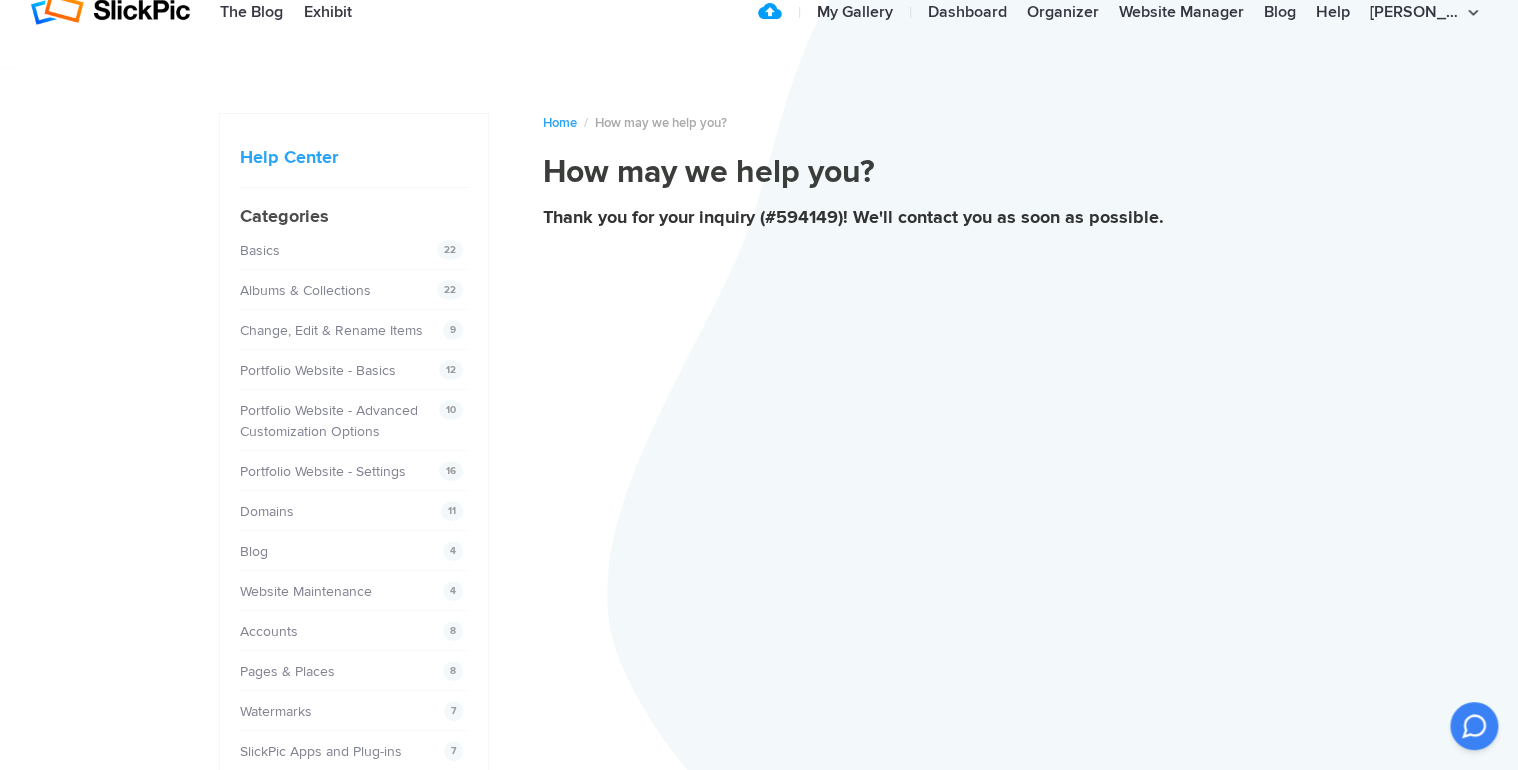 scroll, scrollTop: 0, scrollLeft: 0, axis: both 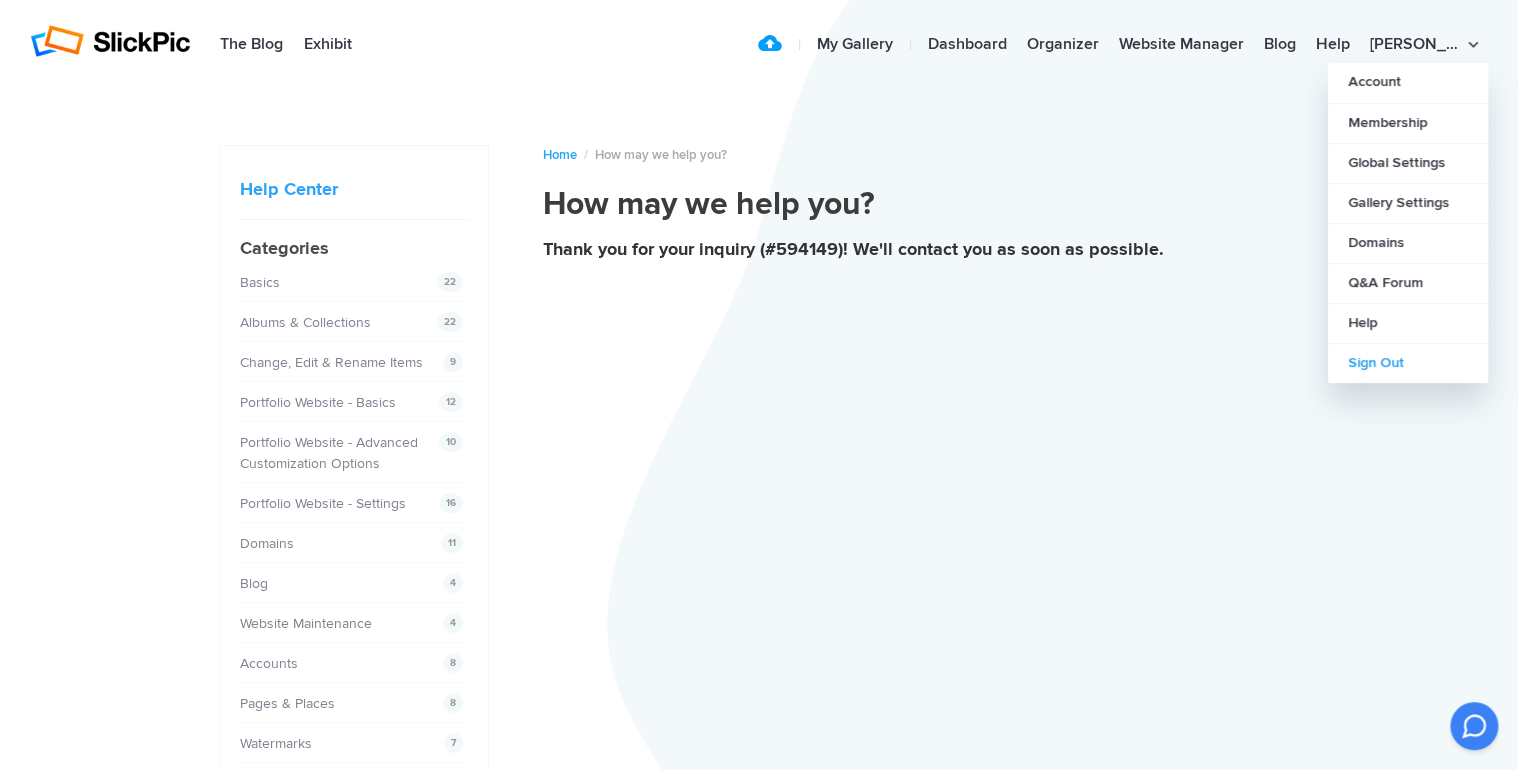 click on "Sign Out" at bounding box center (1408, 363) 